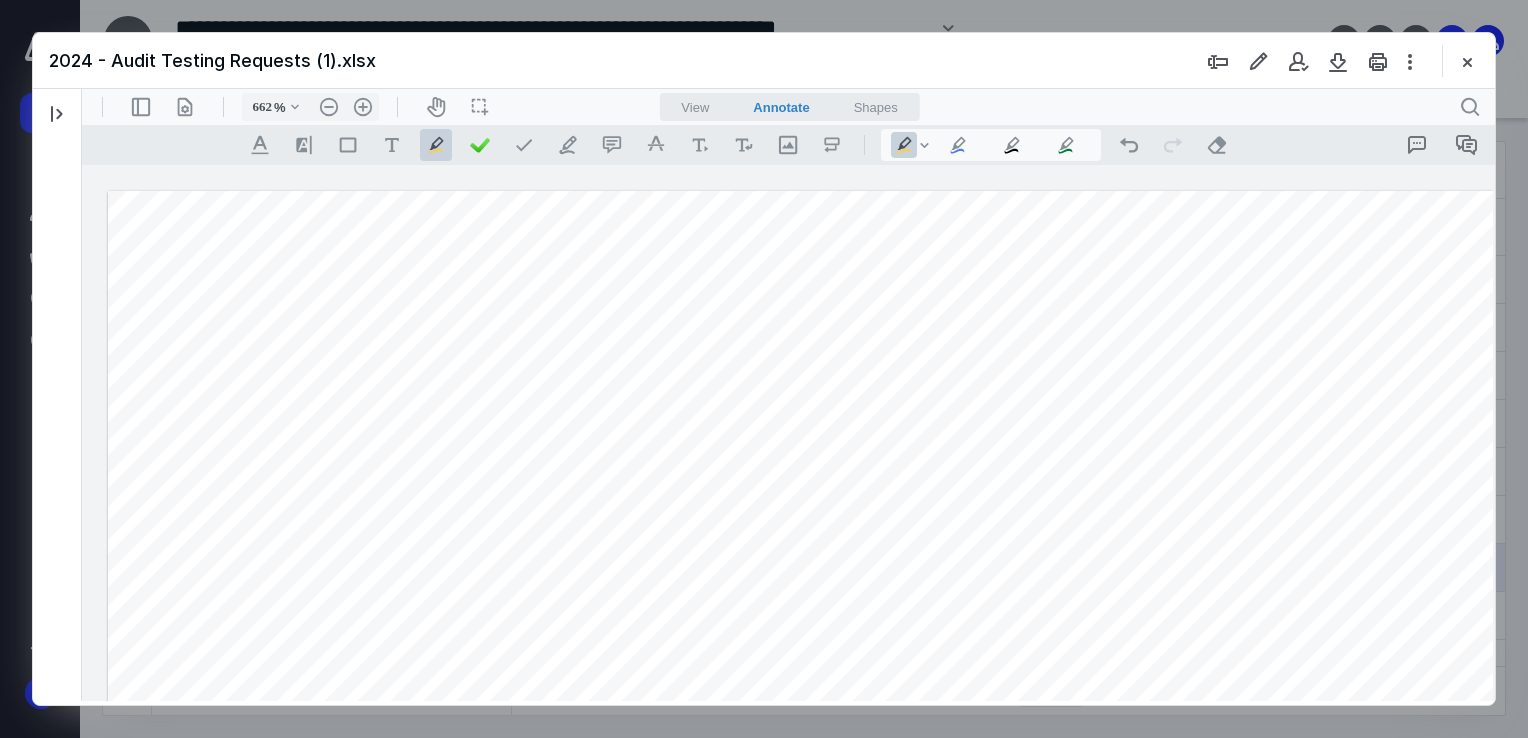 scroll, scrollTop: 0, scrollLeft: 0, axis: both 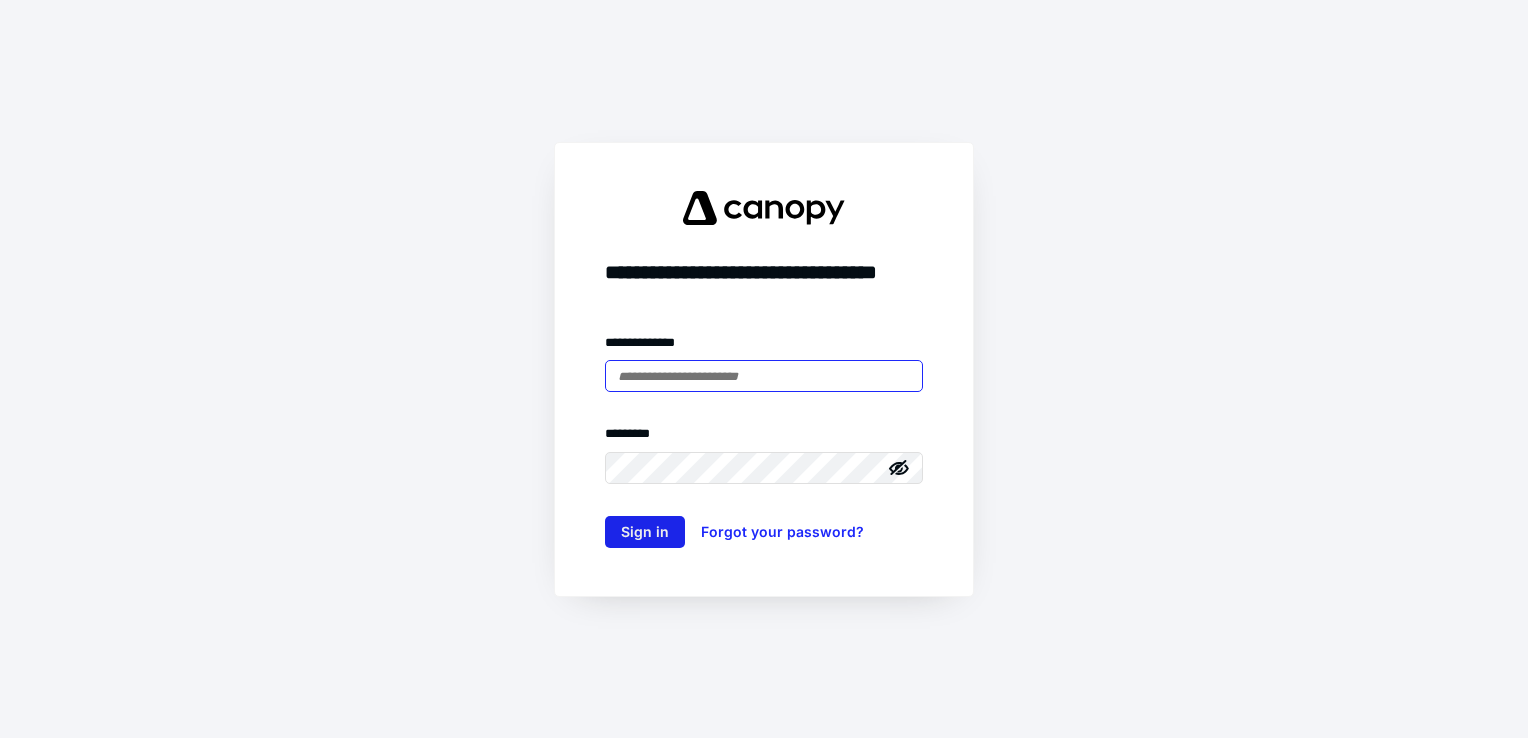 type on "**********" 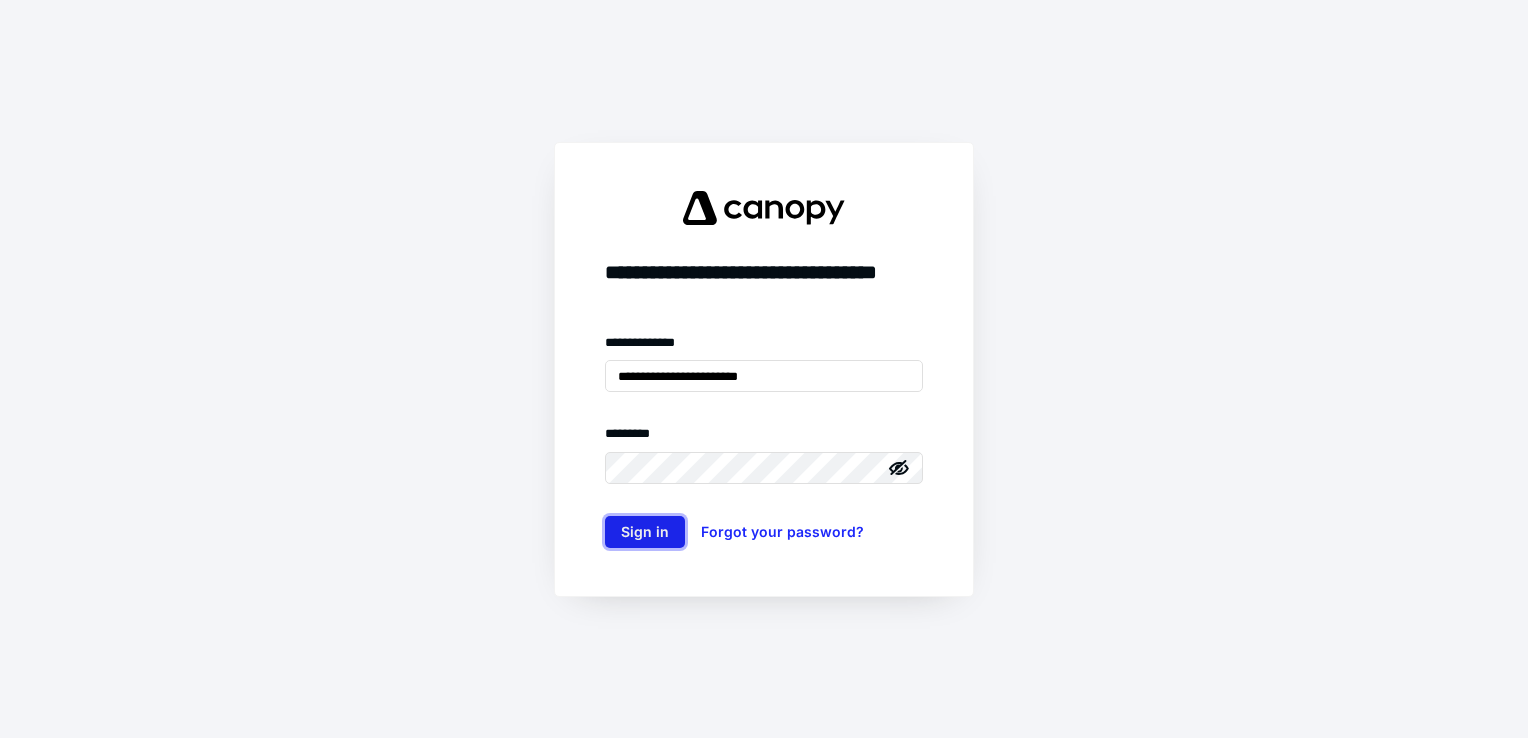 click on "Sign in" at bounding box center (645, 532) 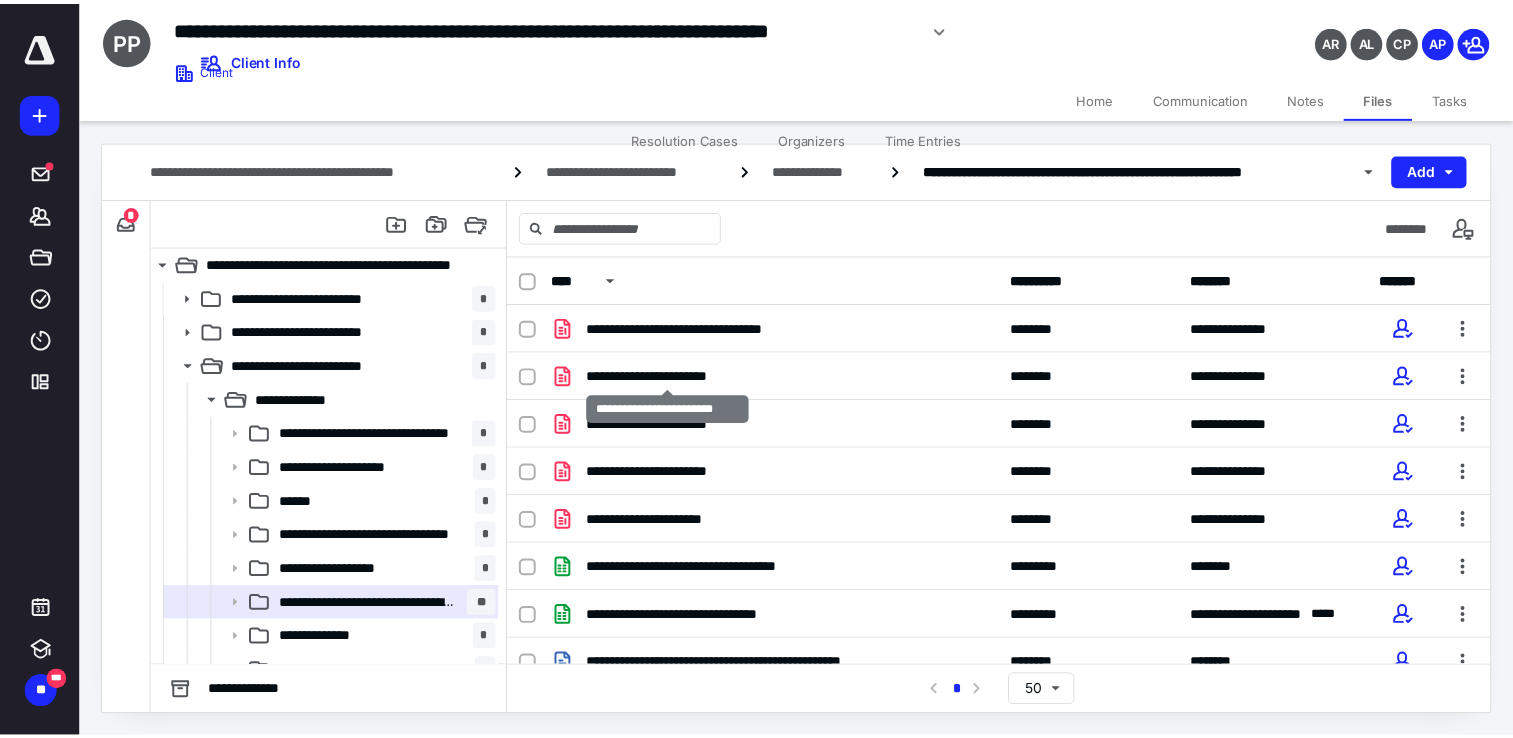 scroll, scrollTop: 0, scrollLeft: 0, axis: both 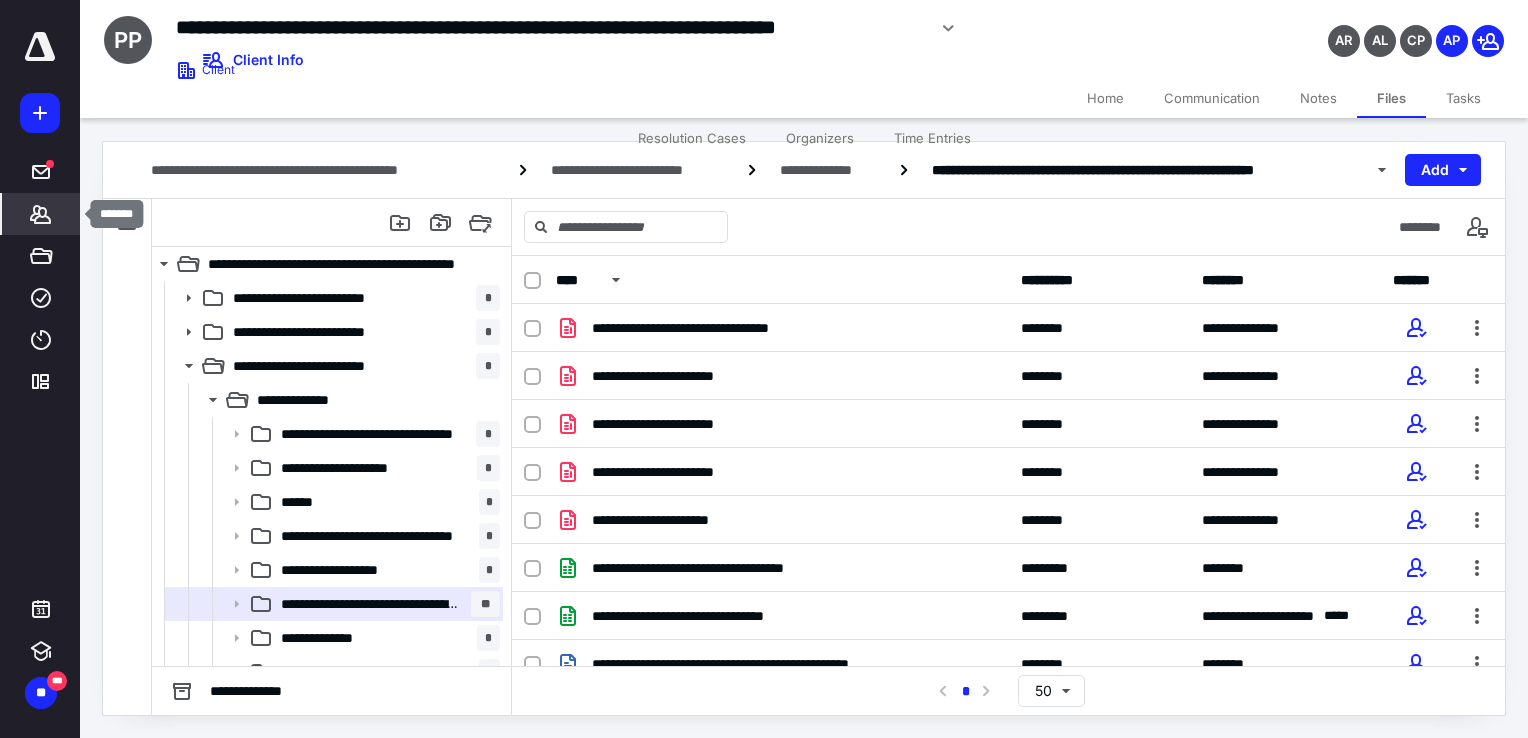 click on "*******" at bounding box center [41, 214] 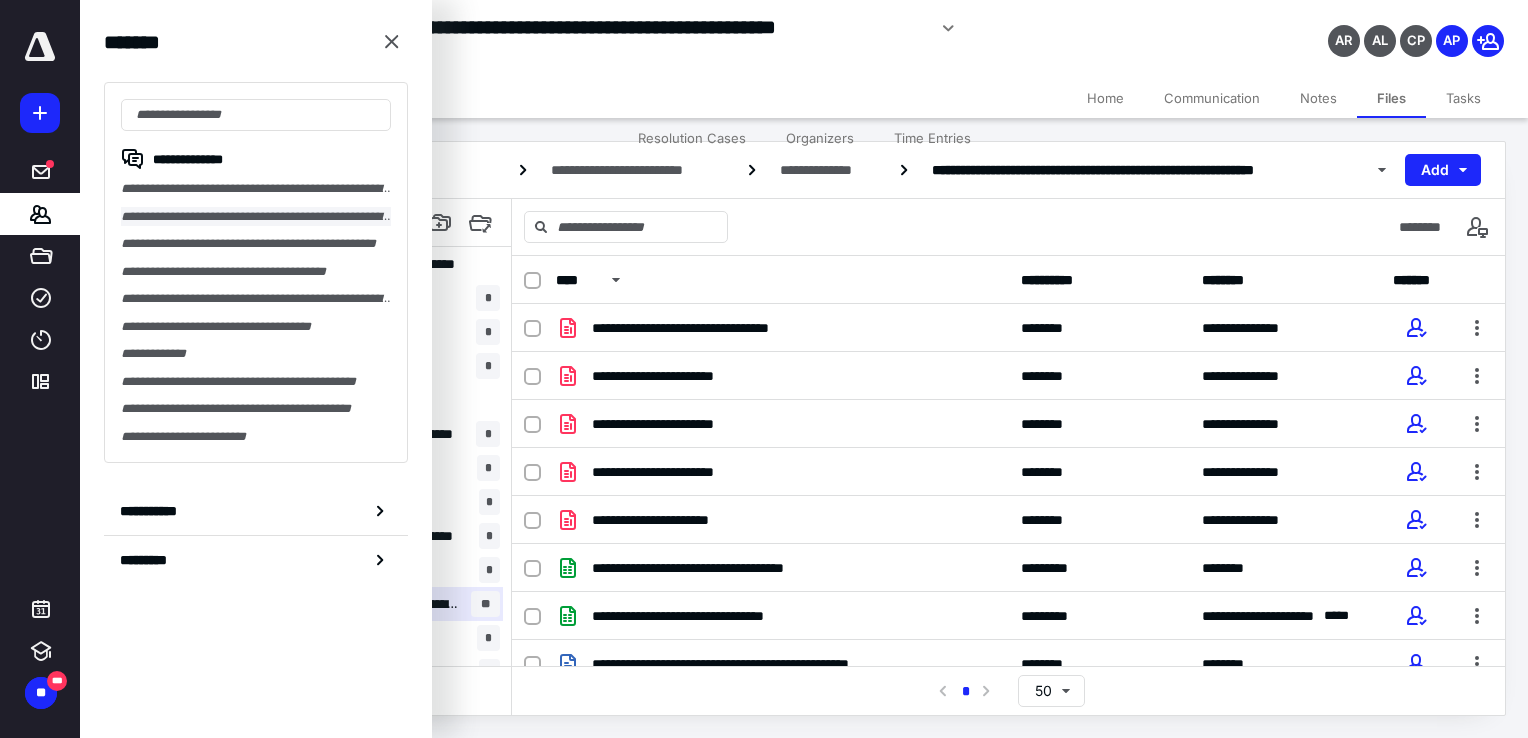 click on "**********" at bounding box center [256, 217] 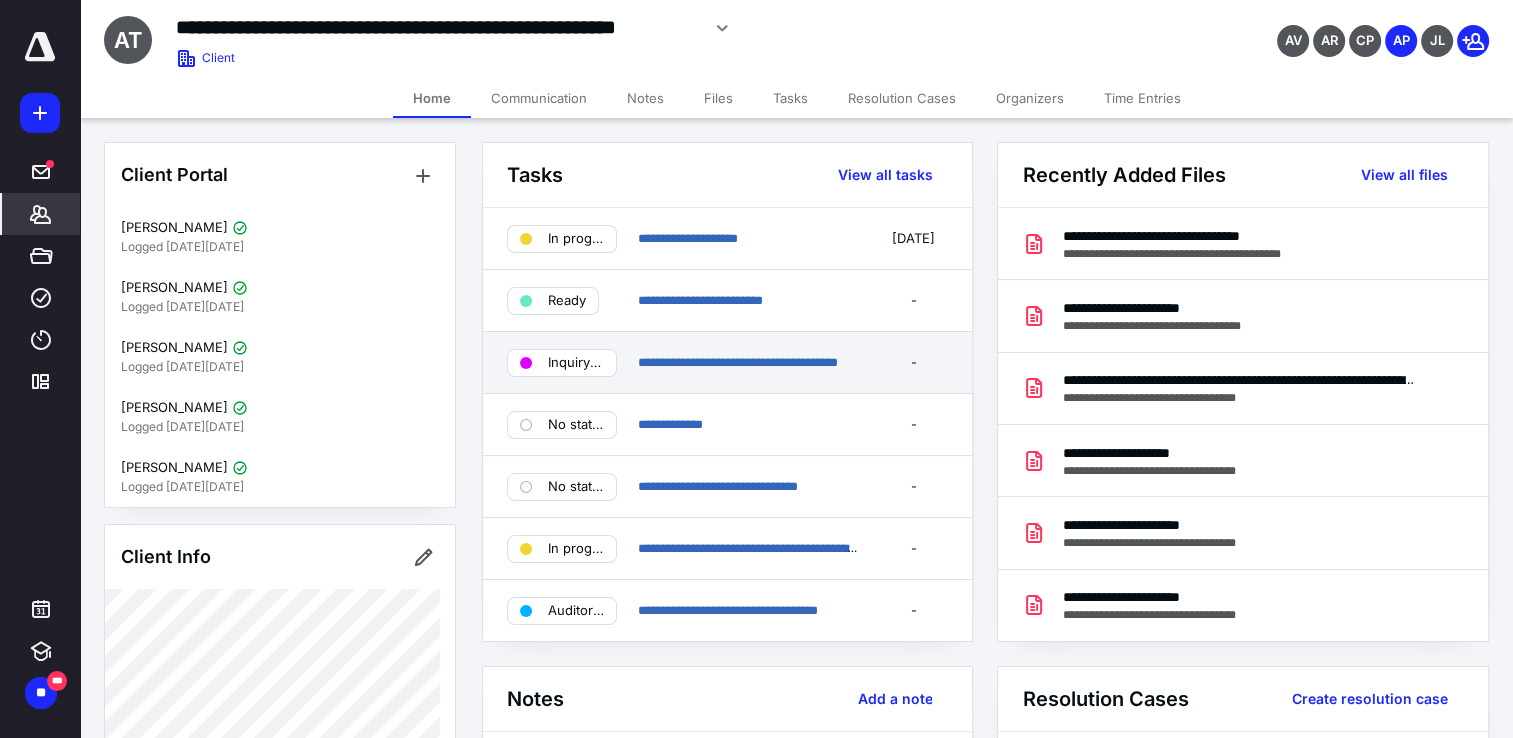 click on "**********" at bounding box center [727, 363] 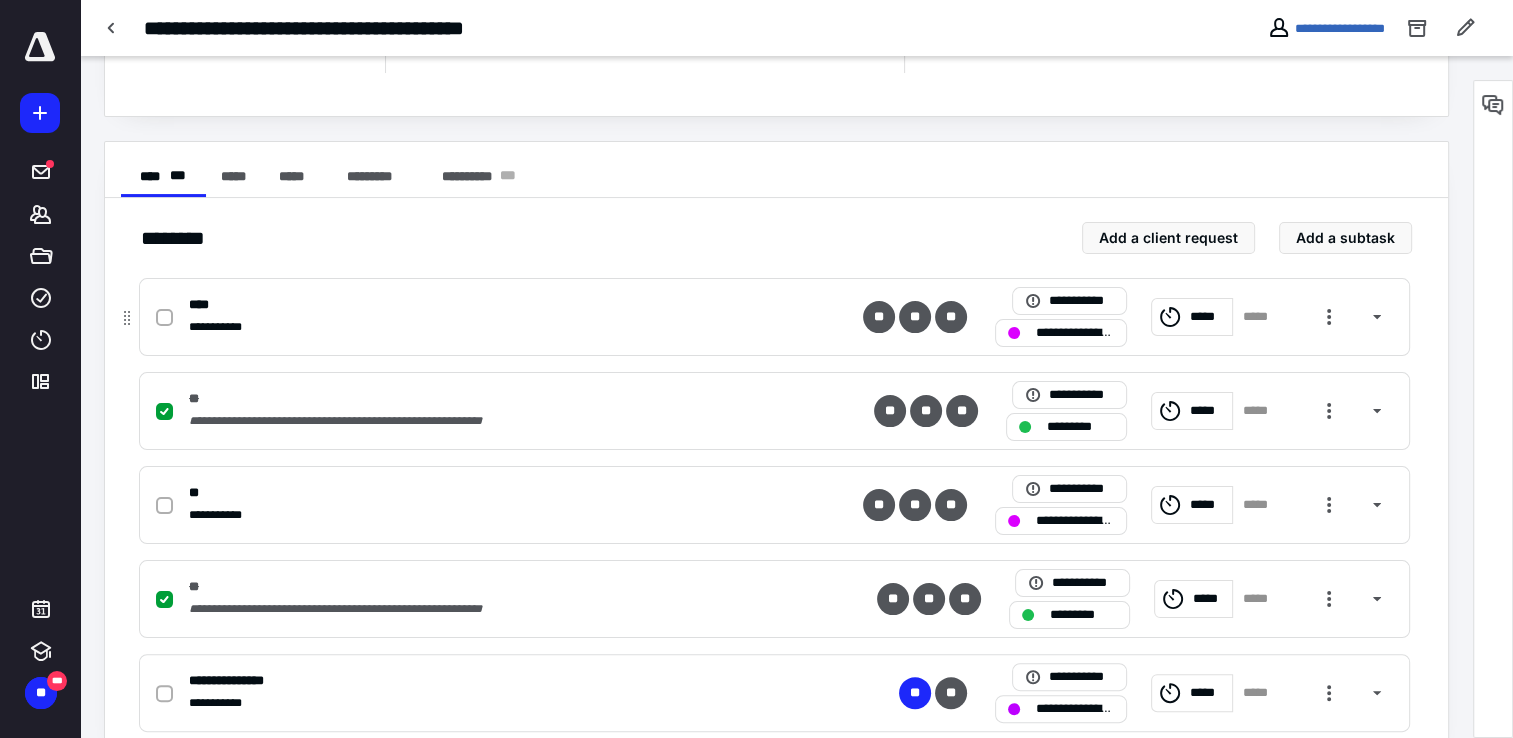 scroll, scrollTop: 342, scrollLeft: 0, axis: vertical 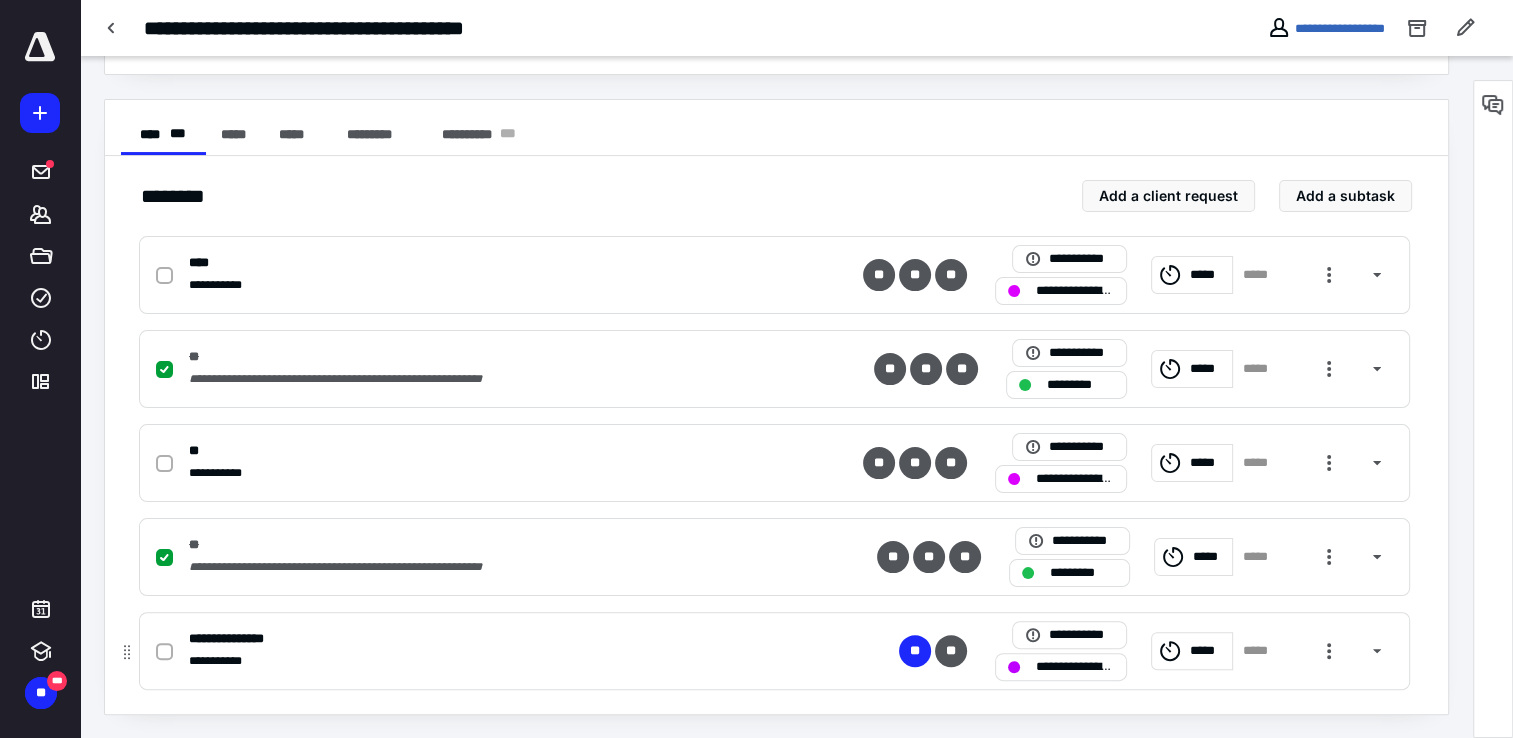 click on "**********" at bounding box center (1075, 667) 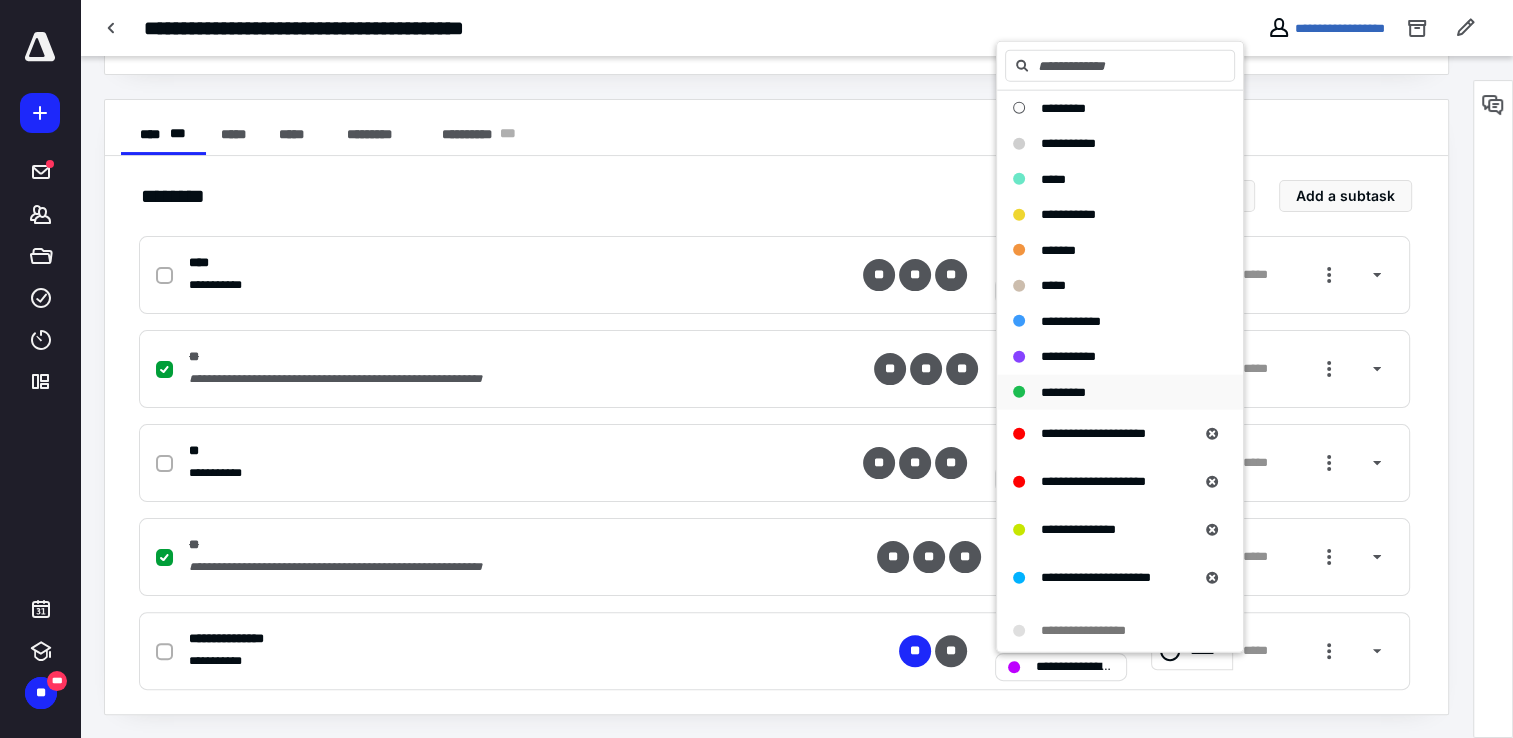 click on "*********" at bounding box center (1120, 392) 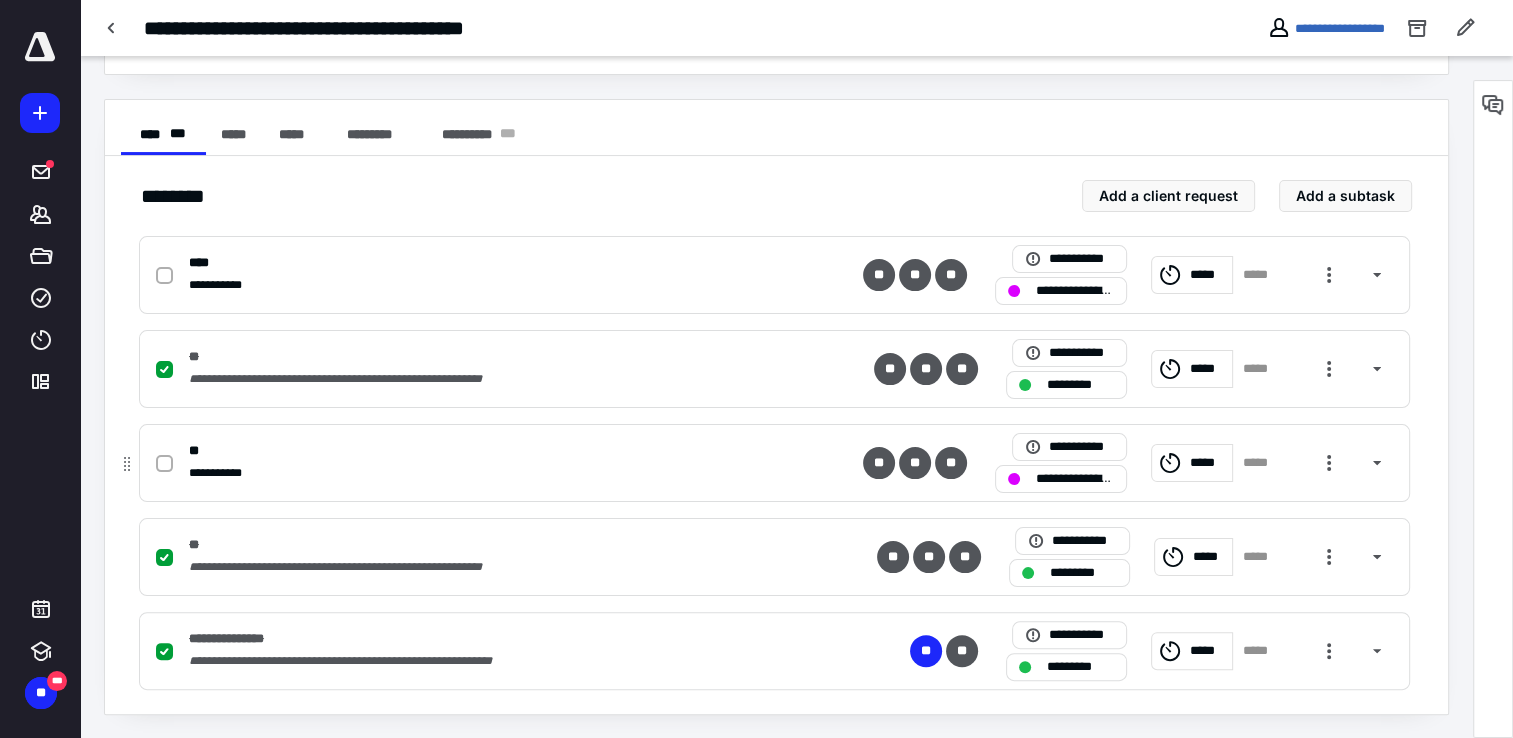 click on "**" at bounding box center (510, 451) 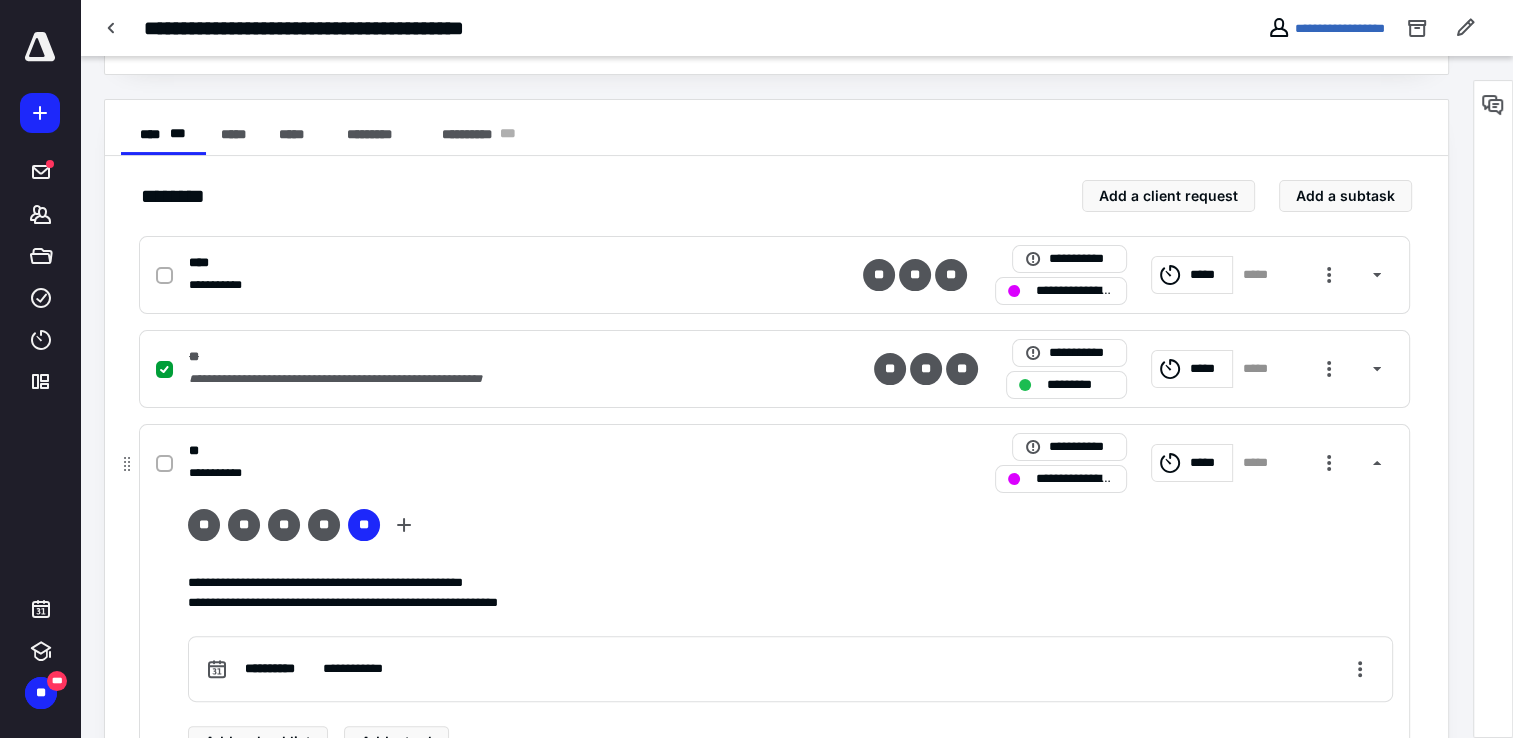 scroll, scrollTop: 442, scrollLeft: 0, axis: vertical 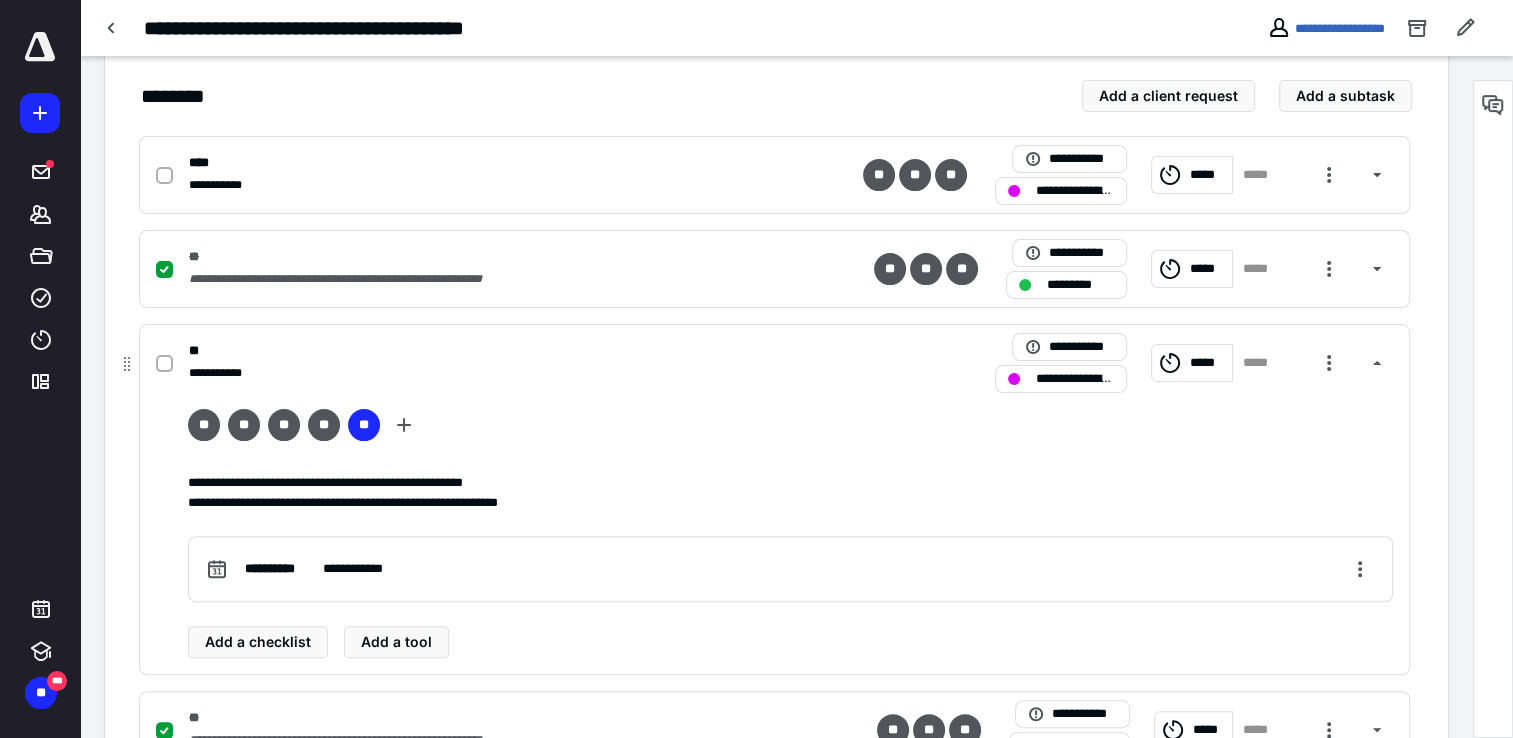 click on "**********" at bounding box center (1061, 379) 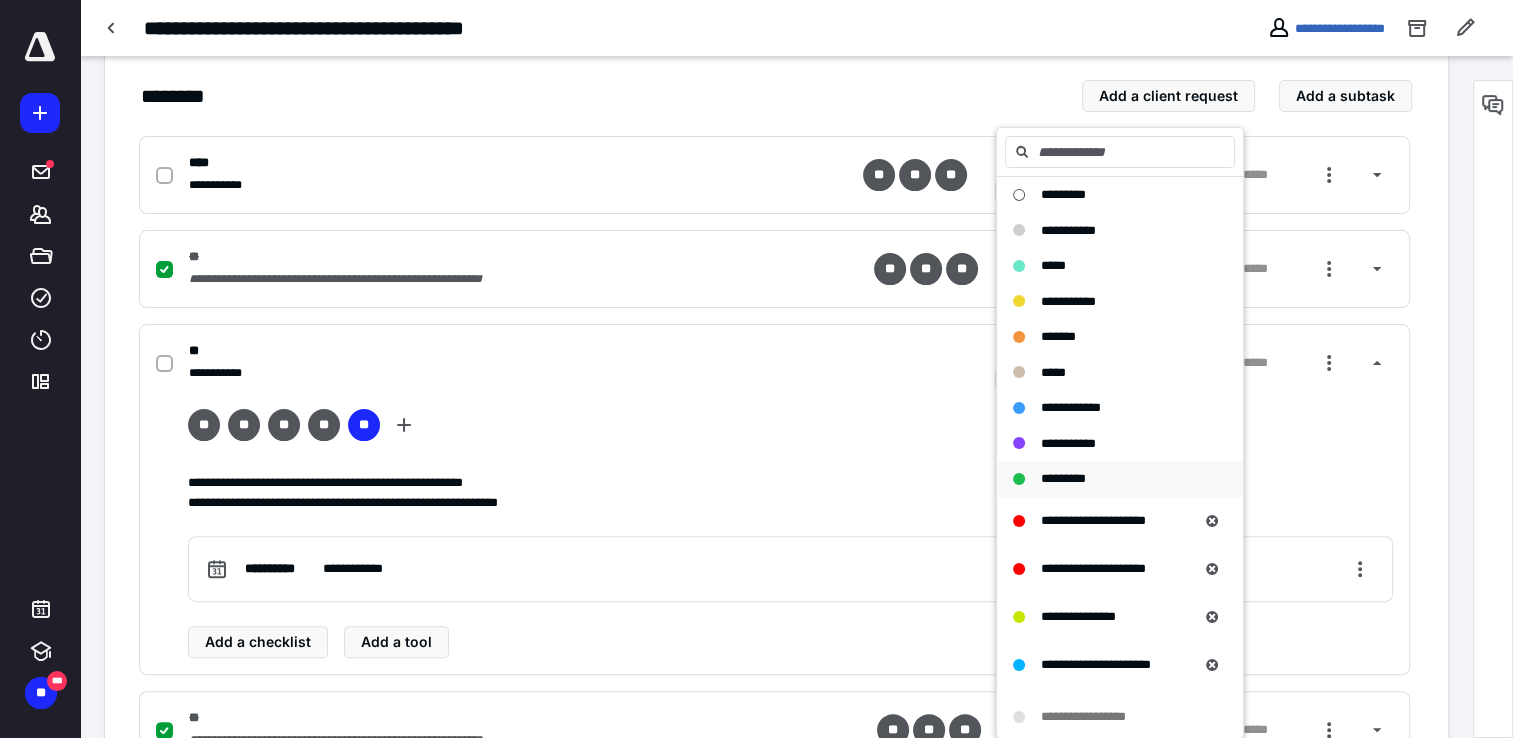 click on "*********" at bounding box center (1108, 479) 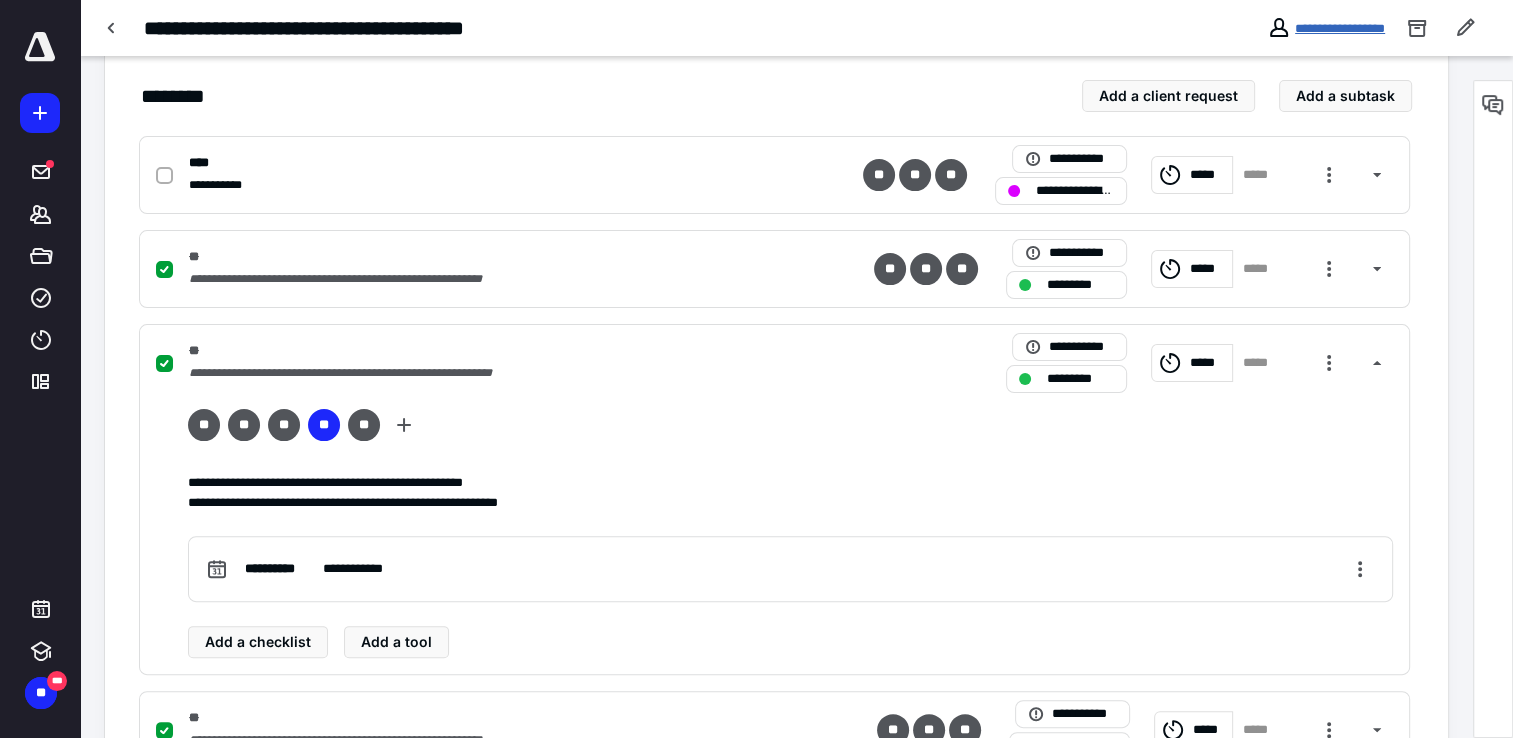 click on "**********" at bounding box center [1340, 28] 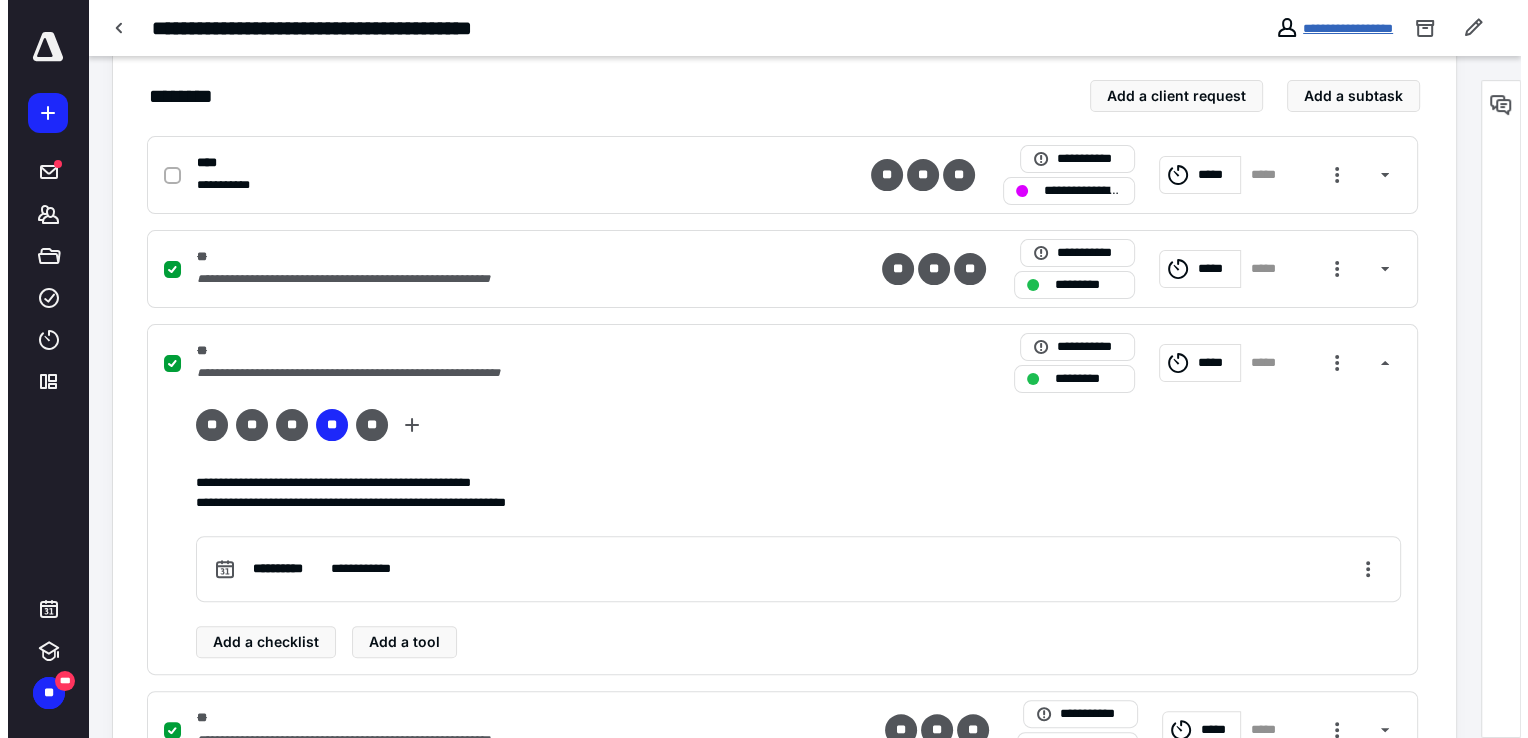 scroll, scrollTop: 0, scrollLeft: 0, axis: both 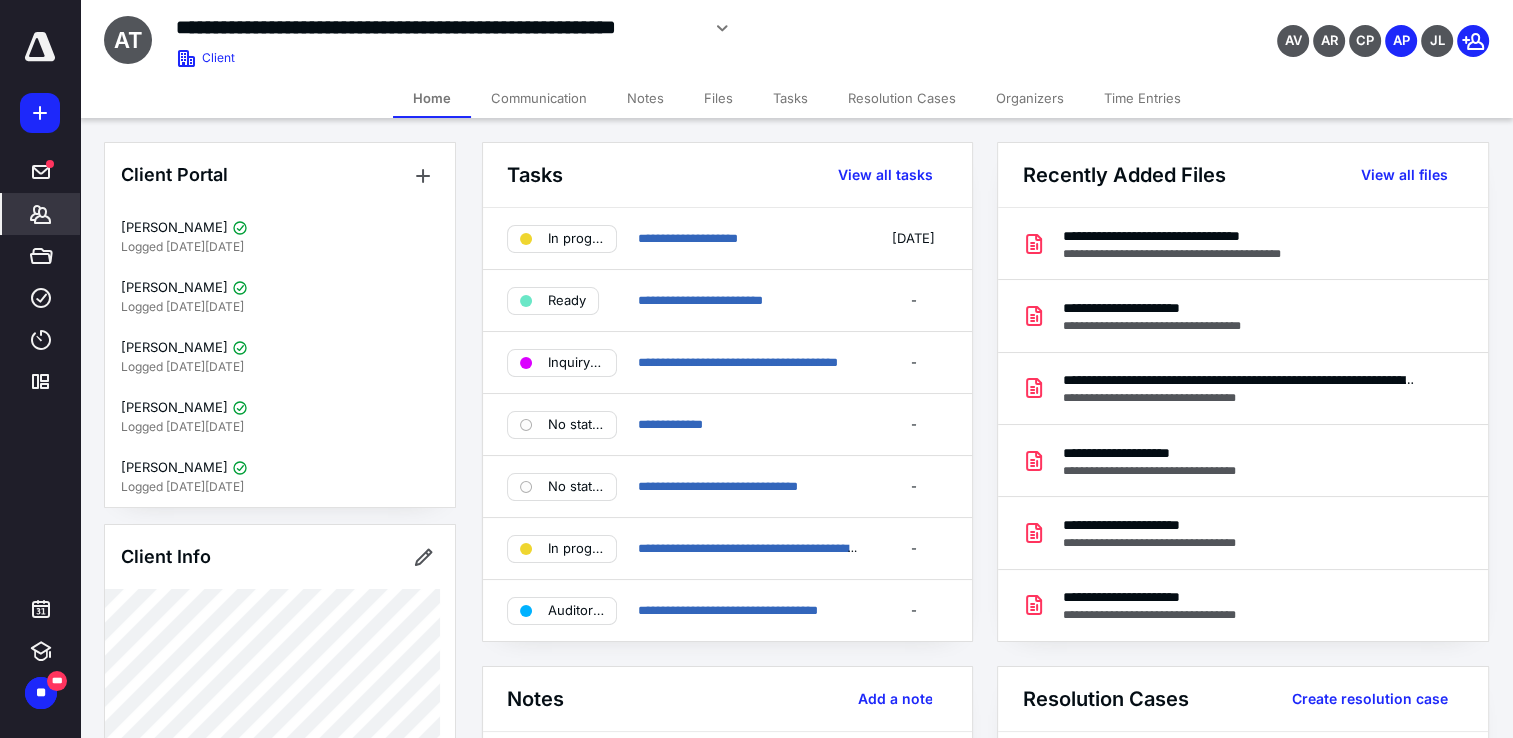 click on "Files" at bounding box center (718, 98) 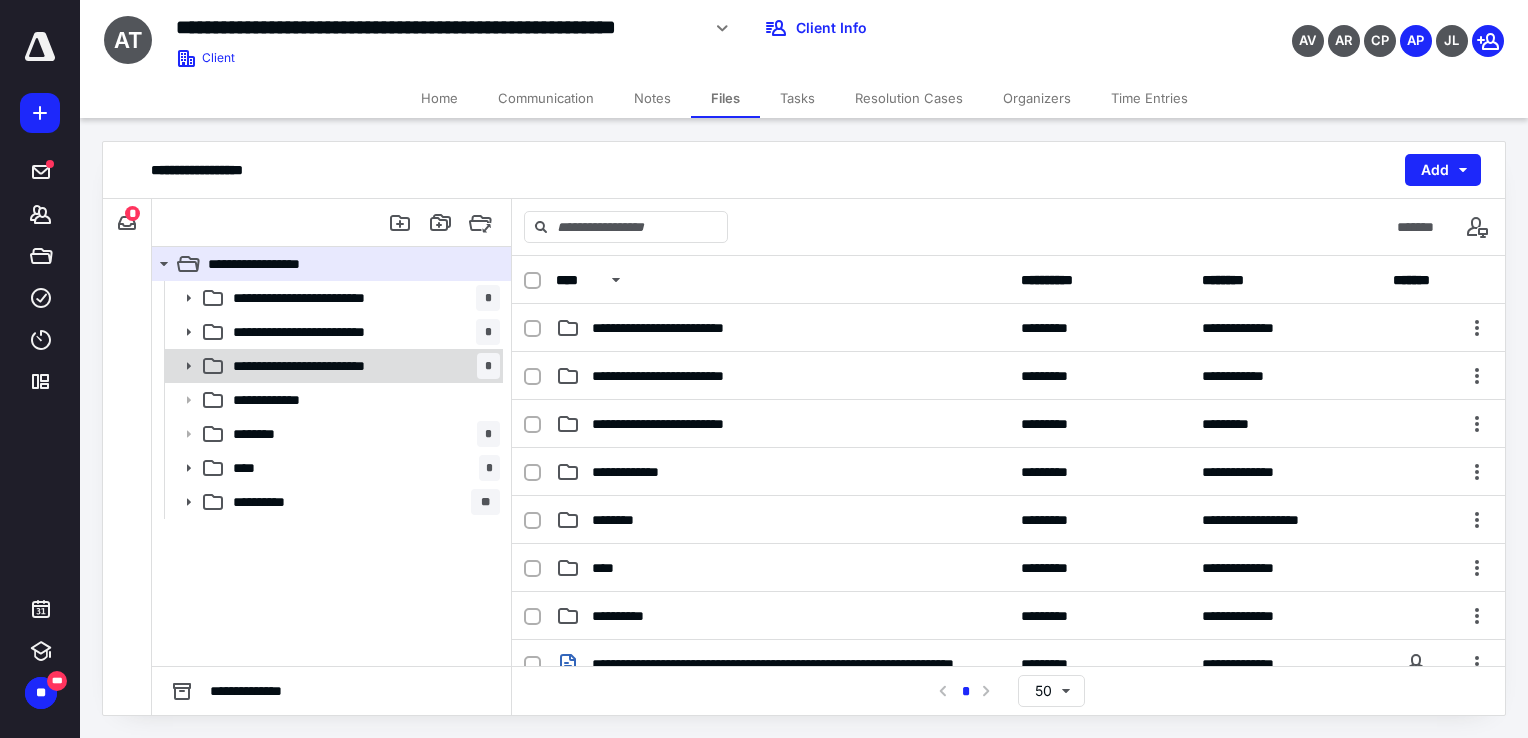 click 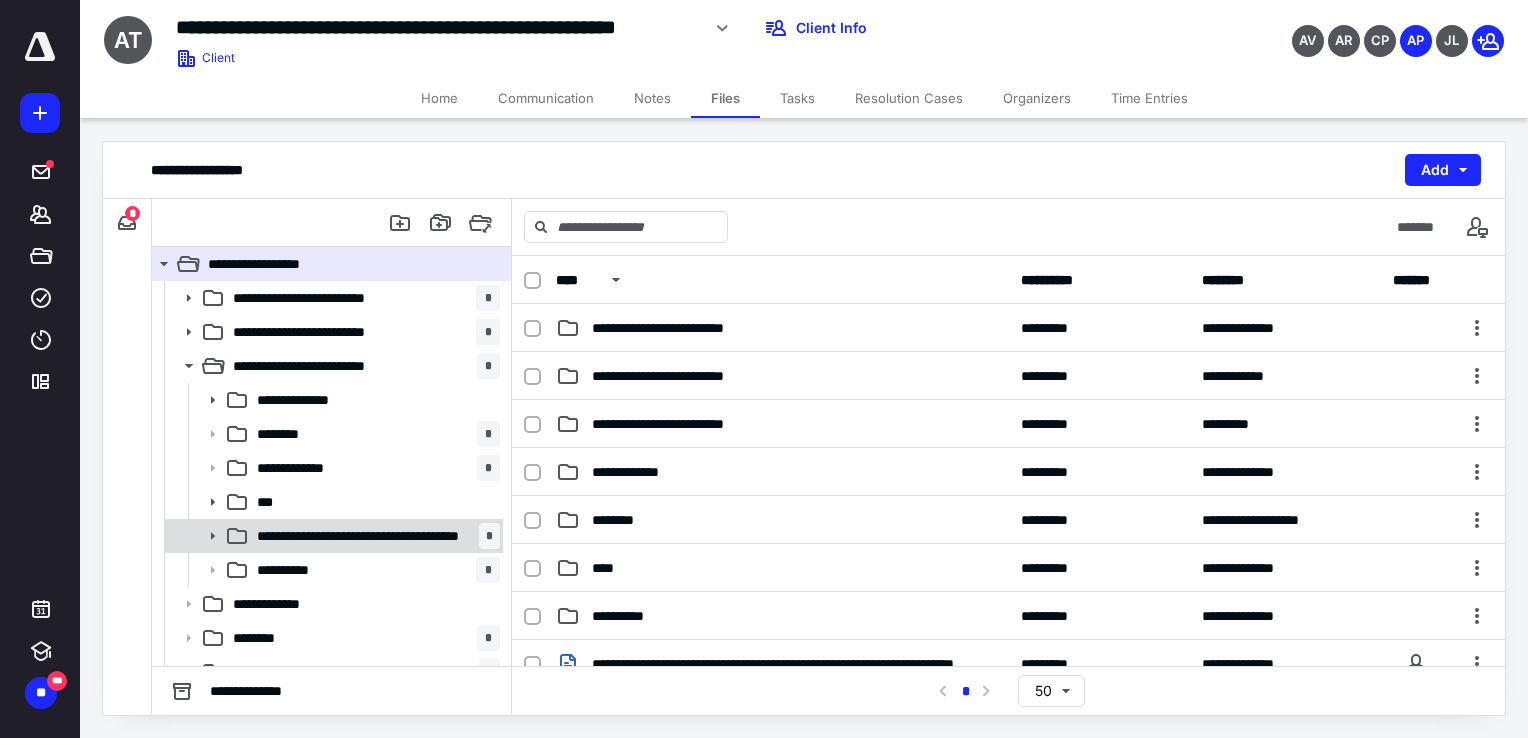 click 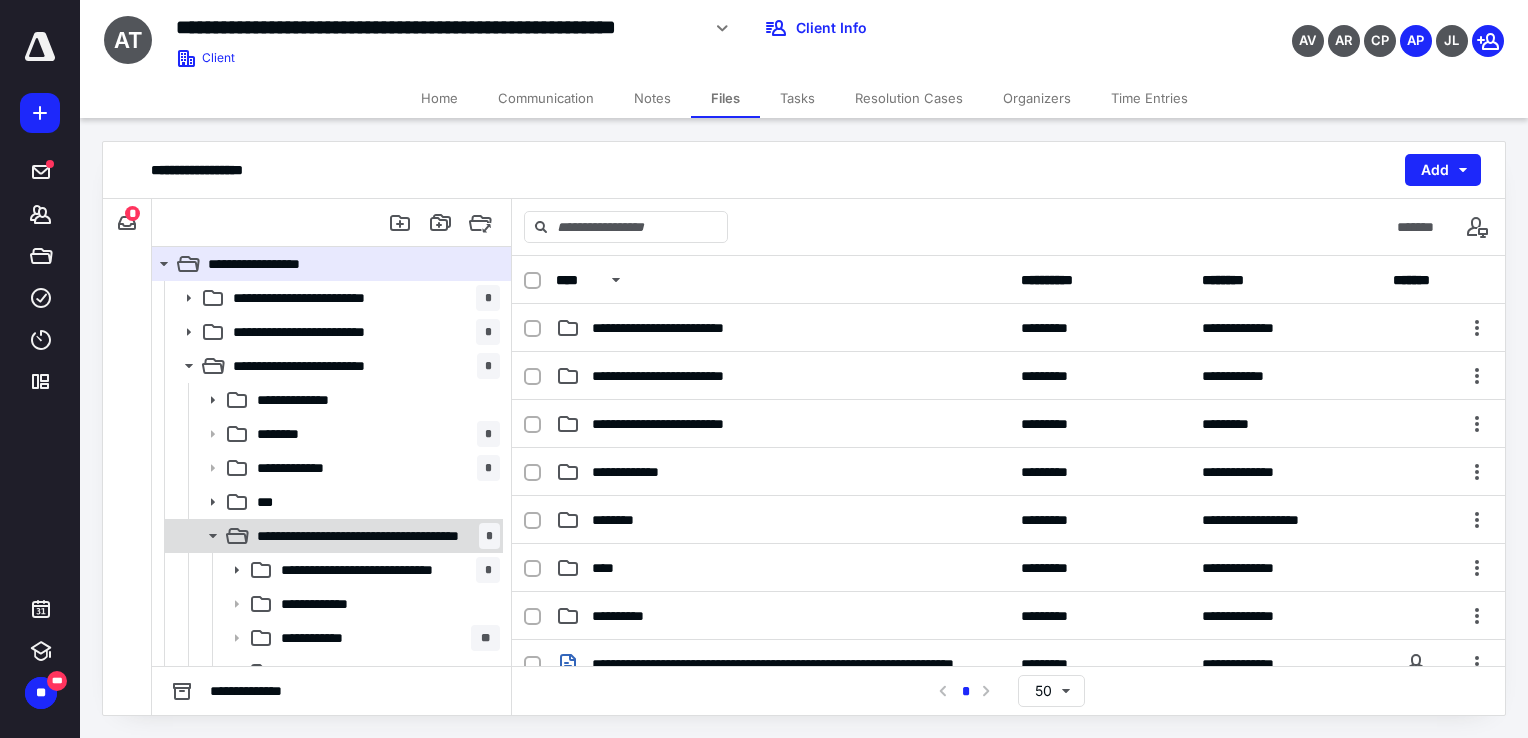scroll, scrollTop: 200, scrollLeft: 0, axis: vertical 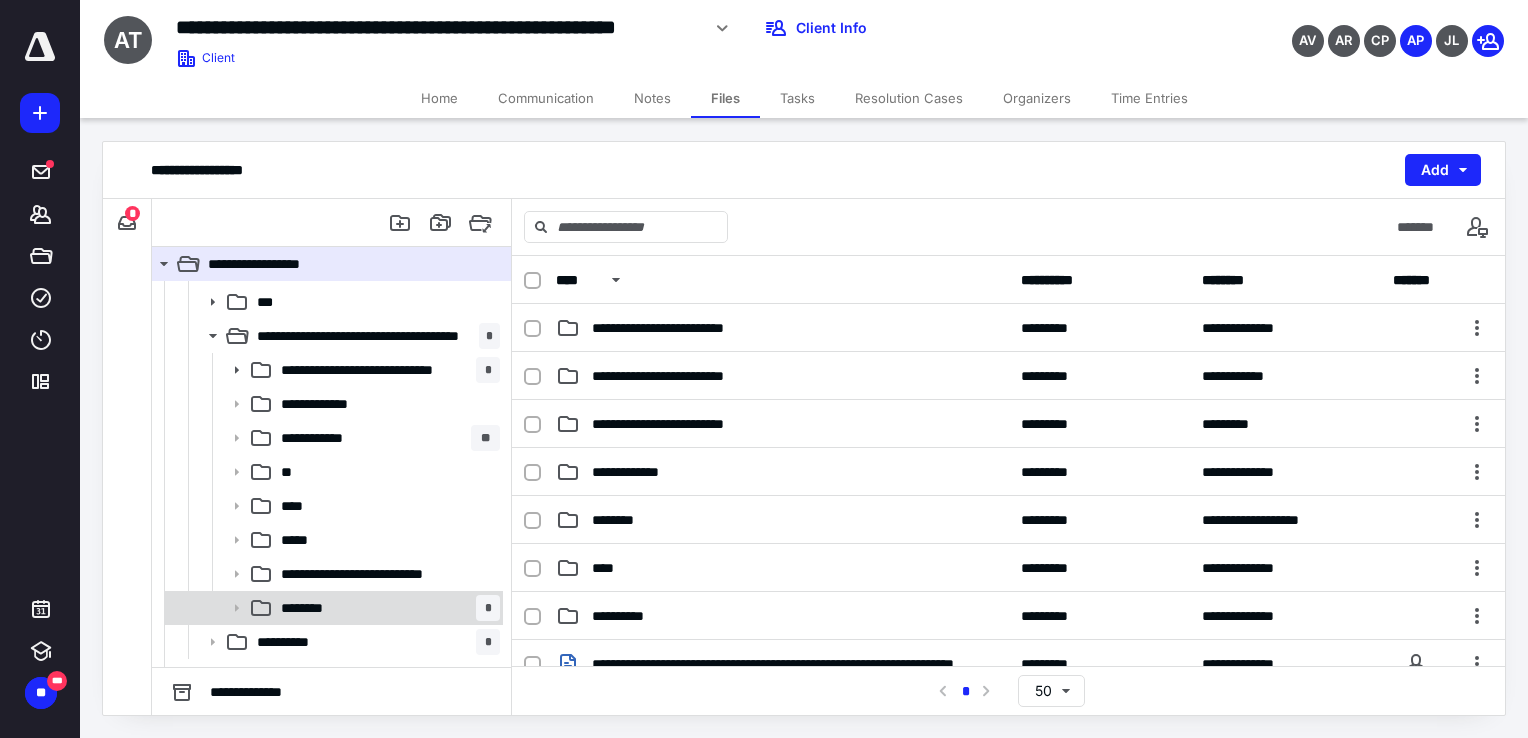 click on "********" at bounding box center [307, 608] 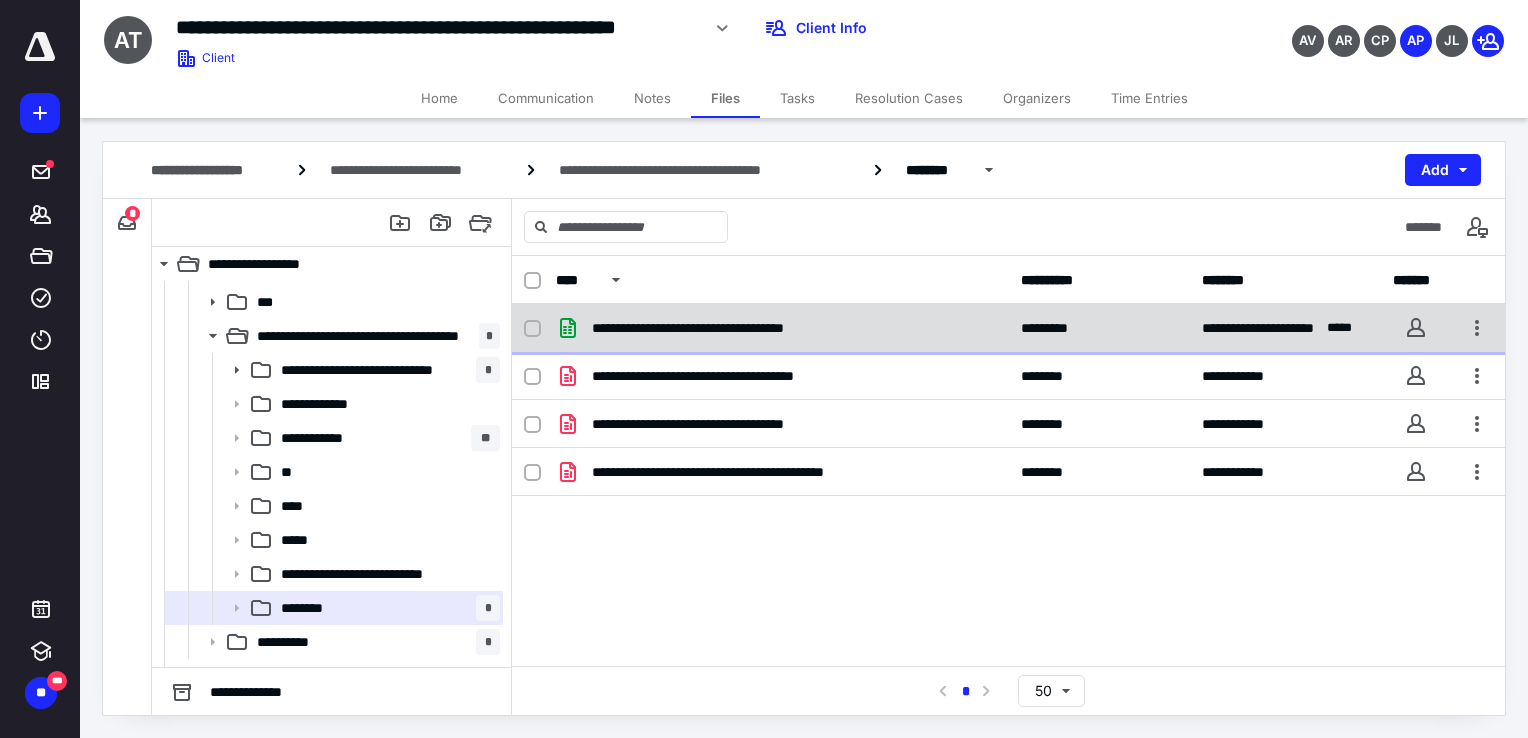 click on "**********" at bounding box center [713, 328] 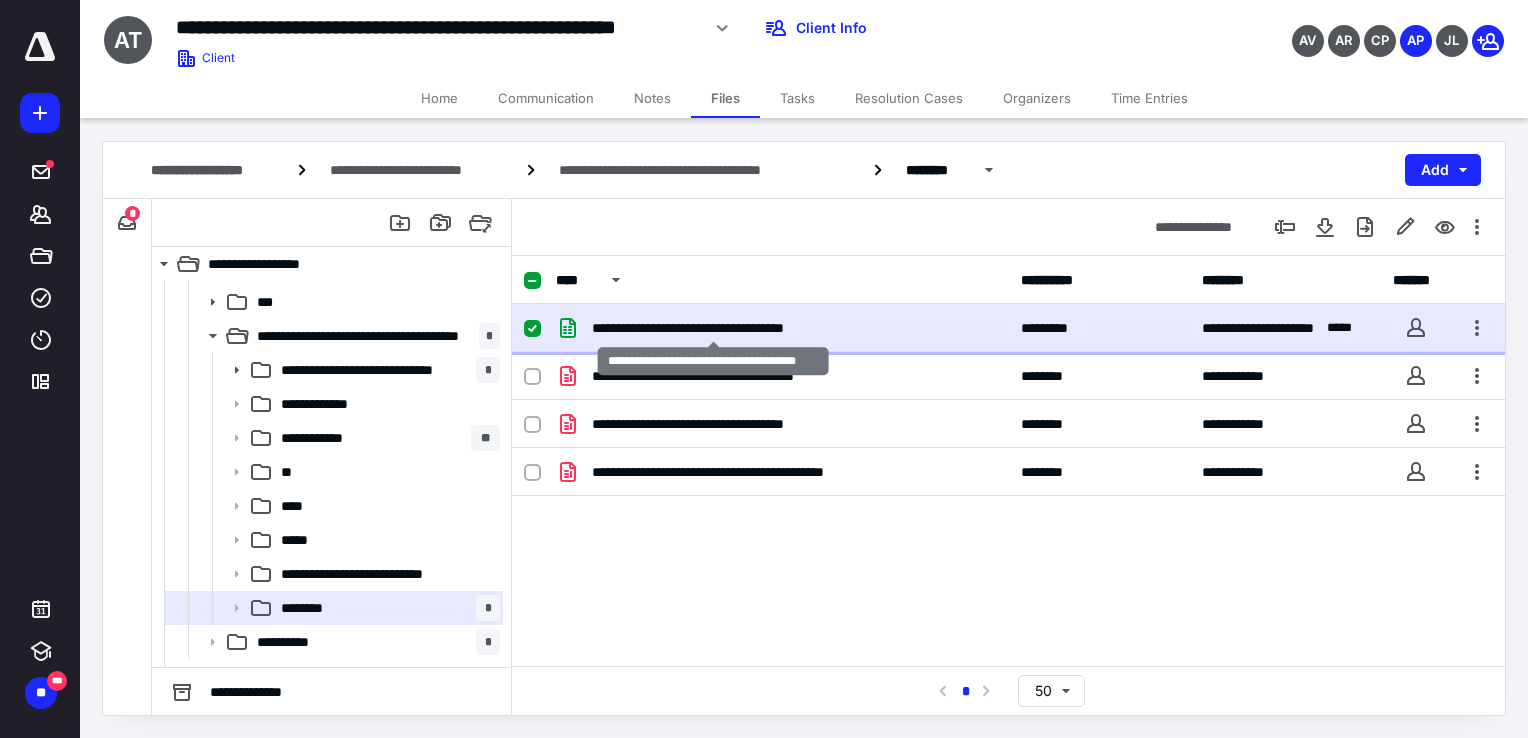 click on "**********" at bounding box center [713, 328] 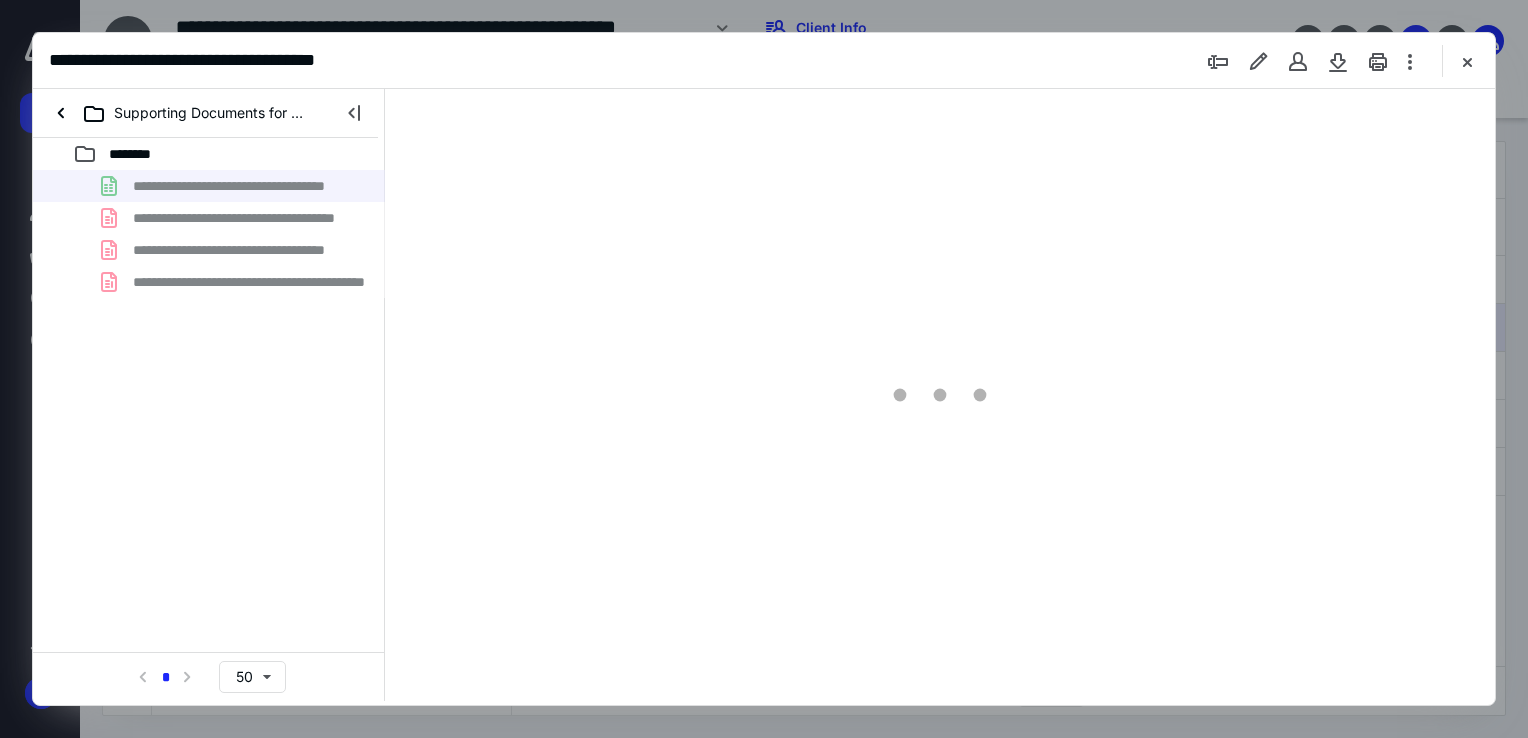 scroll, scrollTop: 0, scrollLeft: 0, axis: both 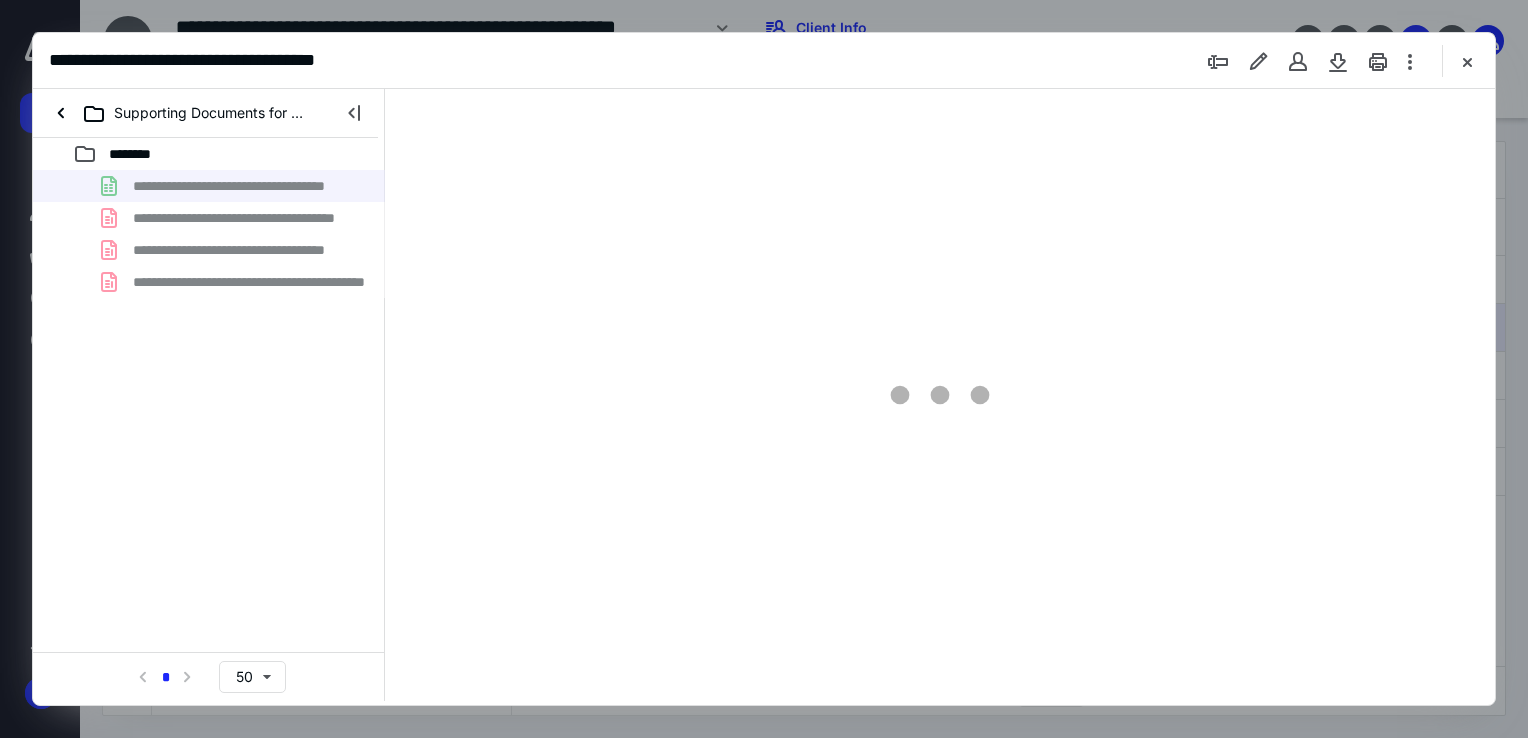 type on "152" 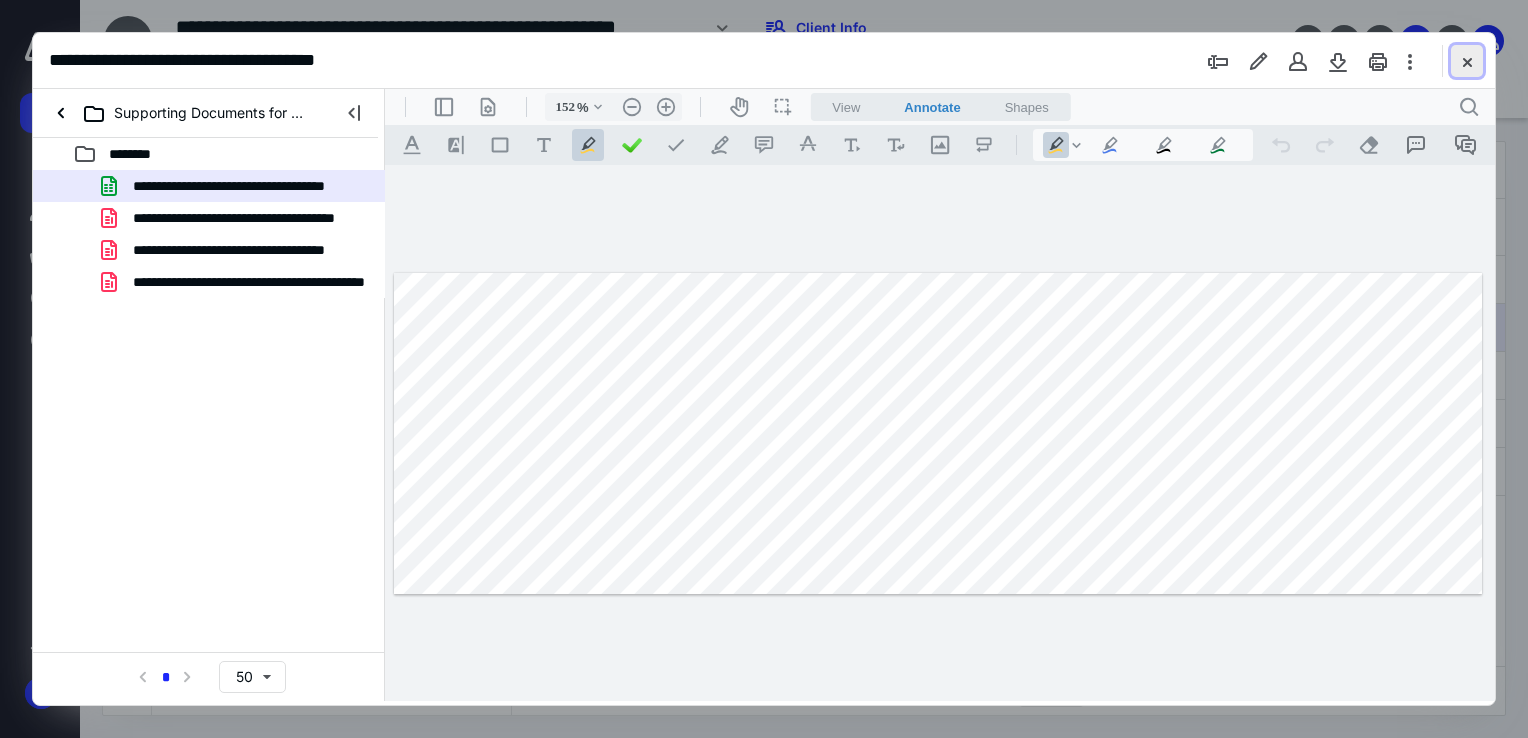 click at bounding box center (1467, 61) 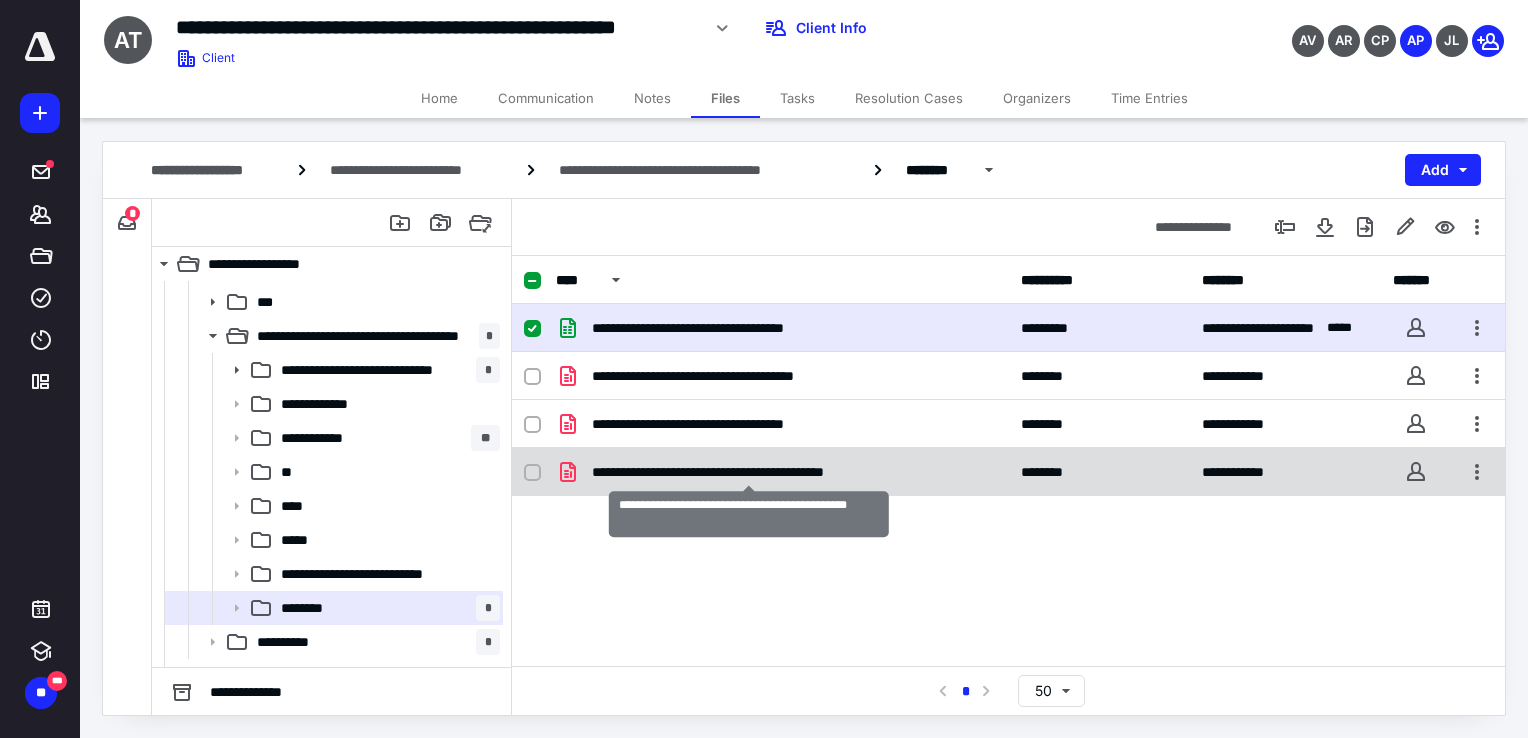 click on "**********" at bounding box center [749, 472] 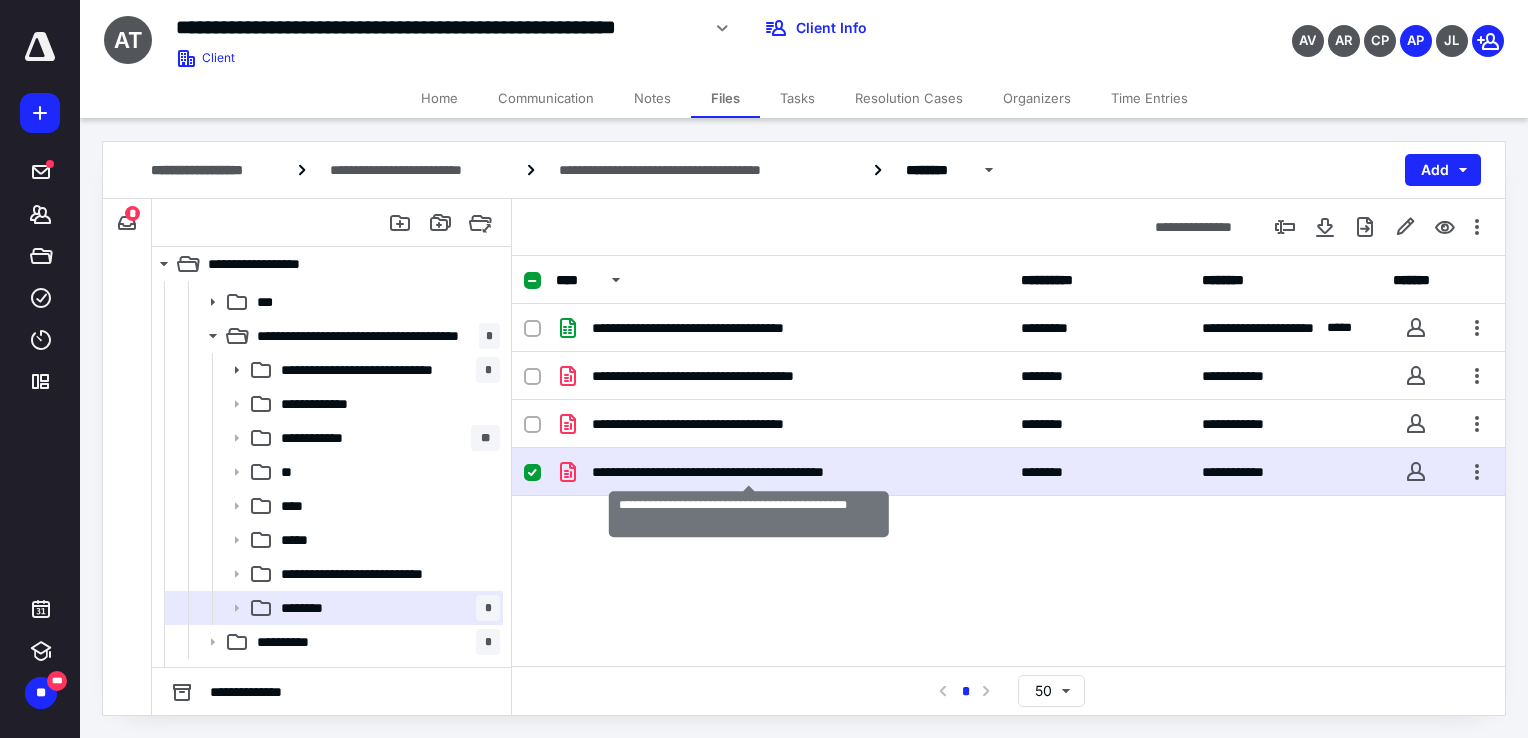 click on "**********" at bounding box center [749, 472] 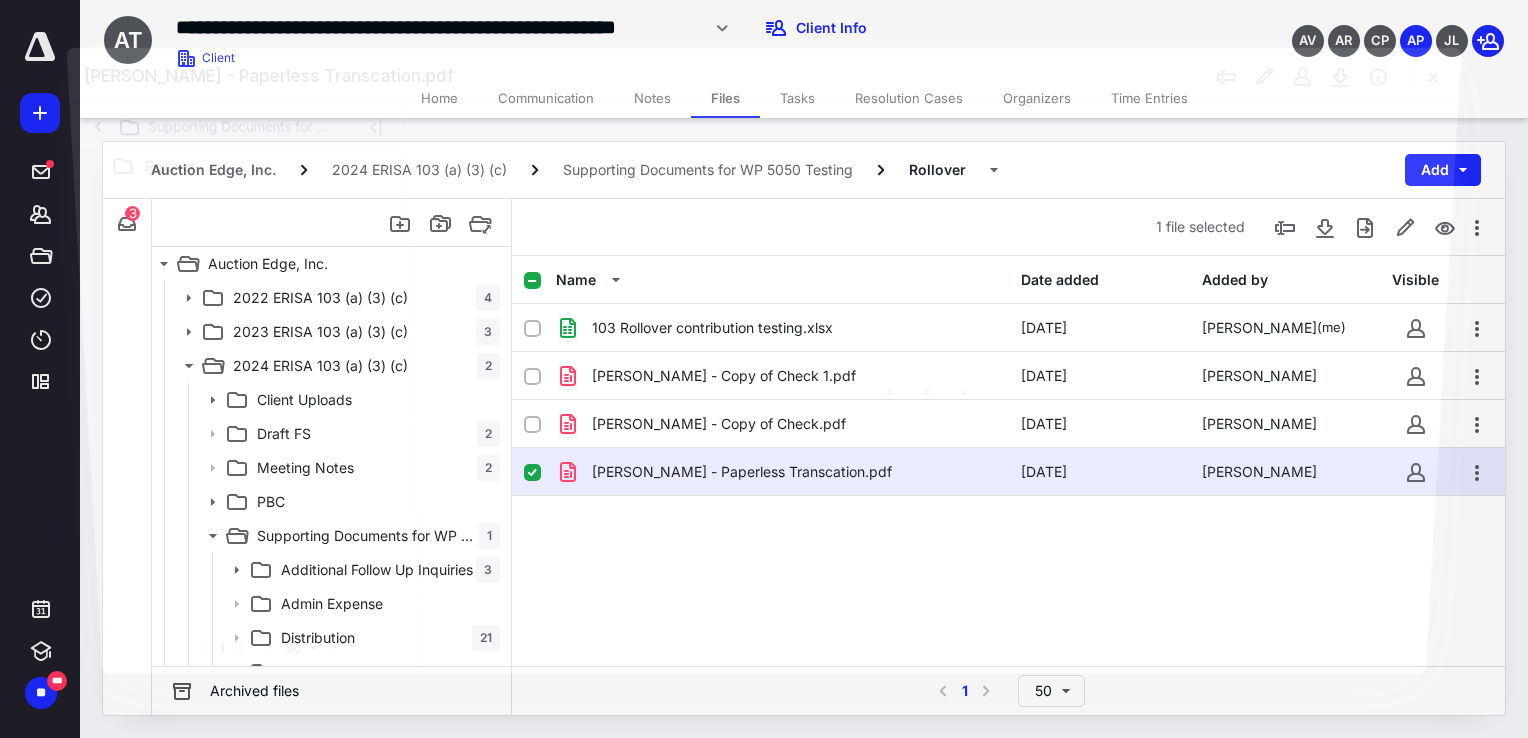 scroll, scrollTop: 200, scrollLeft: 0, axis: vertical 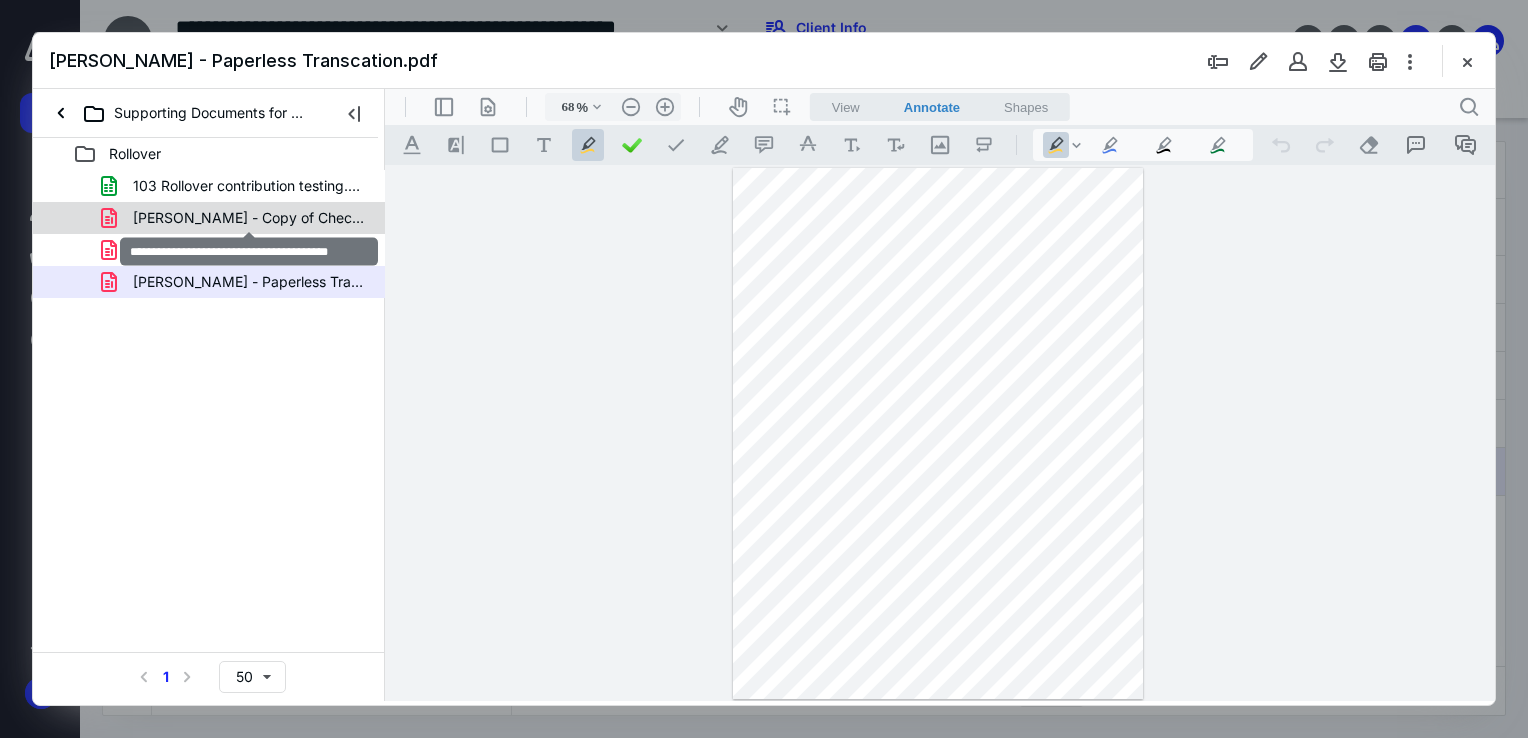 click on "Michael D. Hopkins - Copy of Check 1.pdf" at bounding box center (249, 218) 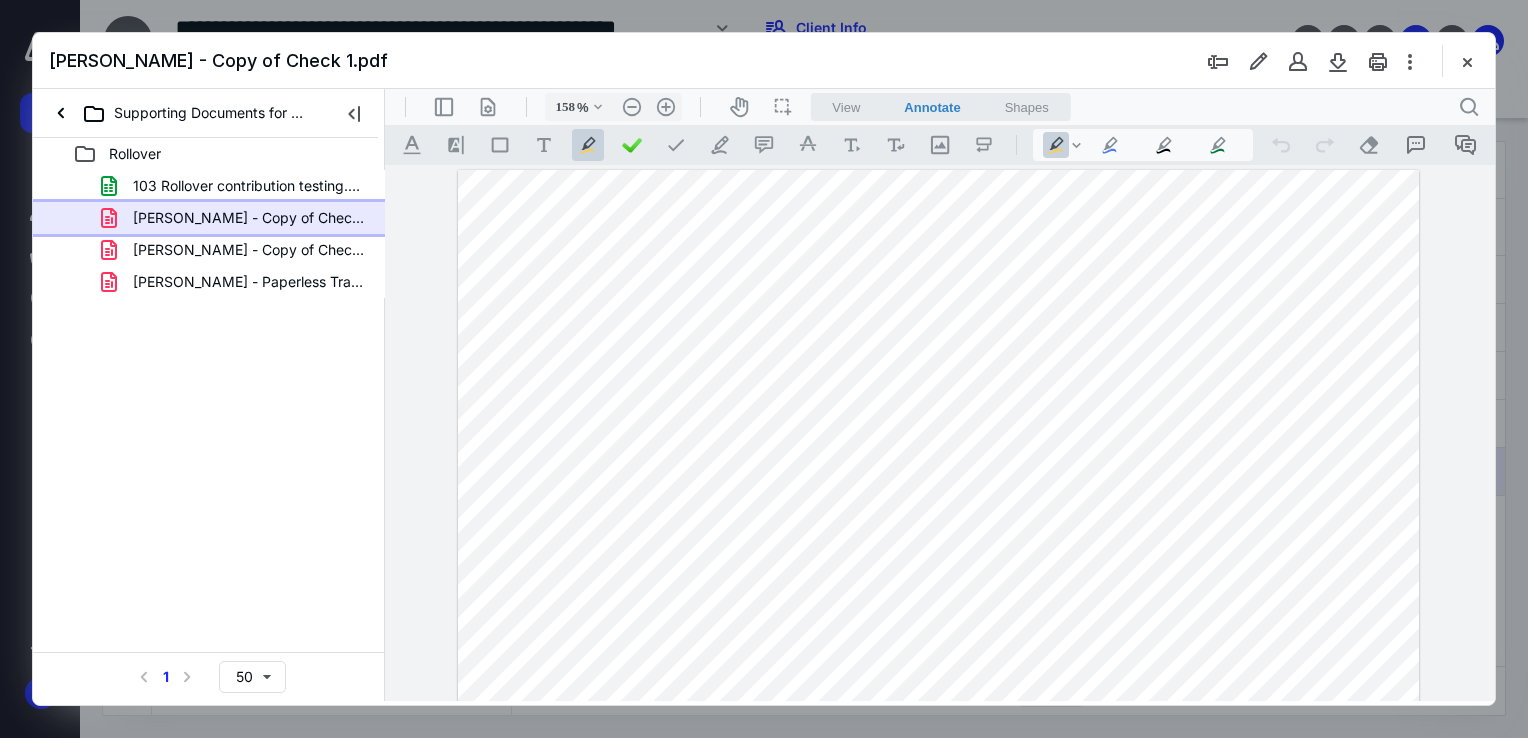 scroll, scrollTop: 0, scrollLeft: 0, axis: both 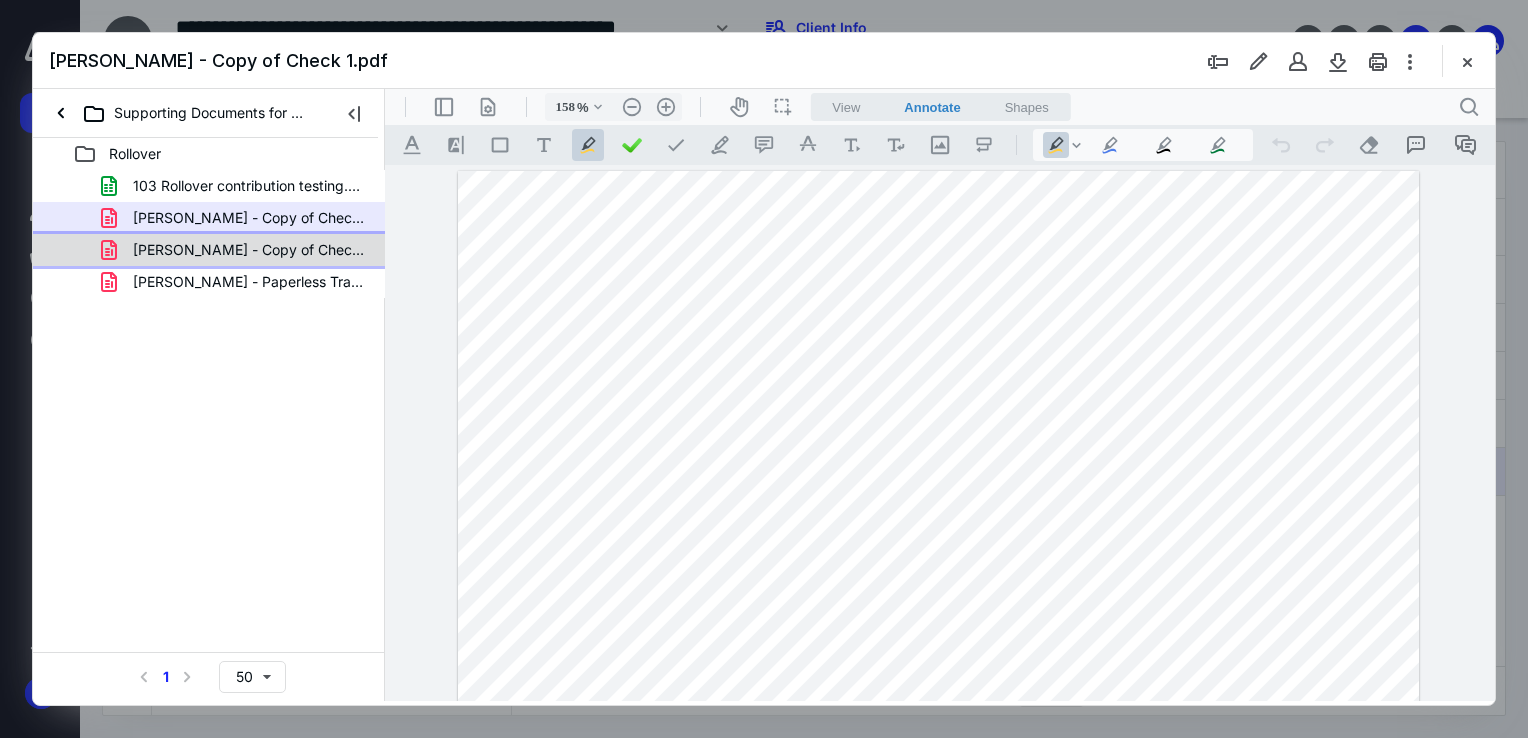 click on "Michael D. Hopkins - Copy of Check.pdf" at bounding box center [249, 250] 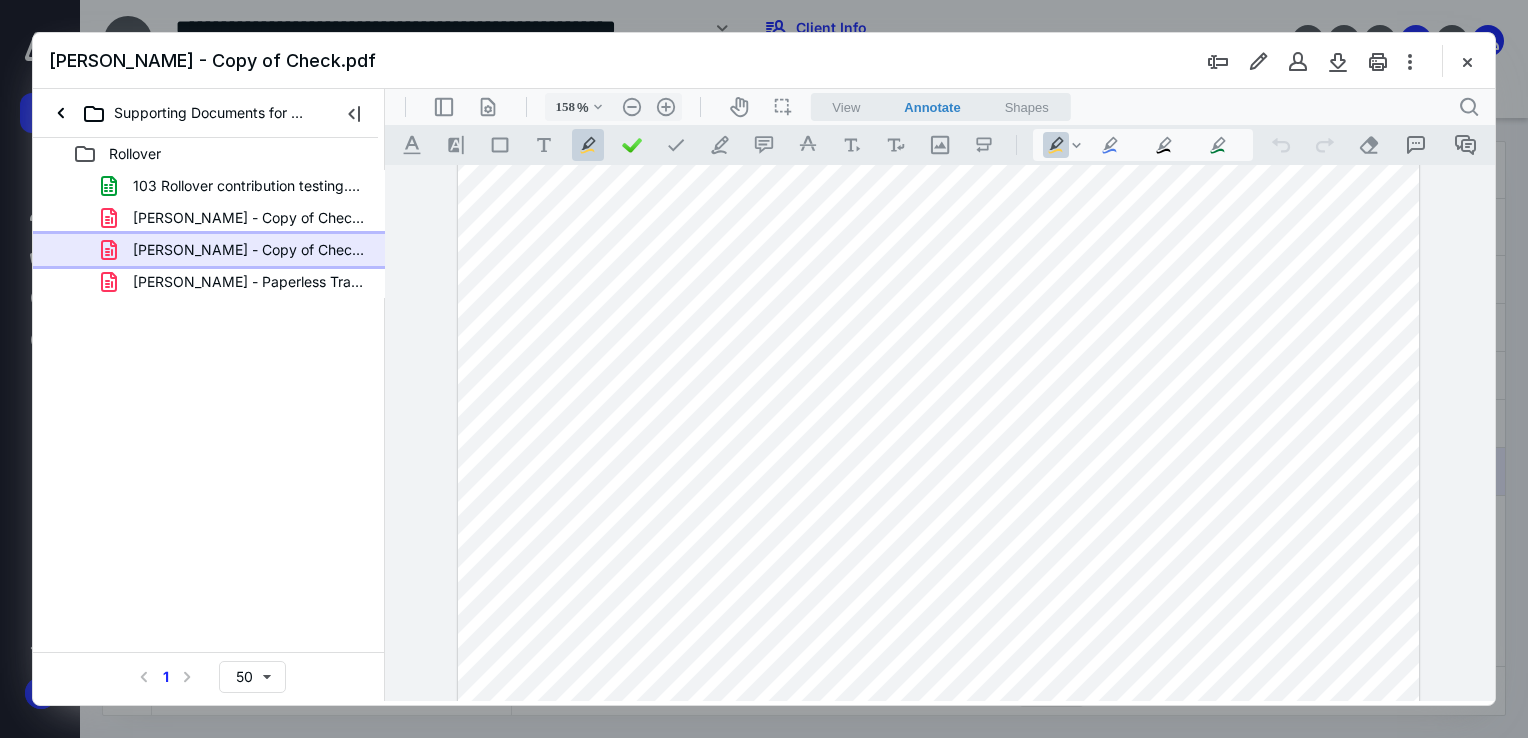 scroll, scrollTop: 0, scrollLeft: 0, axis: both 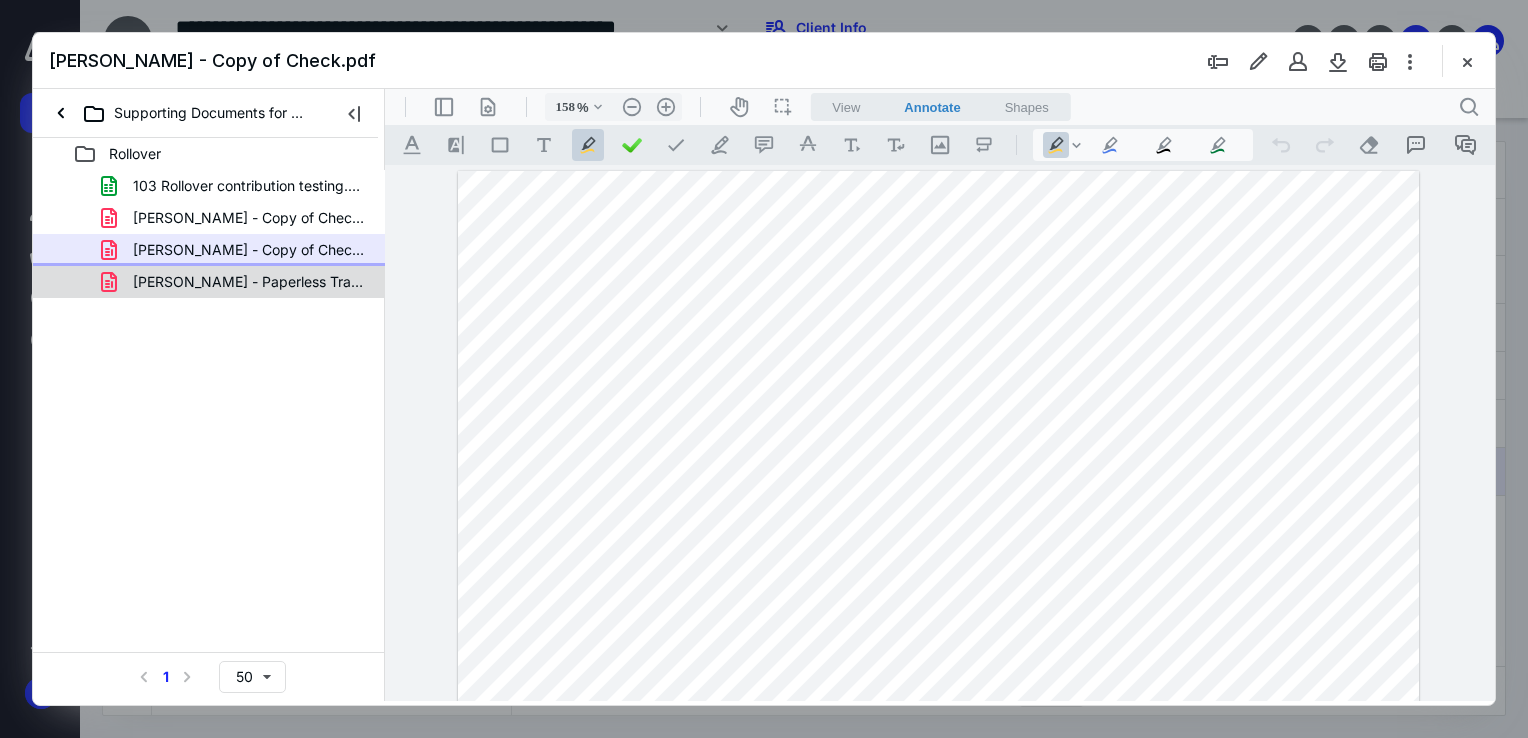 click on "Michael D. Hopkins - Paperless Transcation.pdf" at bounding box center [249, 282] 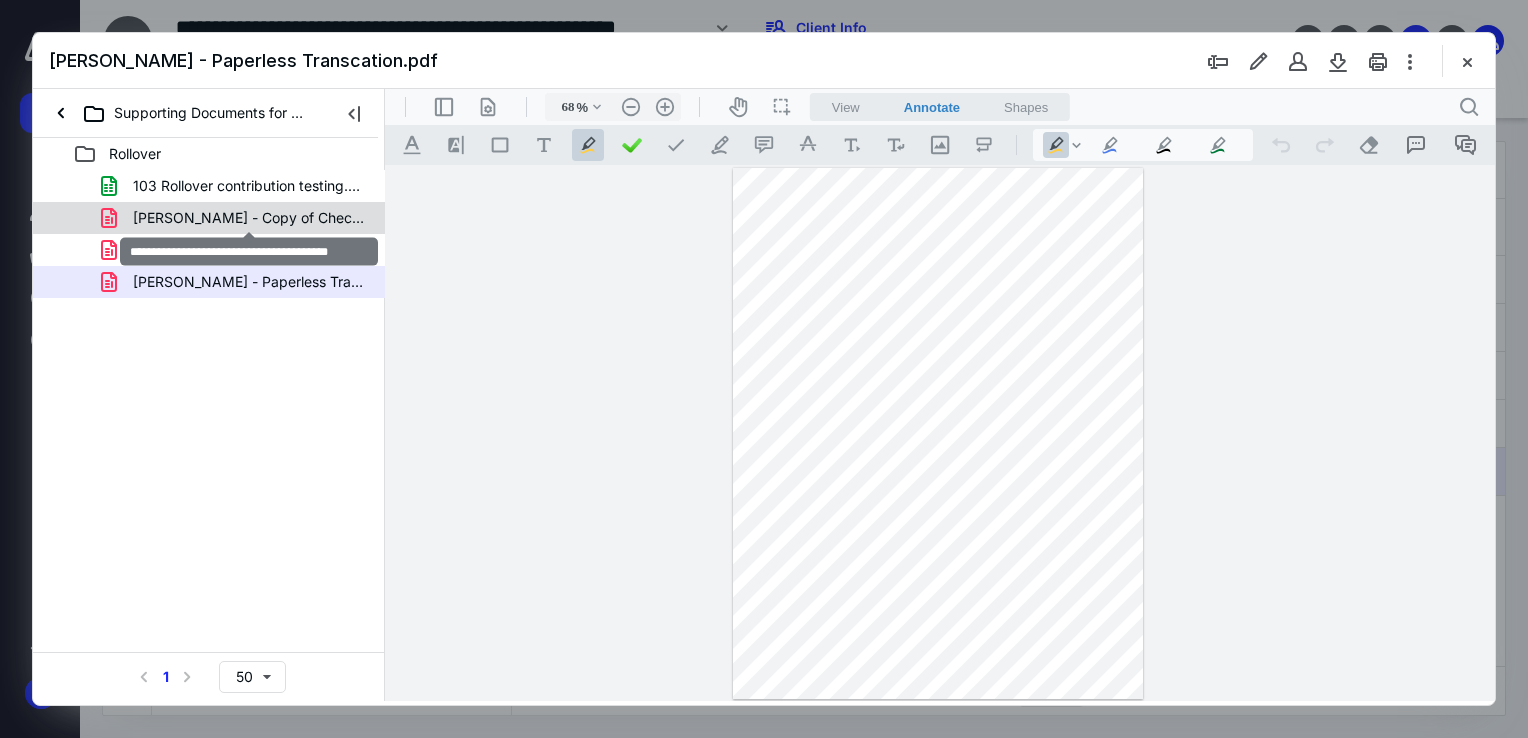 click on "Michael D. Hopkins - Copy of Check 1.pdf" at bounding box center (249, 218) 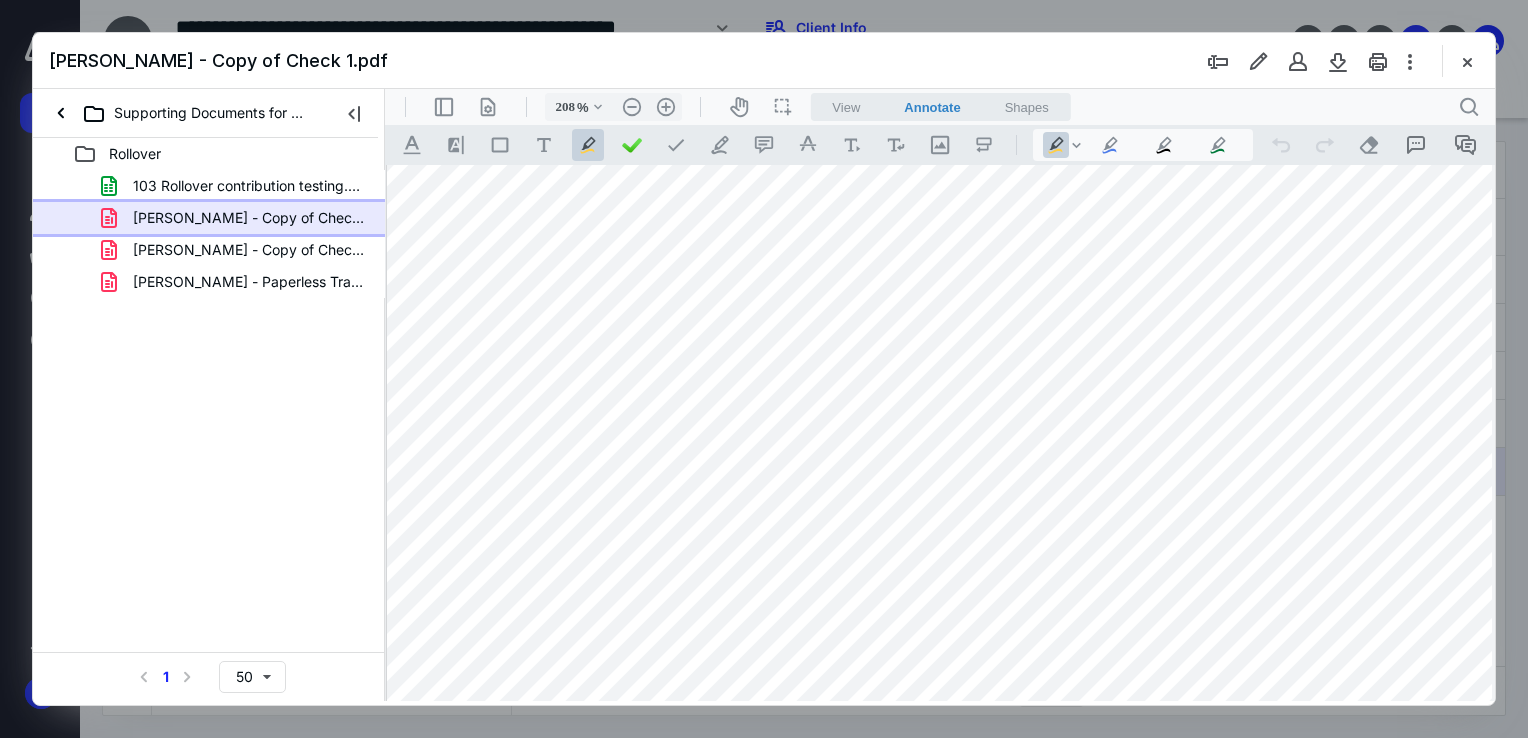 scroll, scrollTop: 0, scrollLeft: 6, axis: horizontal 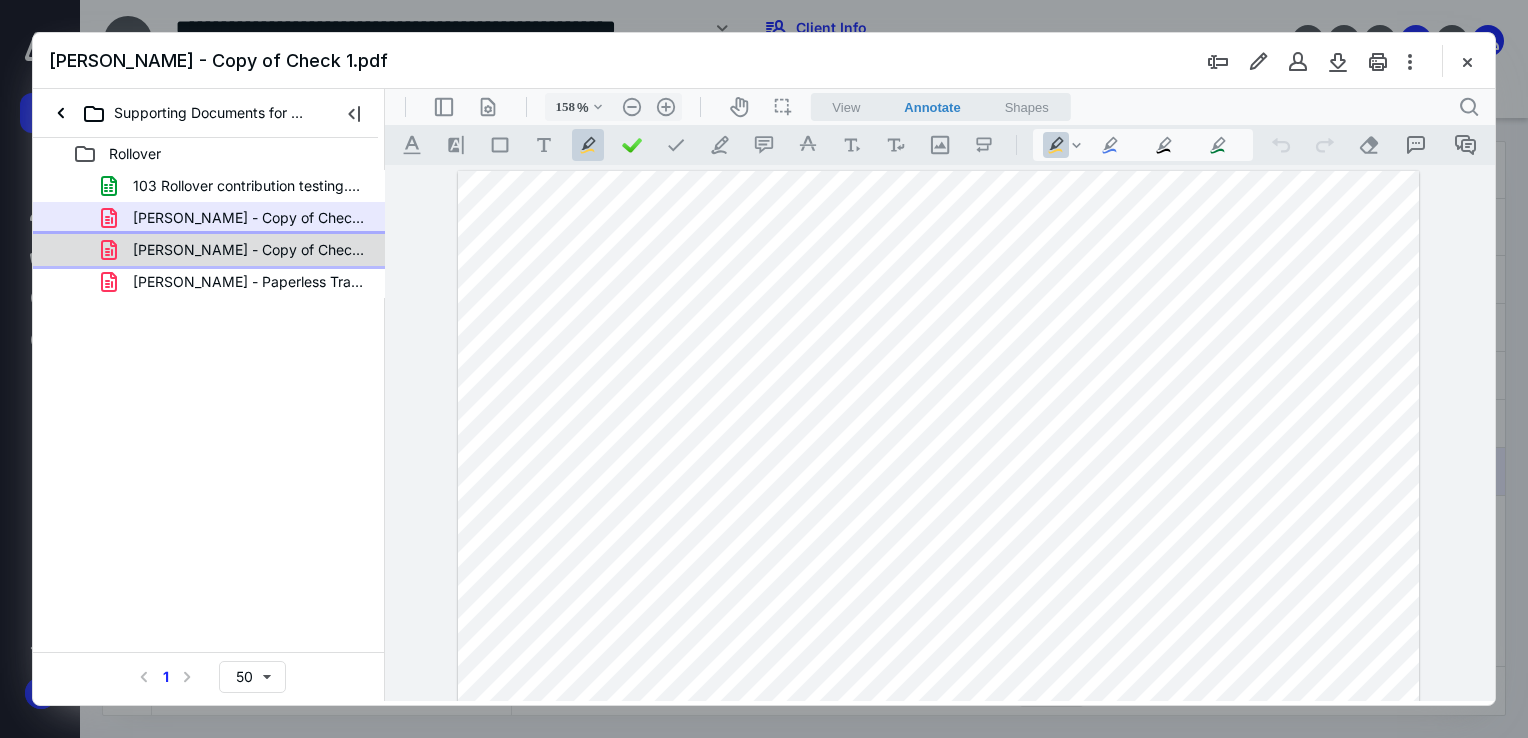 click on "Michael D. Hopkins - Copy of Check.pdf" at bounding box center [237, 250] 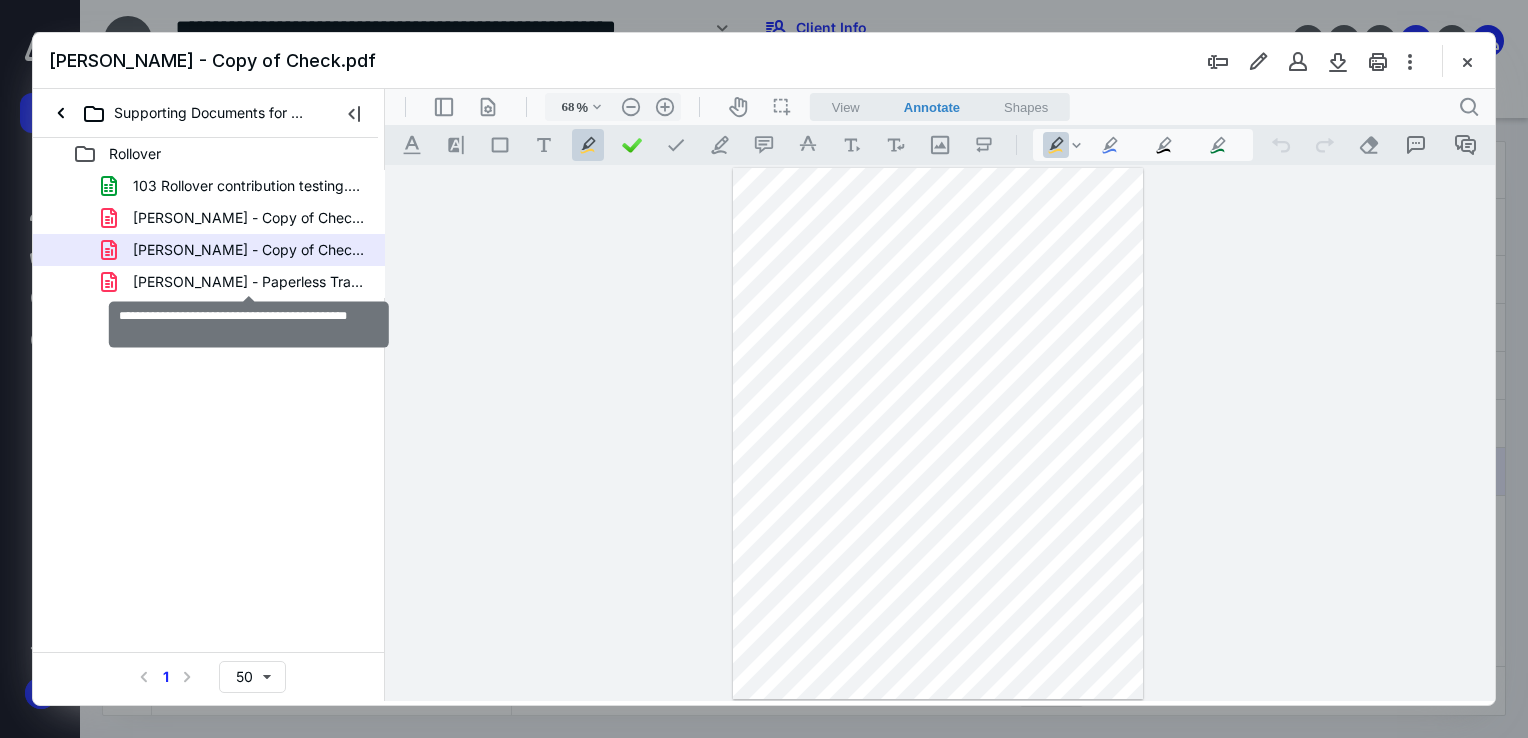 click on "Michael D. Hopkins - Paperless Transcation.pdf" at bounding box center (249, 282) 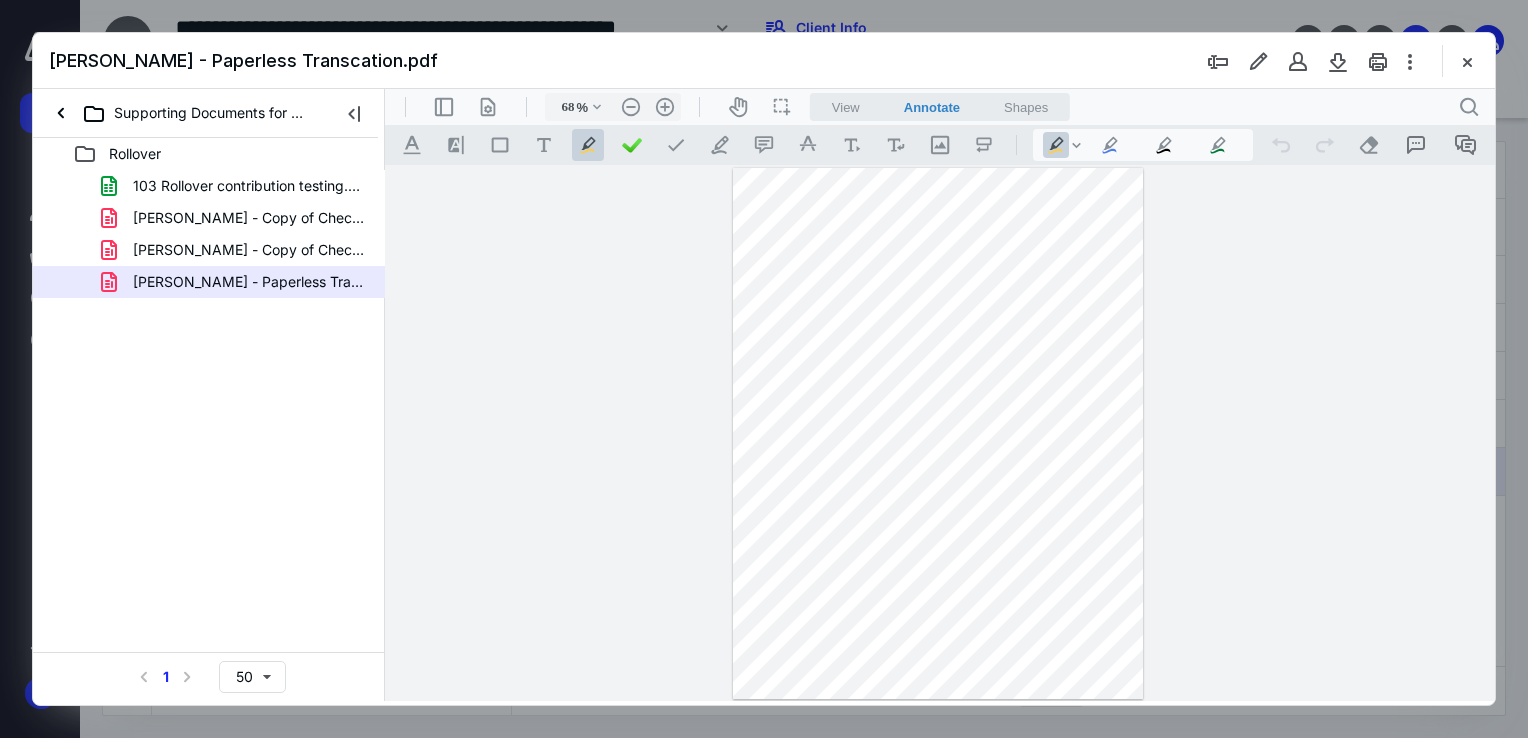 click on "Michael D. Hopkins - Copy of Check 1.pdf" at bounding box center [249, 218] 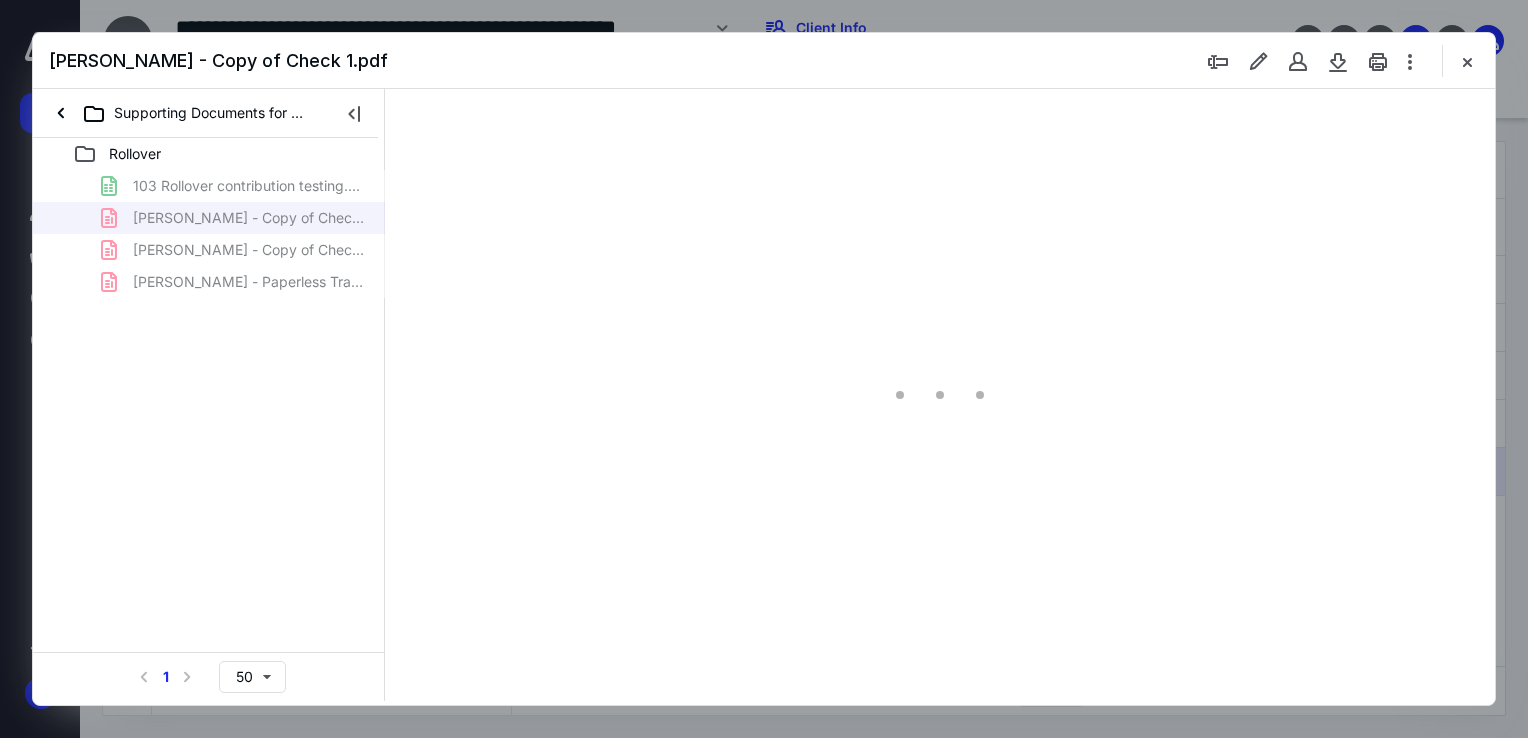 click on "103 Rollover contribution testing.xlsx Michael D. Hopkins - Copy of Check 1.pdf Michael D. Hopkins - Copy of Check.pdf Michael D. Hopkins - Paperless Transcation.pdf" at bounding box center [209, 234] 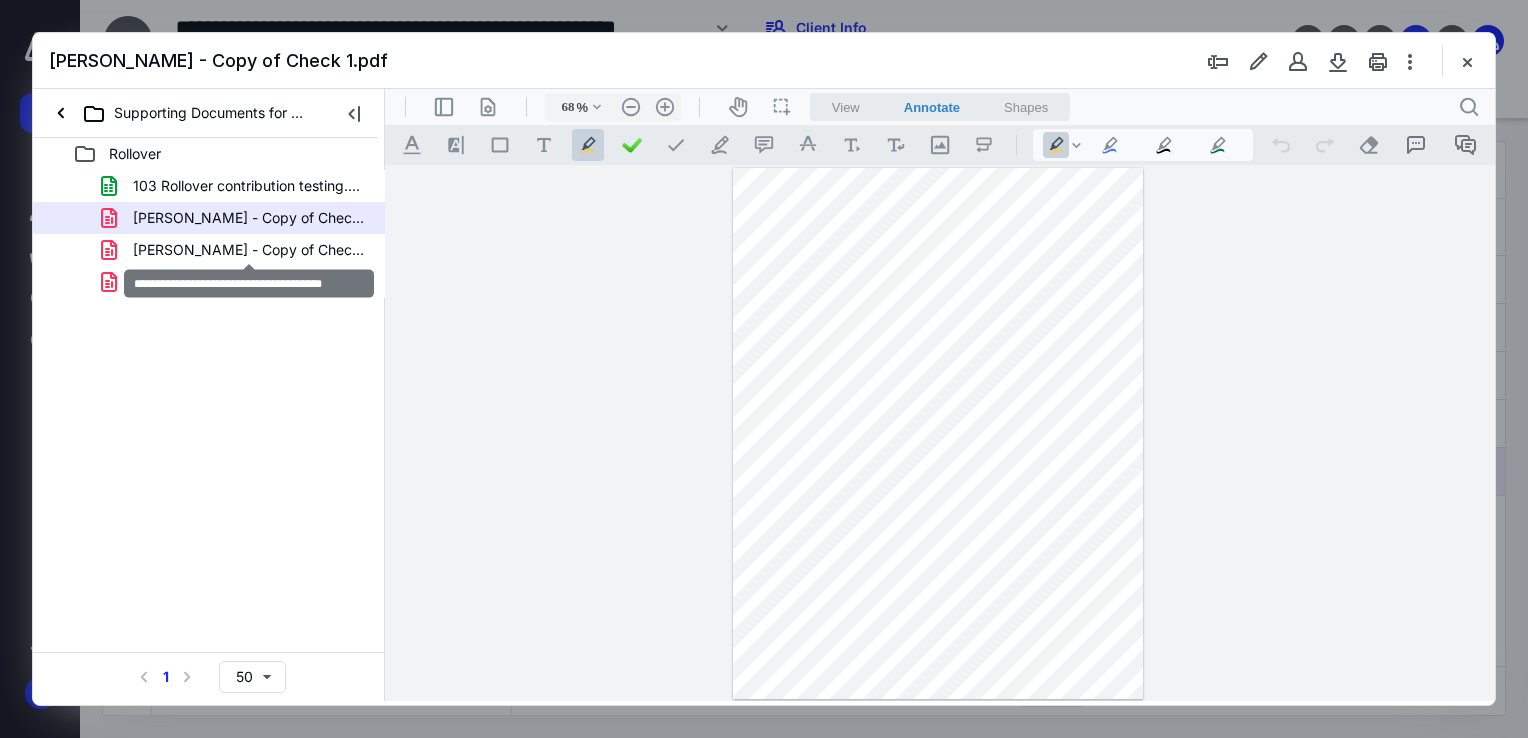 click on "Michael D. Hopkins - Copy of Check.pdf" at bounding box center [249, 250] 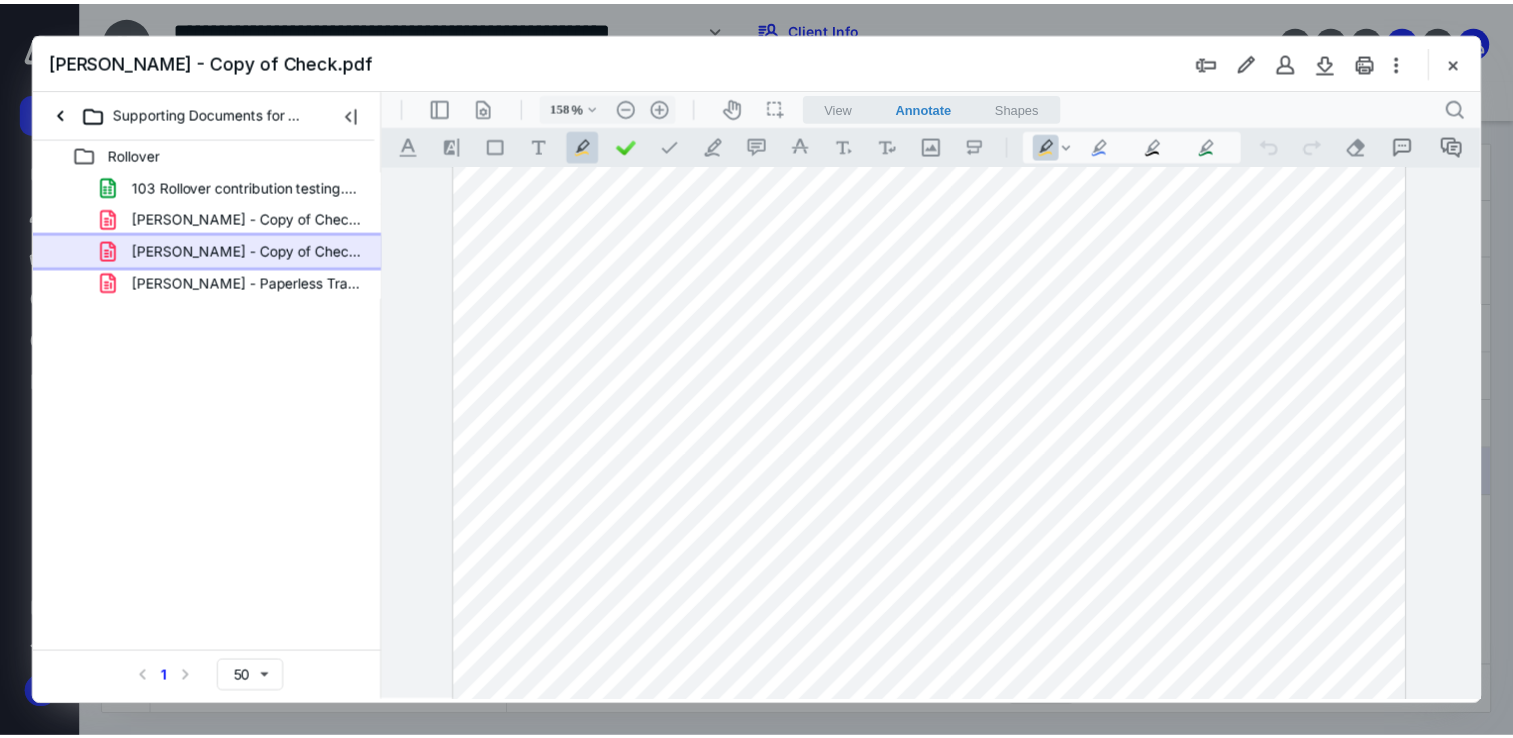 scroll, scrollTop: 0, scrollLeft: 0, axis: both 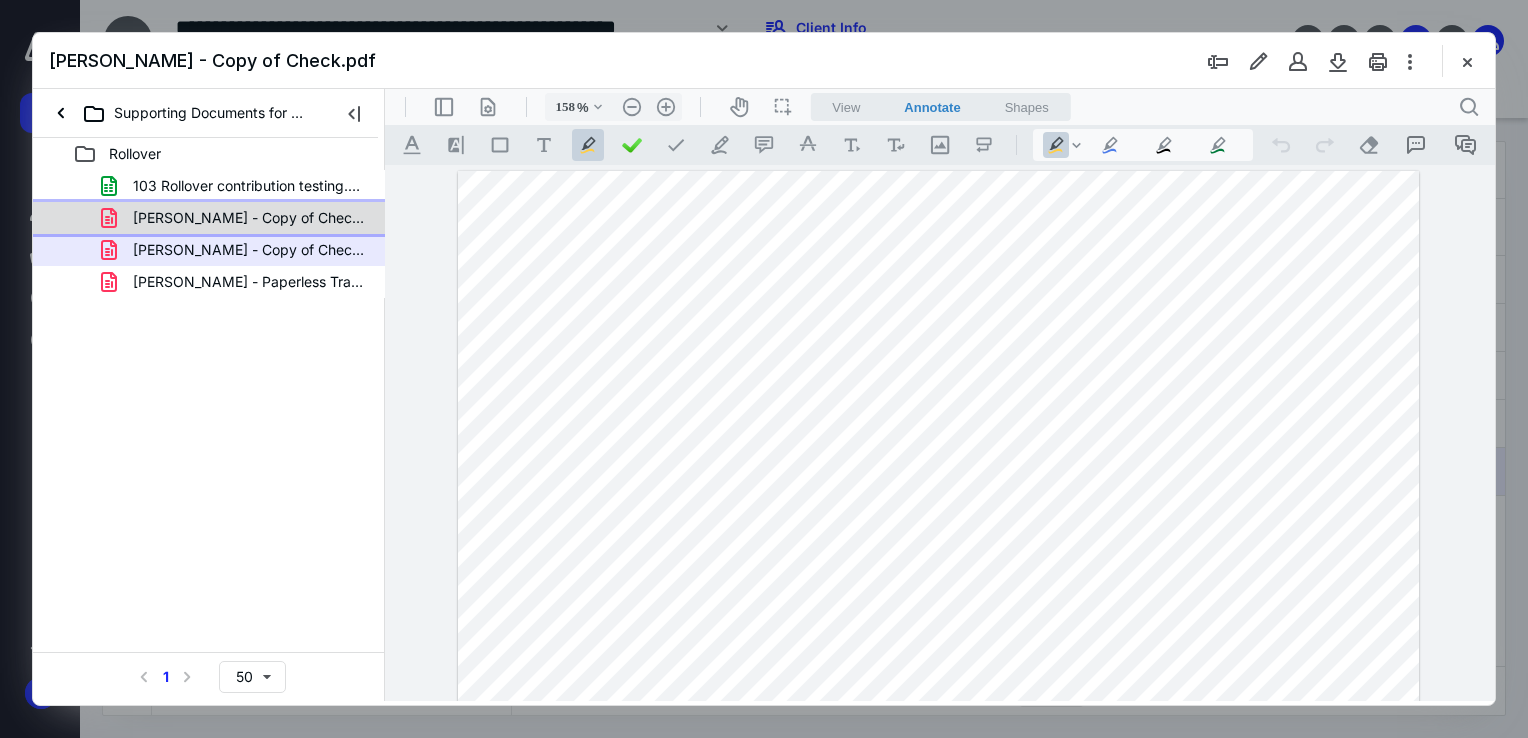 click on "Michael D. Hopkins - Copy of Check 1.pdf" at bounding box center [209, 218] 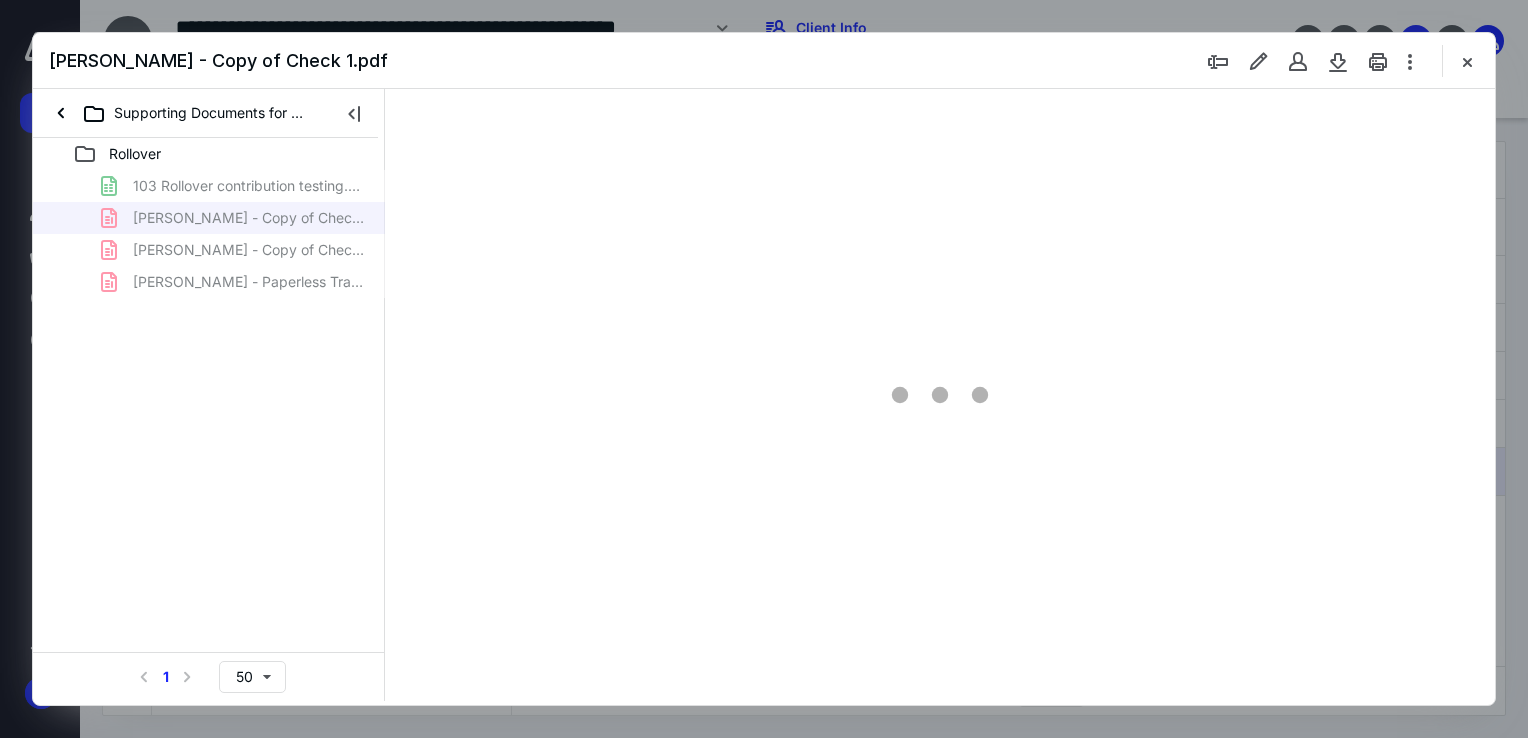 click on "103 Rollover contribution testing.xlsx Michael D. Hopkins - Copy of Check 1.pdf Michael D. Hopkins - Copy of Check.pdf Michael D. Hopkins - Paperless Transcation.pdf" at bounding box center (209, 234) 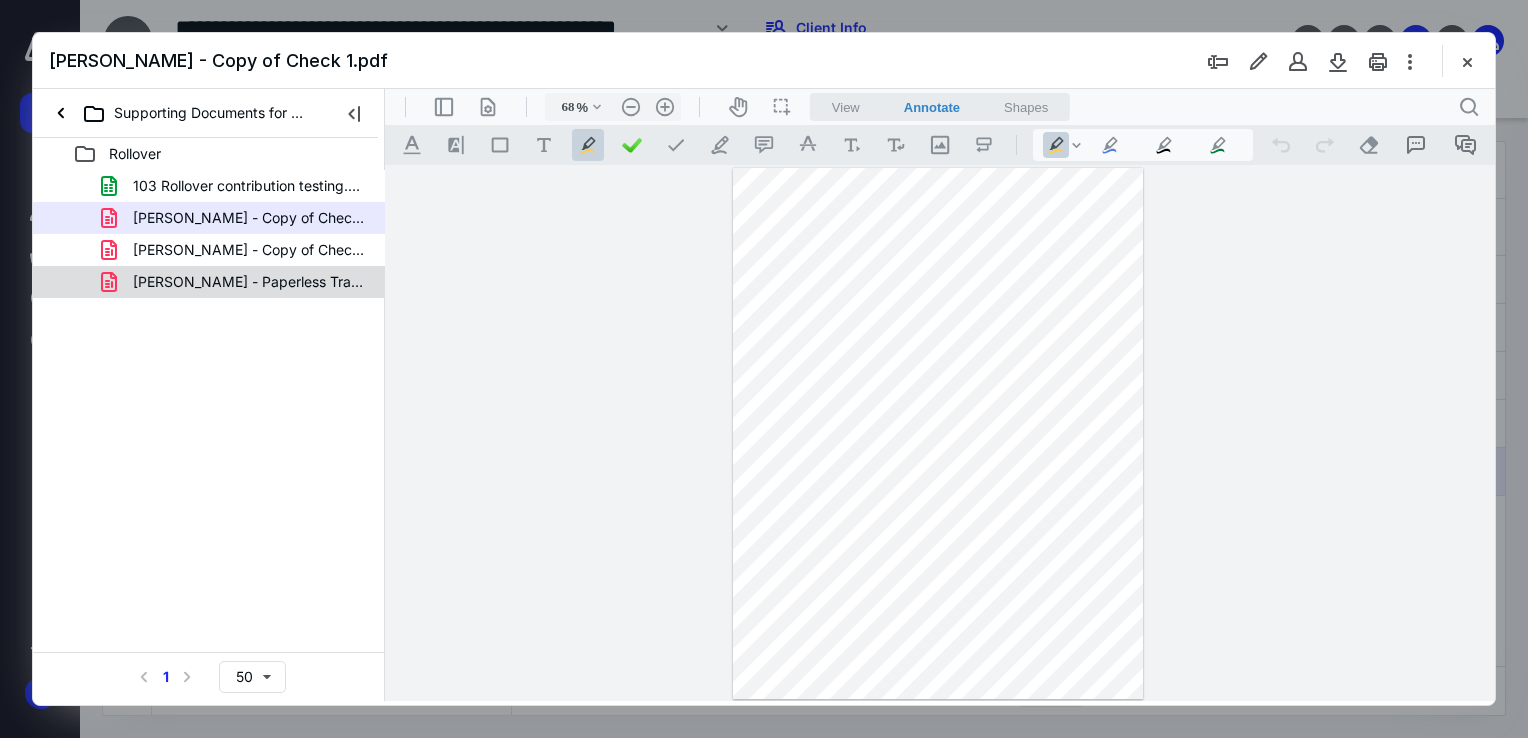 click on "Michael D. Hopkins - Paperless Transcation.pdf" at bounding box center (249, 282) 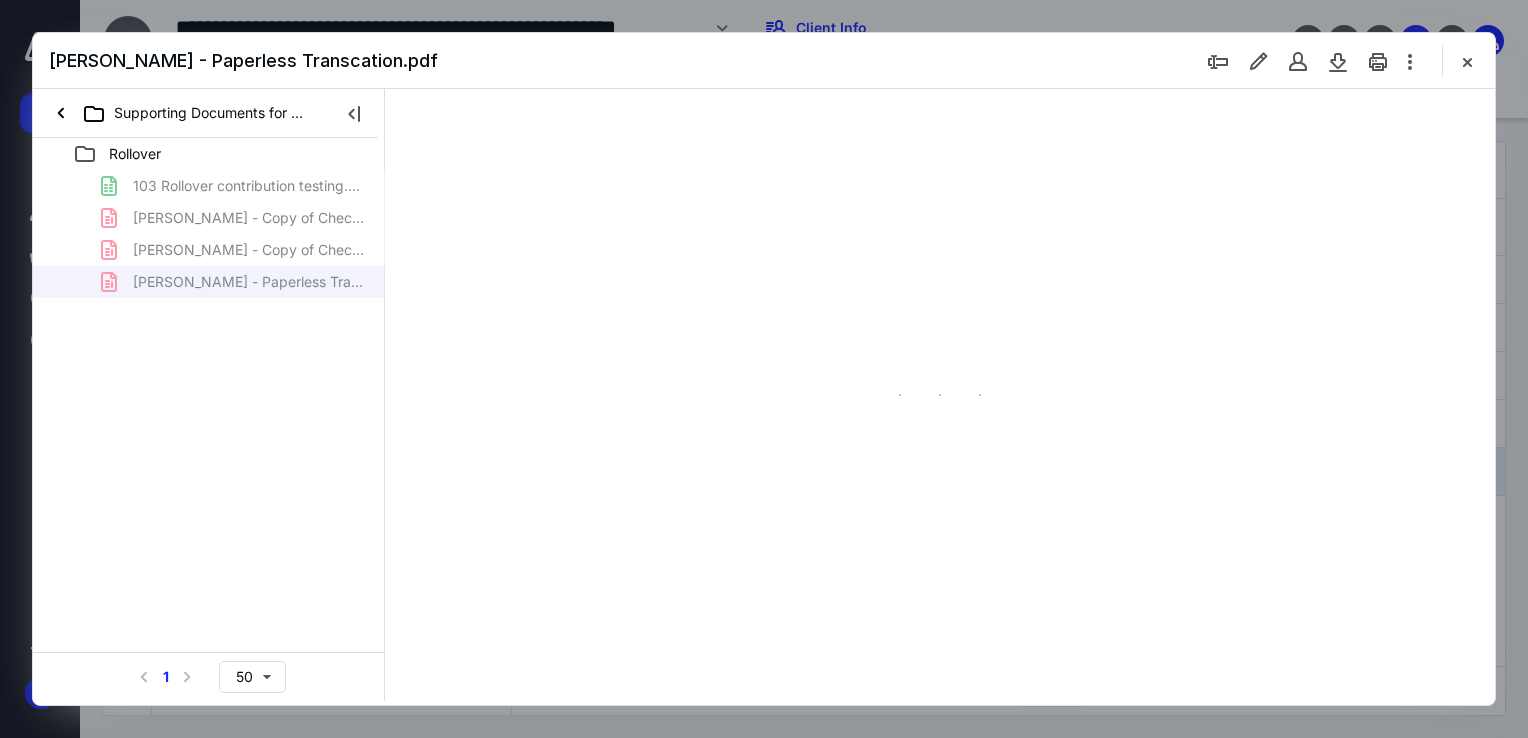 type on "68" 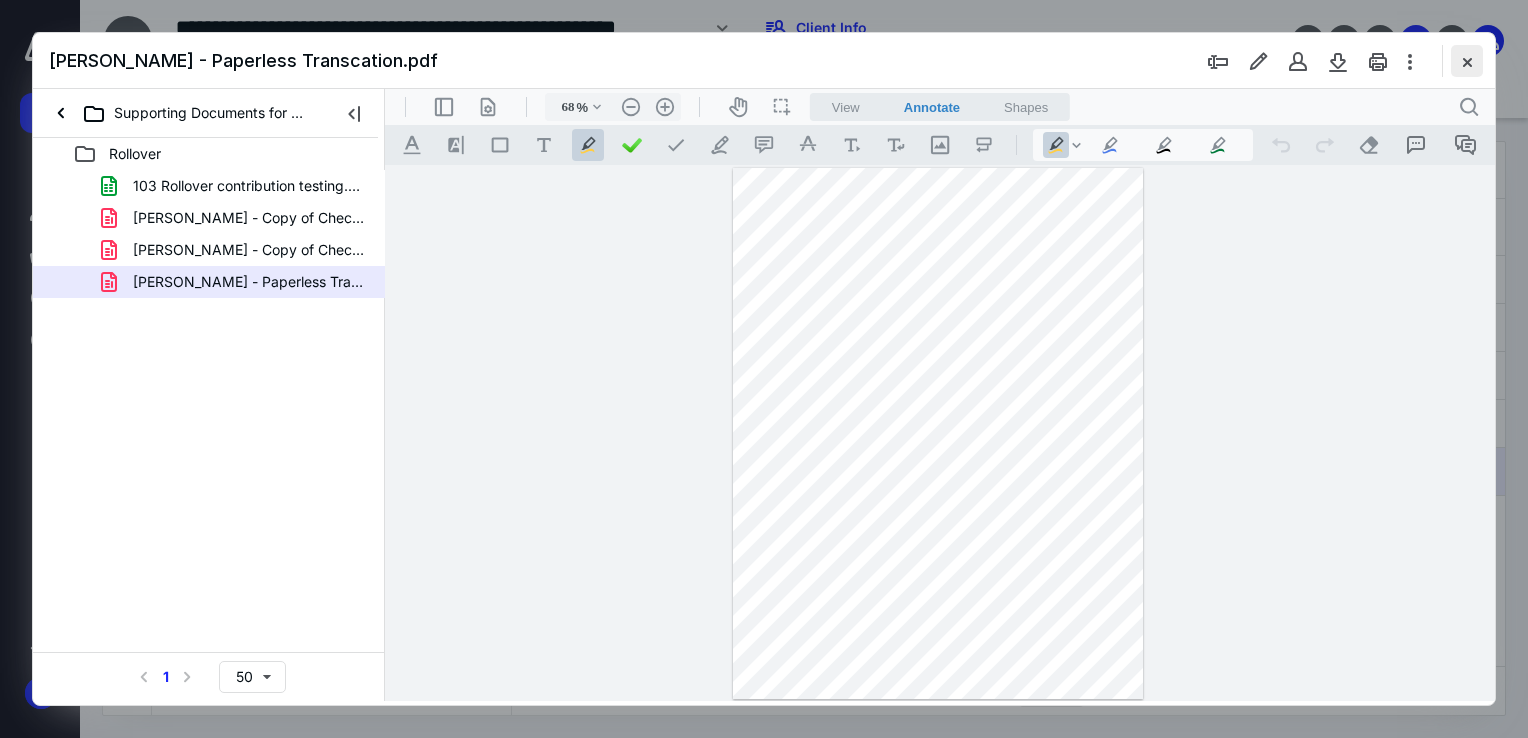 click at bounding box center [1467, 61] 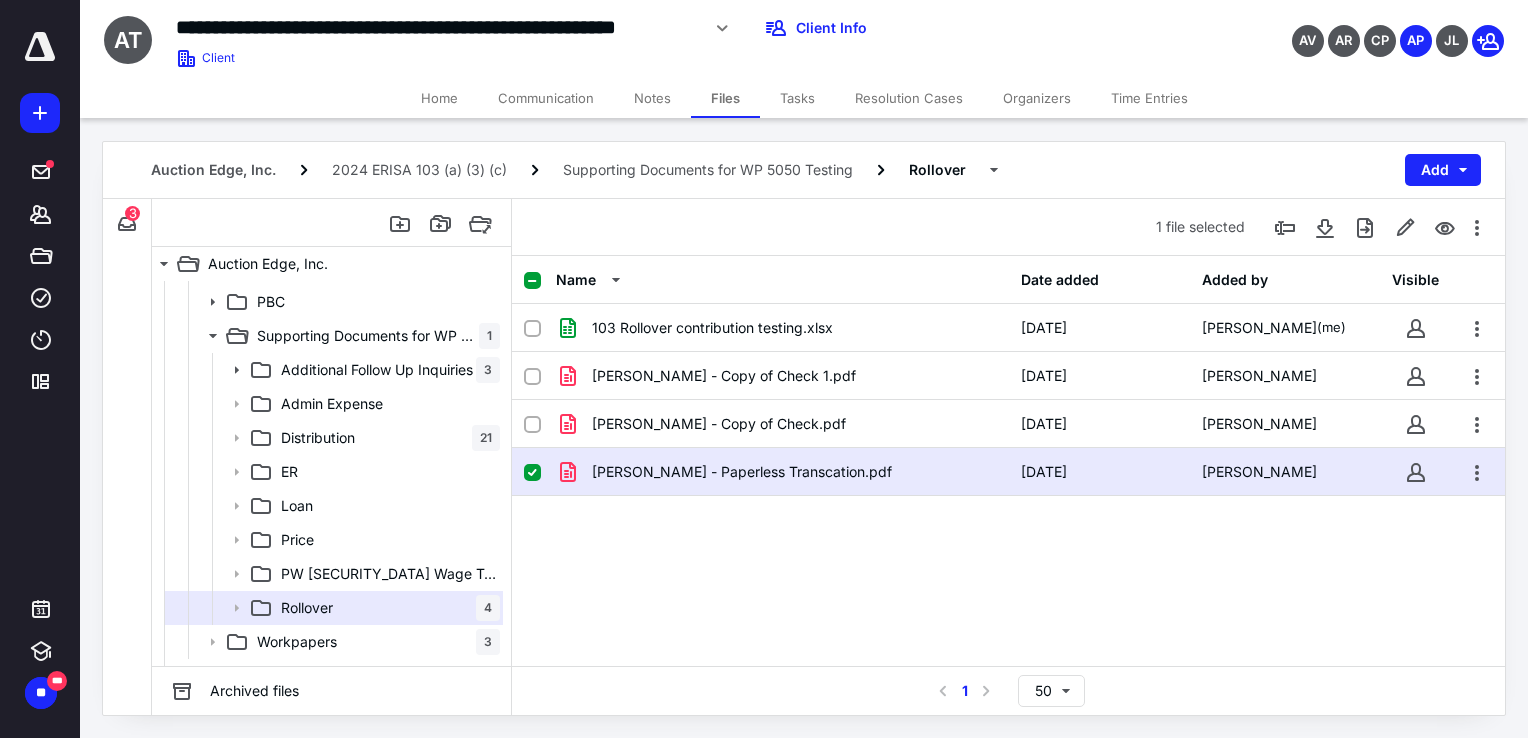 click on "Tasks" at bounding box center (797, 98) 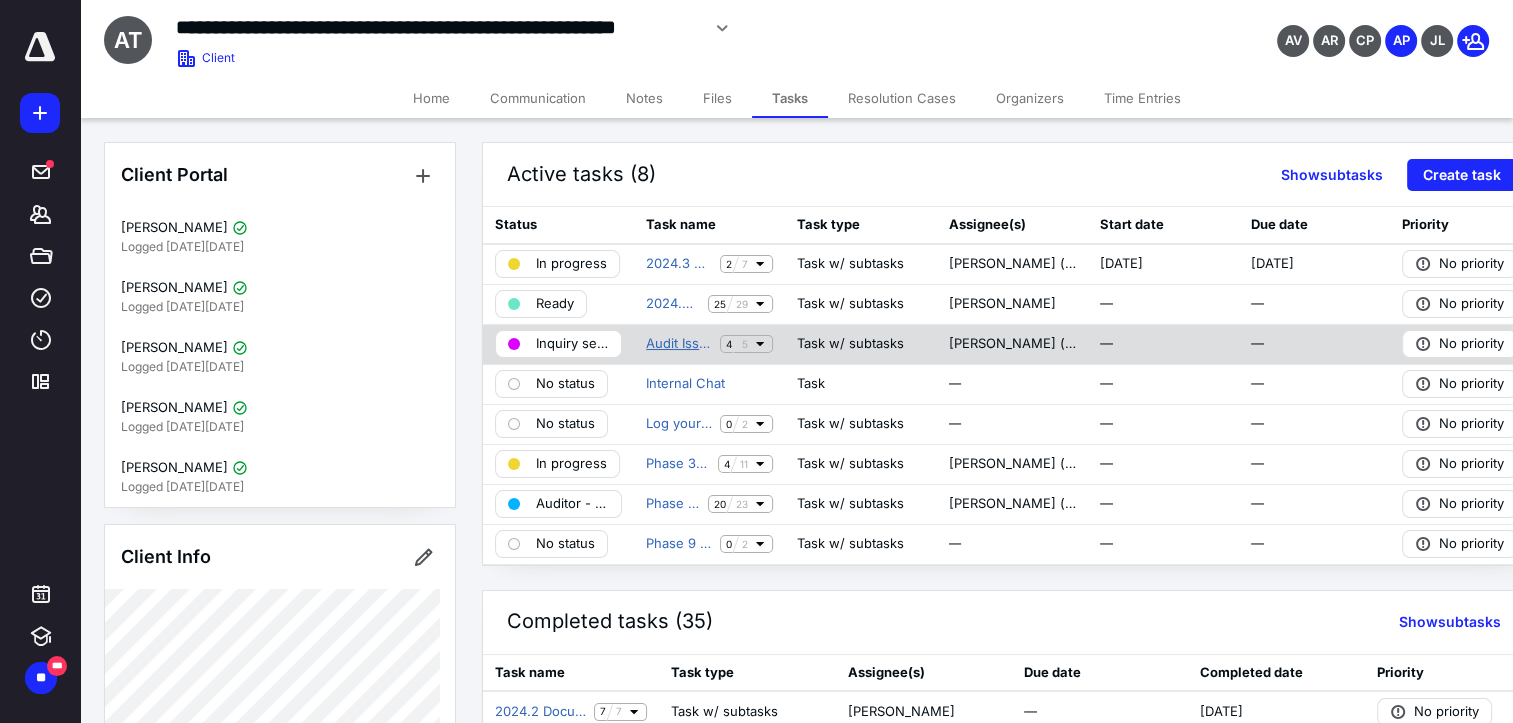 click on "Audit Issues Follow Up With Plan Sponsor" at bounding box center (679, 344) 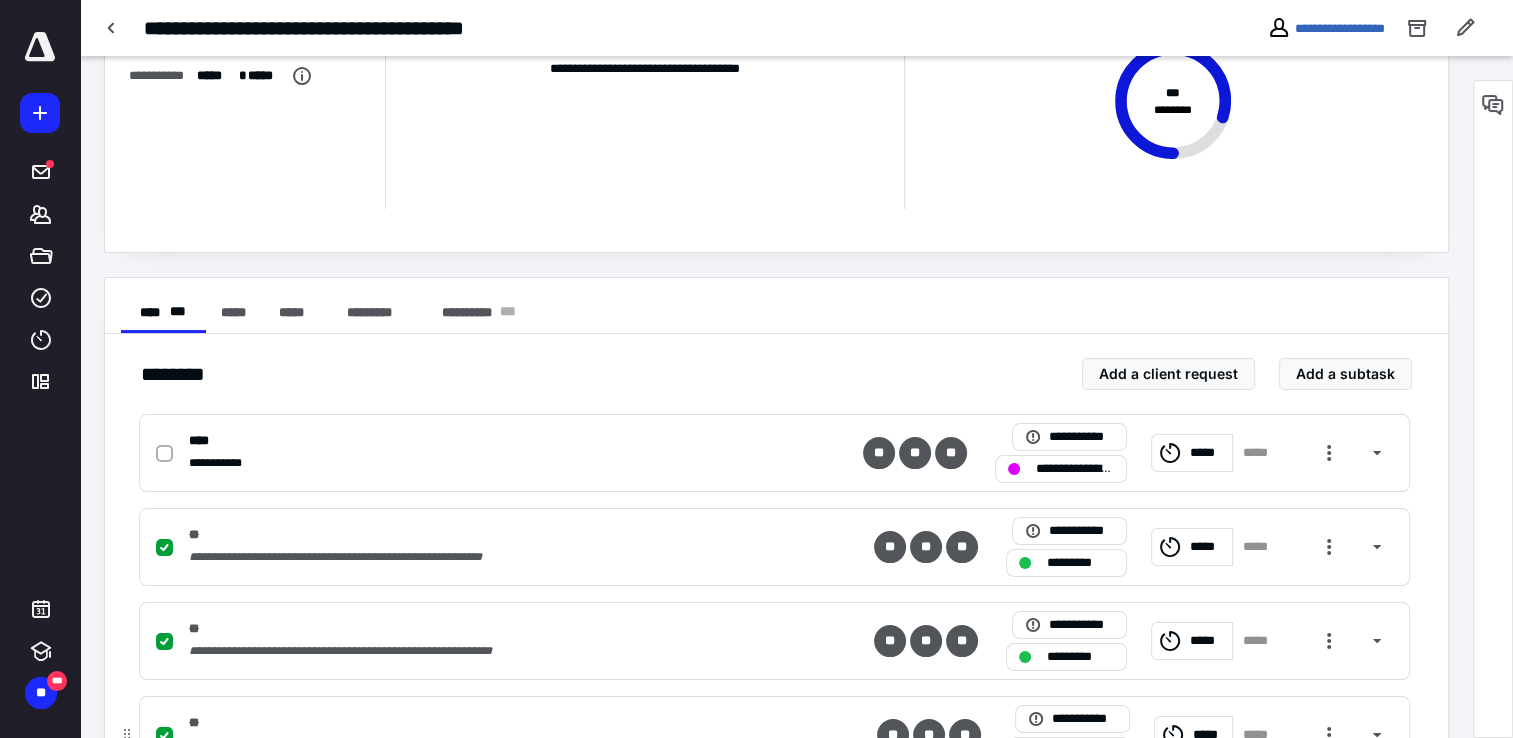 scroll, scrollTop: 342, scrollLeft: 0, axis: vertical 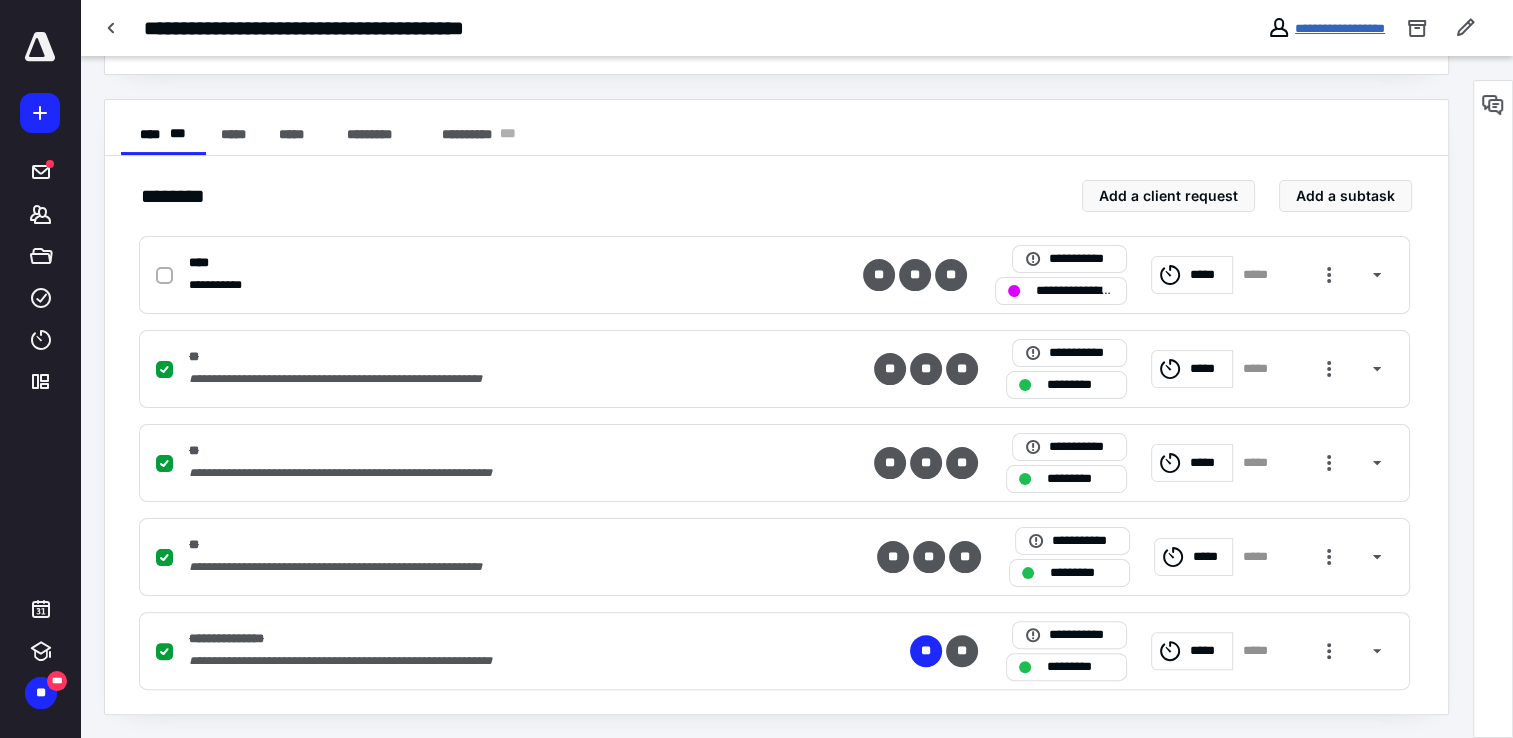click on "**********" at bounding box center (1340, 28) 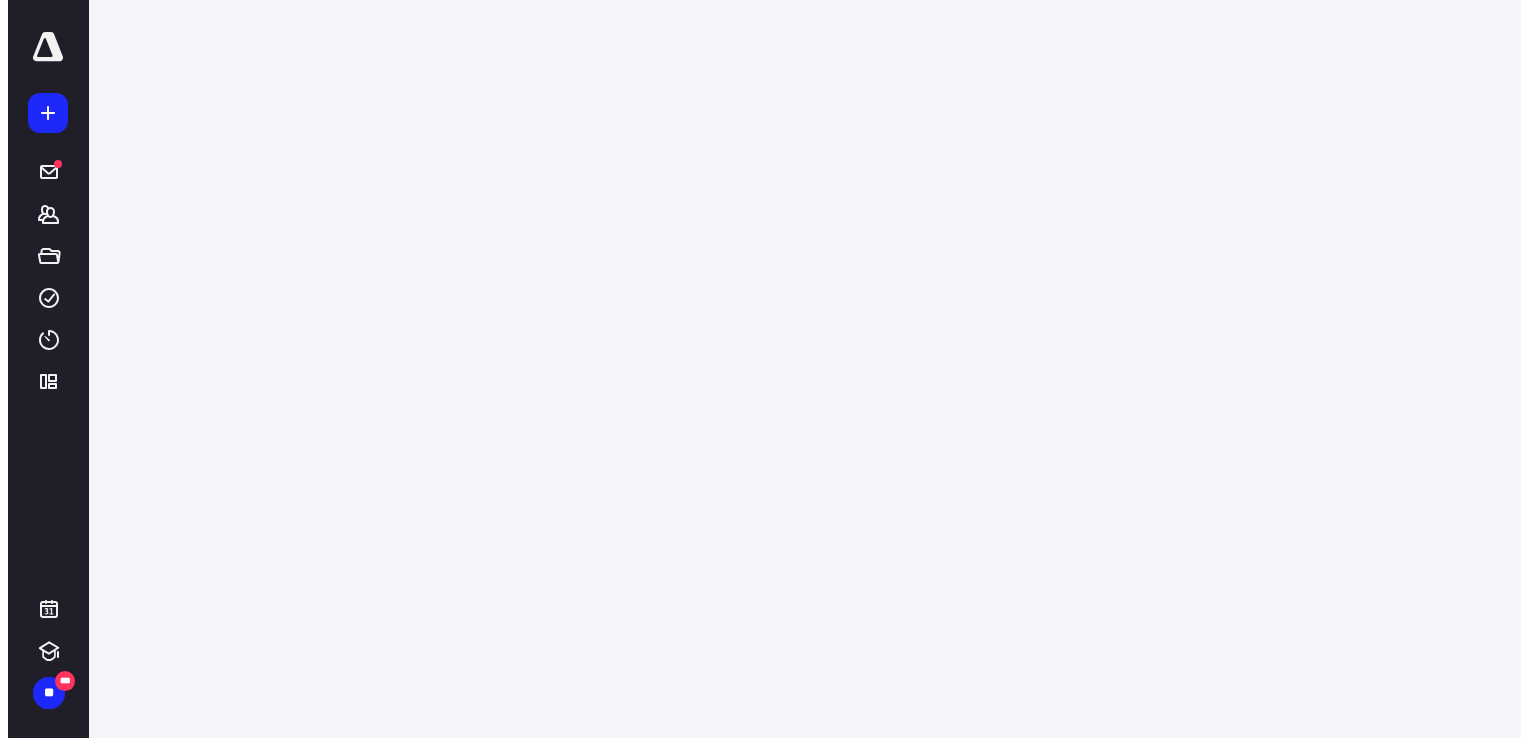 scroll, scrollTop: 0, scrollLeft: 0, axis: both 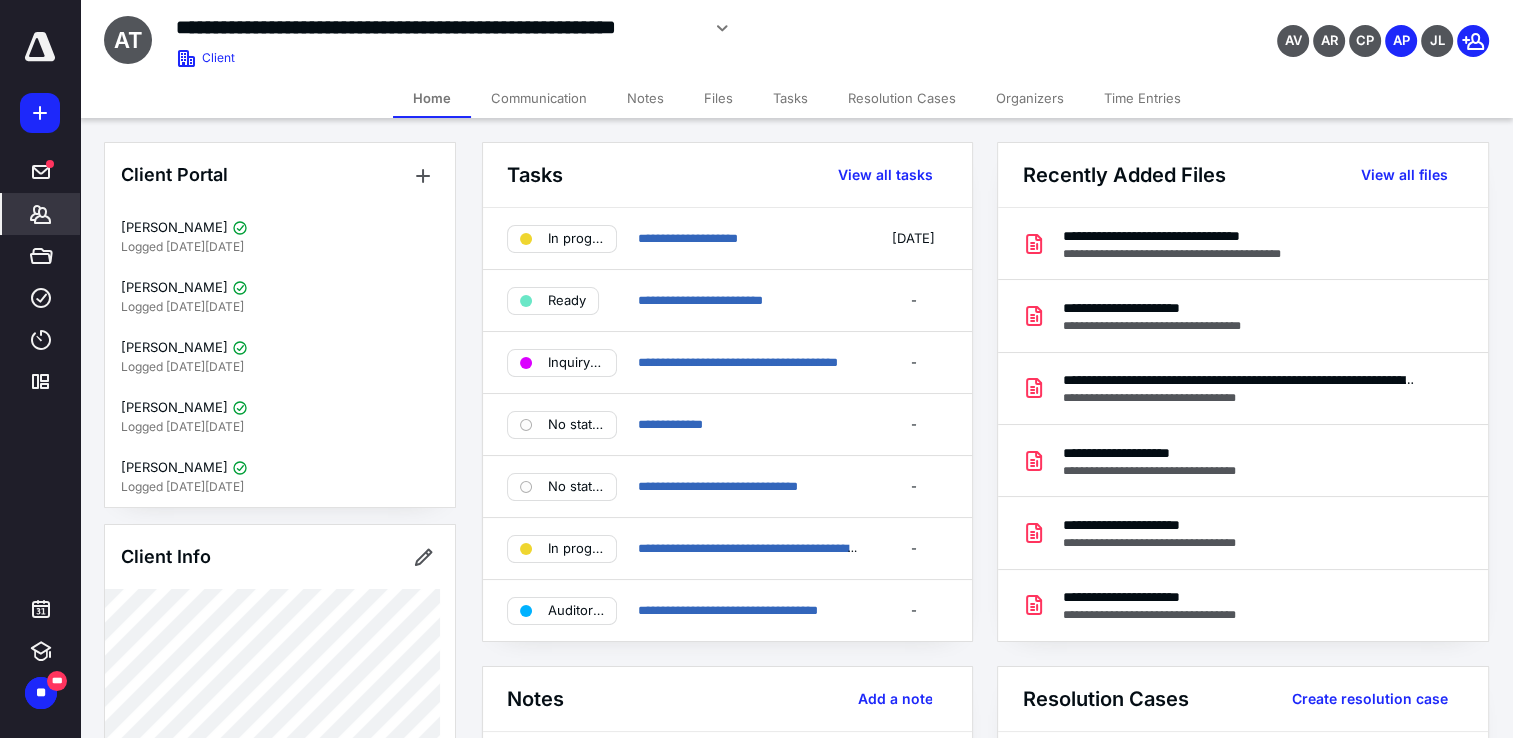 click on "Files" at bounding box center [718, 98] 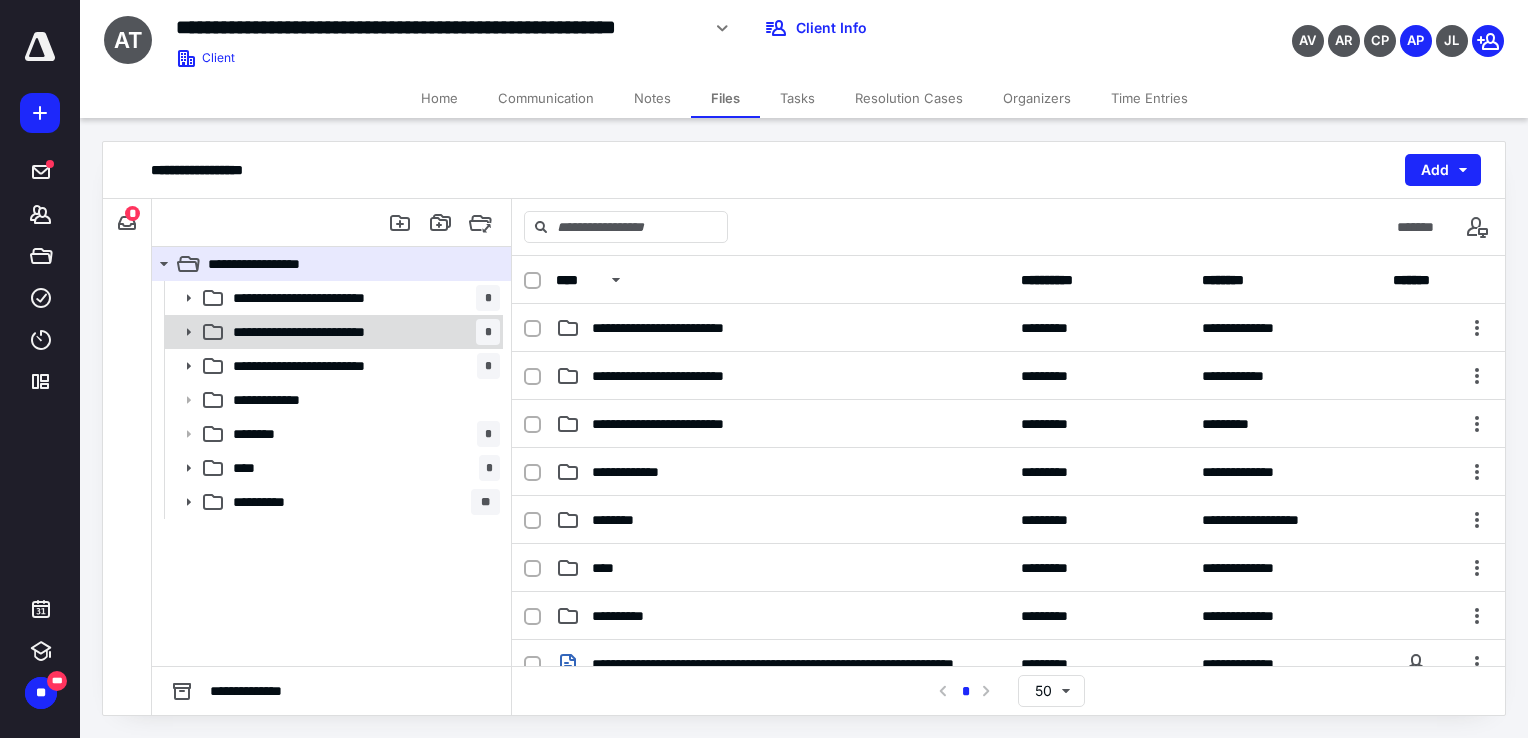 click 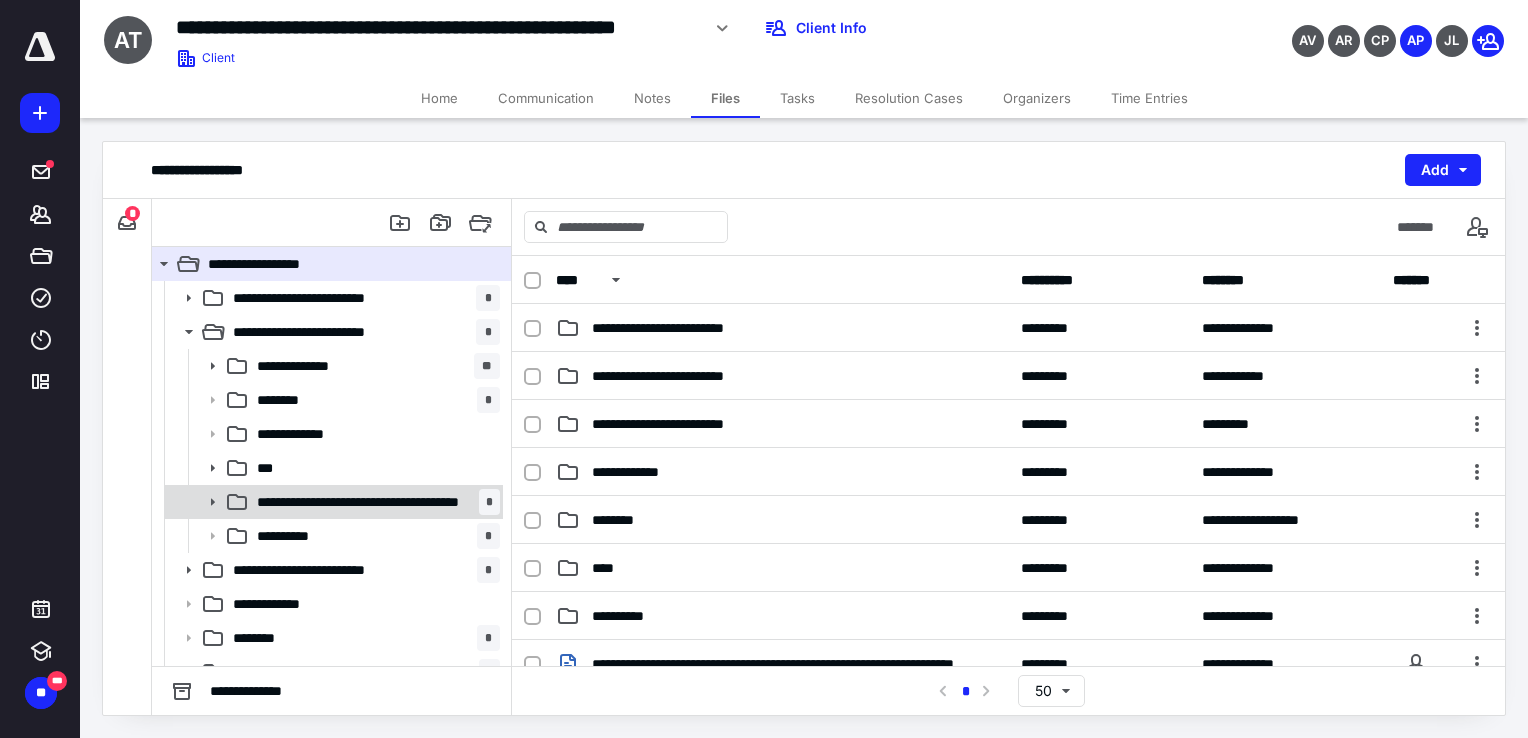 click 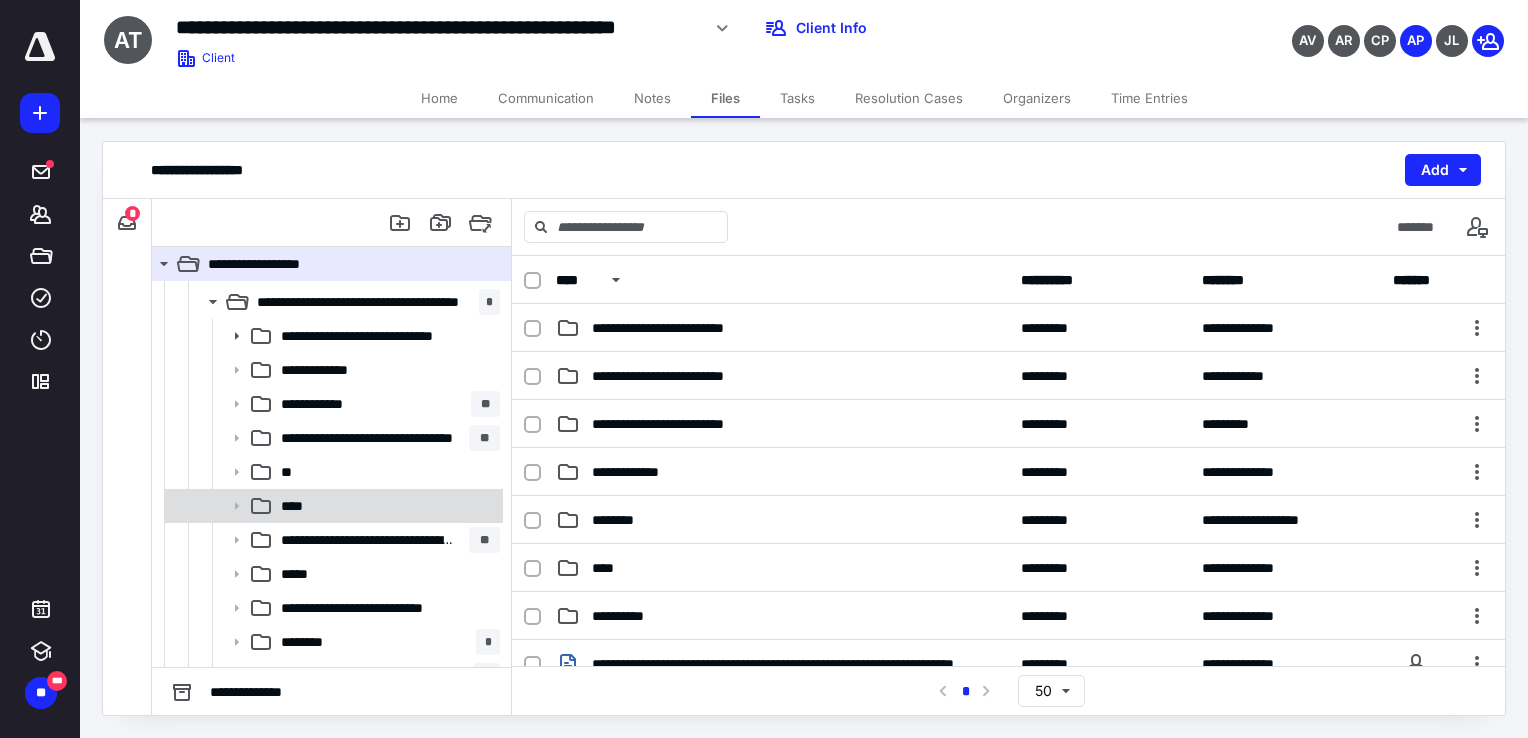 scroll, scrollTop: 300, scrollLeft: 0, axis: vertical 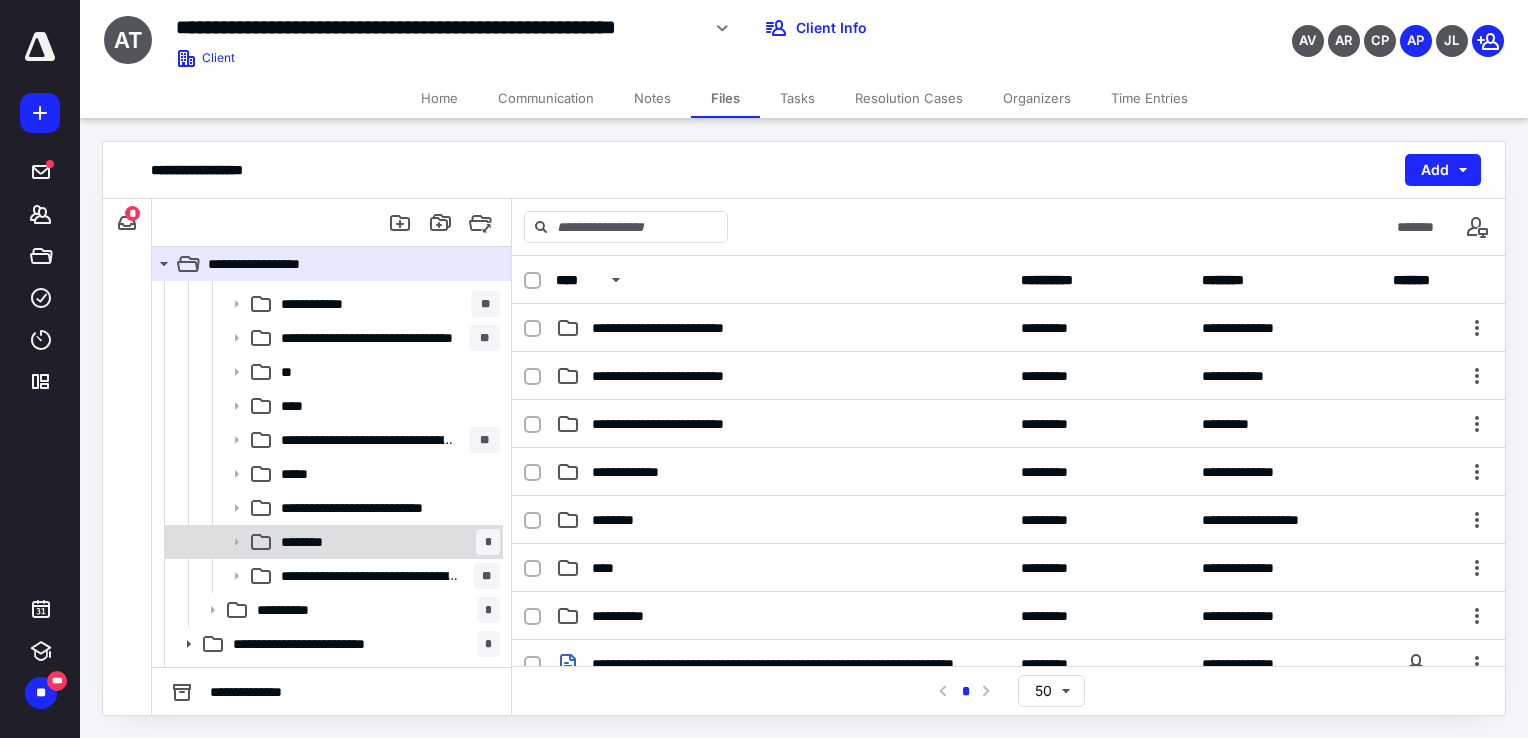 click on "********" at bounding box center [307, 542] 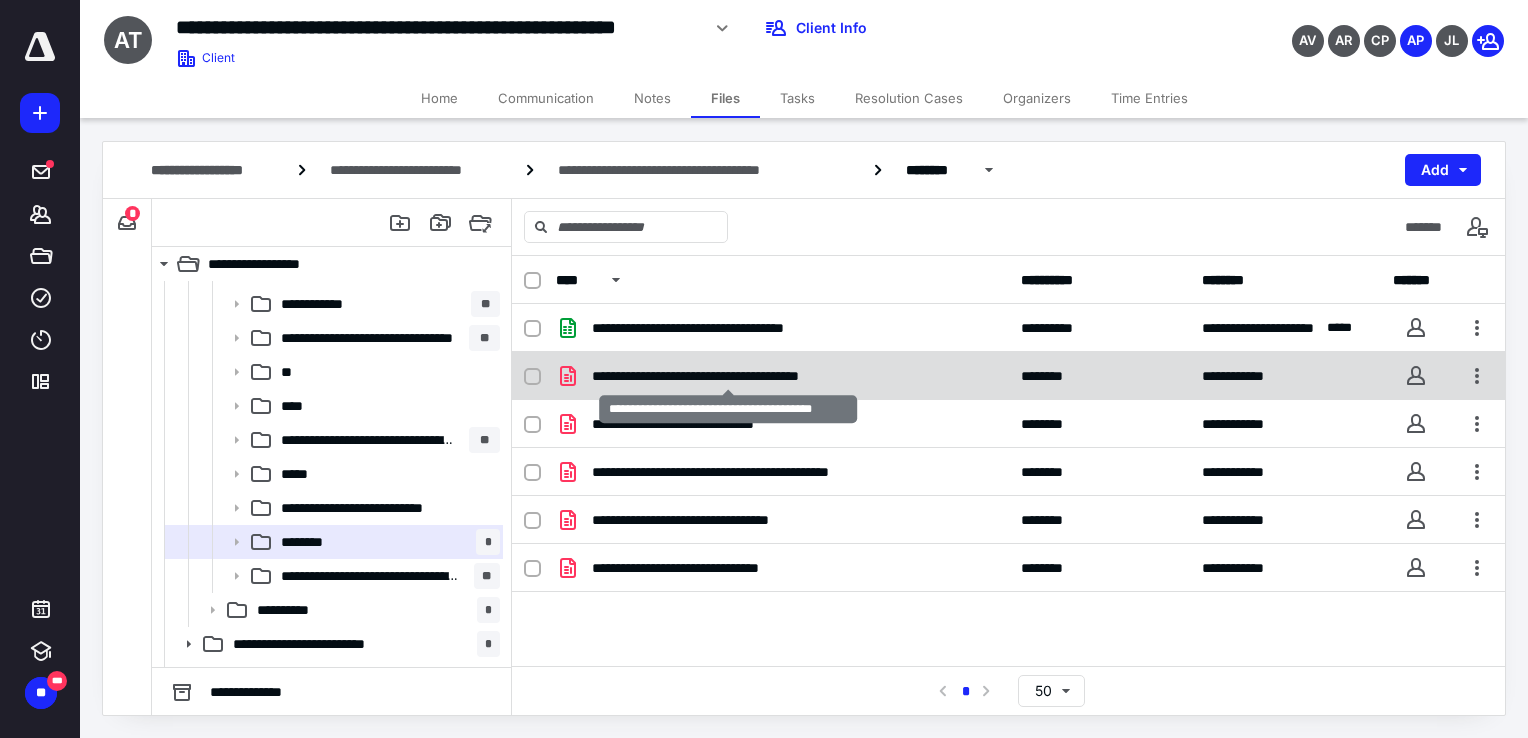 click on "**********" at bounding box center [729, 376] 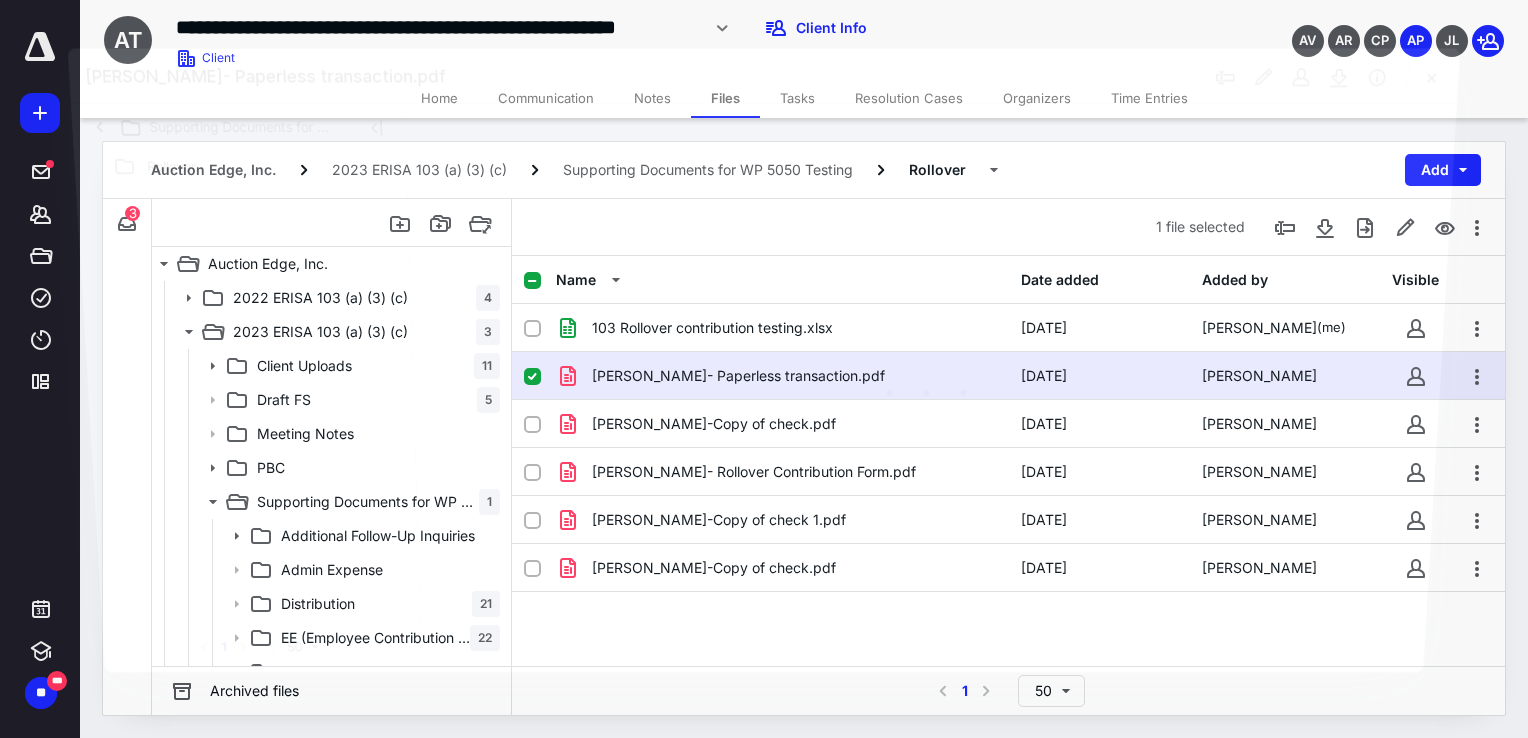 scroll, scrollTop: 300, scrollLeft: 0, axis: vertical 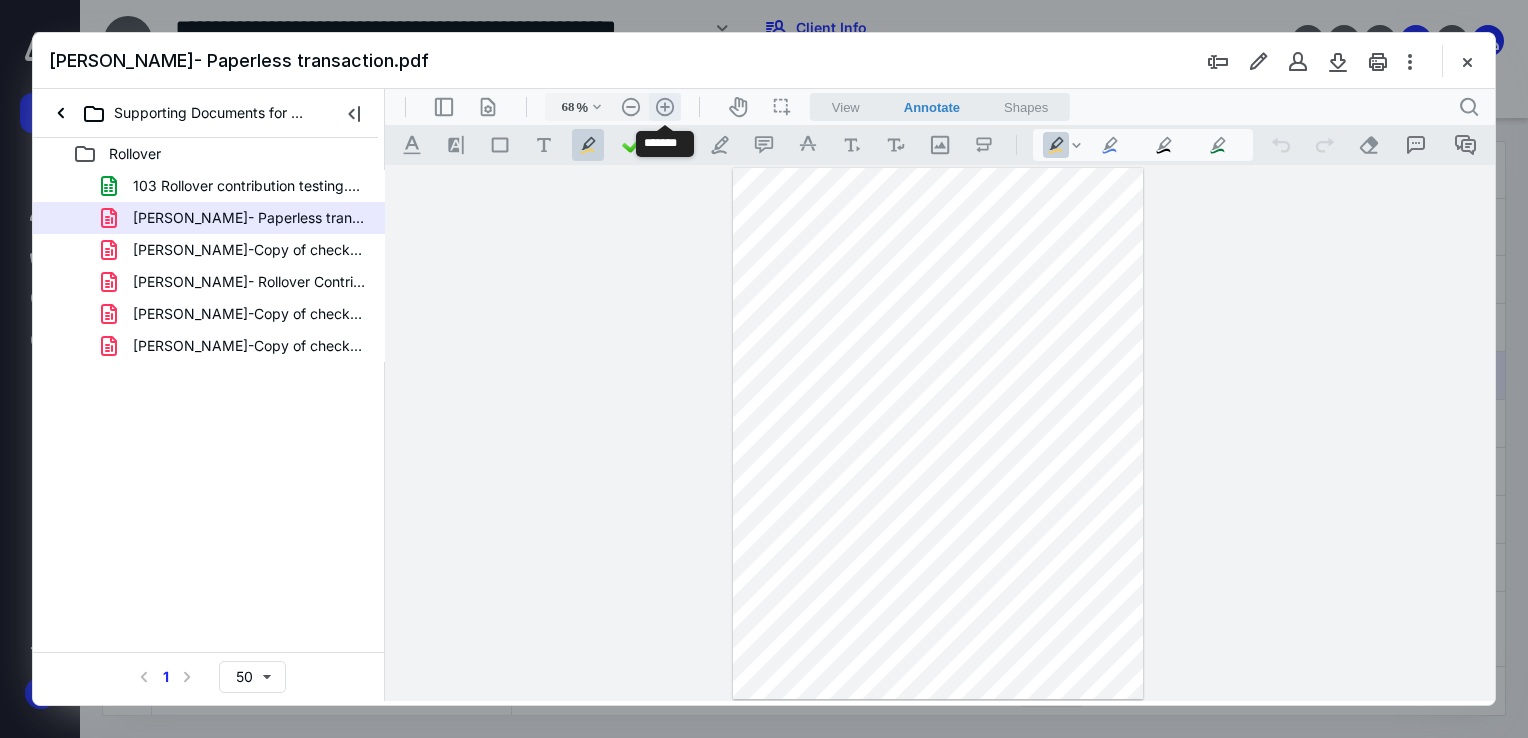click on ".cls-1{fill:#abb0c4;} icon - header - zoom - in - line" at bounding box center [665, 107] 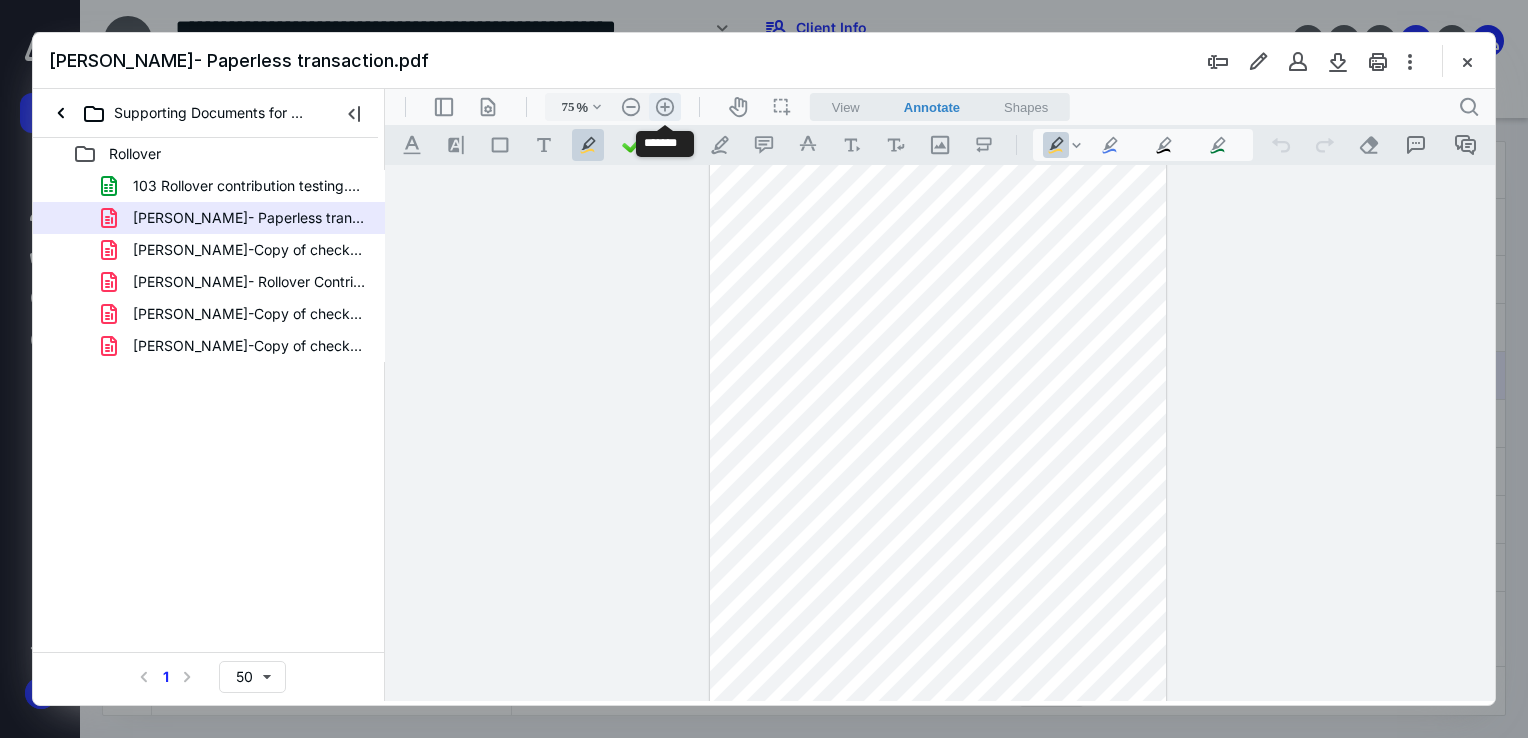 click on ".cls-1{fill:#abb0c4;} icon - header - zoom - in - line" at bounding box center (665, 107) 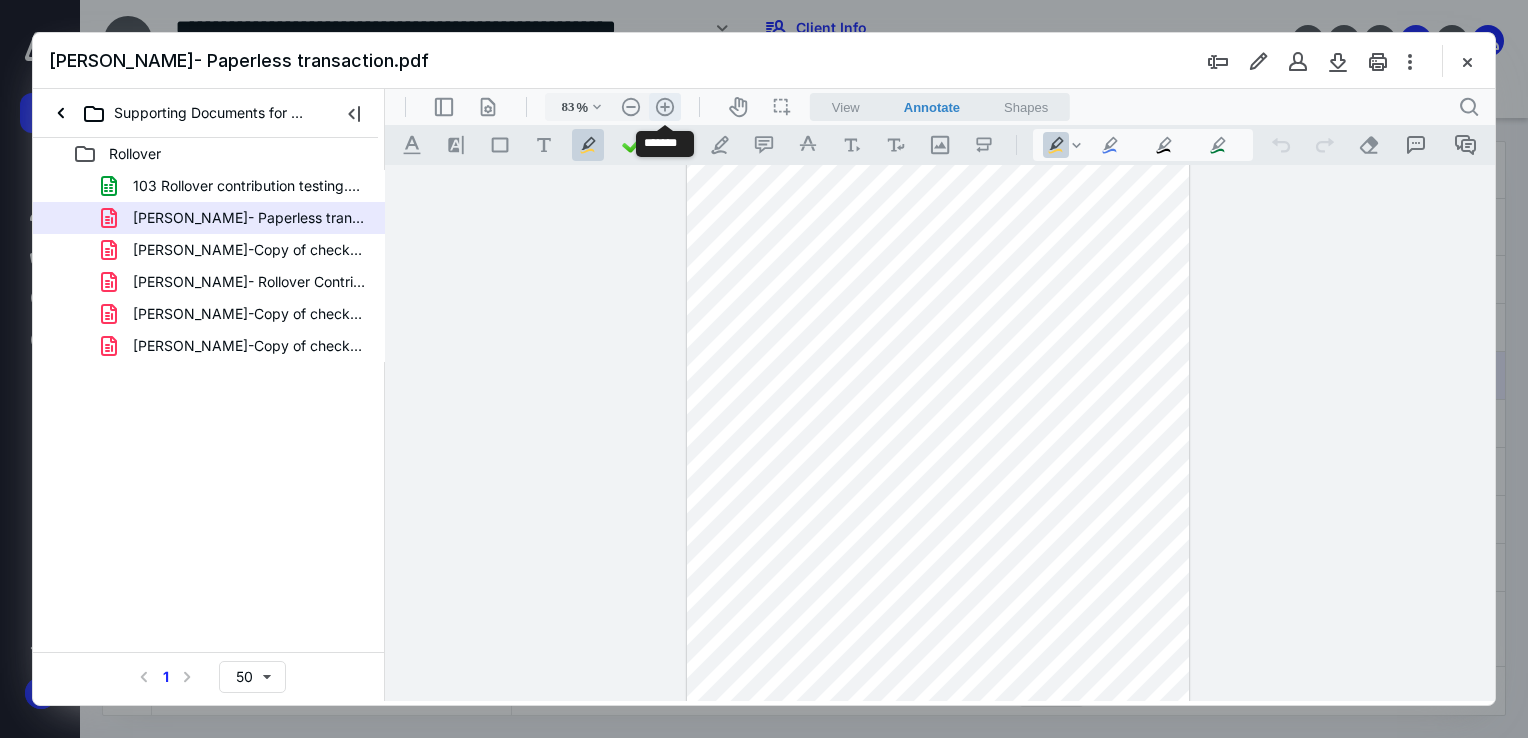 click on ".cls-1{fill:#abb0c4;} icon - header - zoom - in - line" at bounding box center (665, 107) 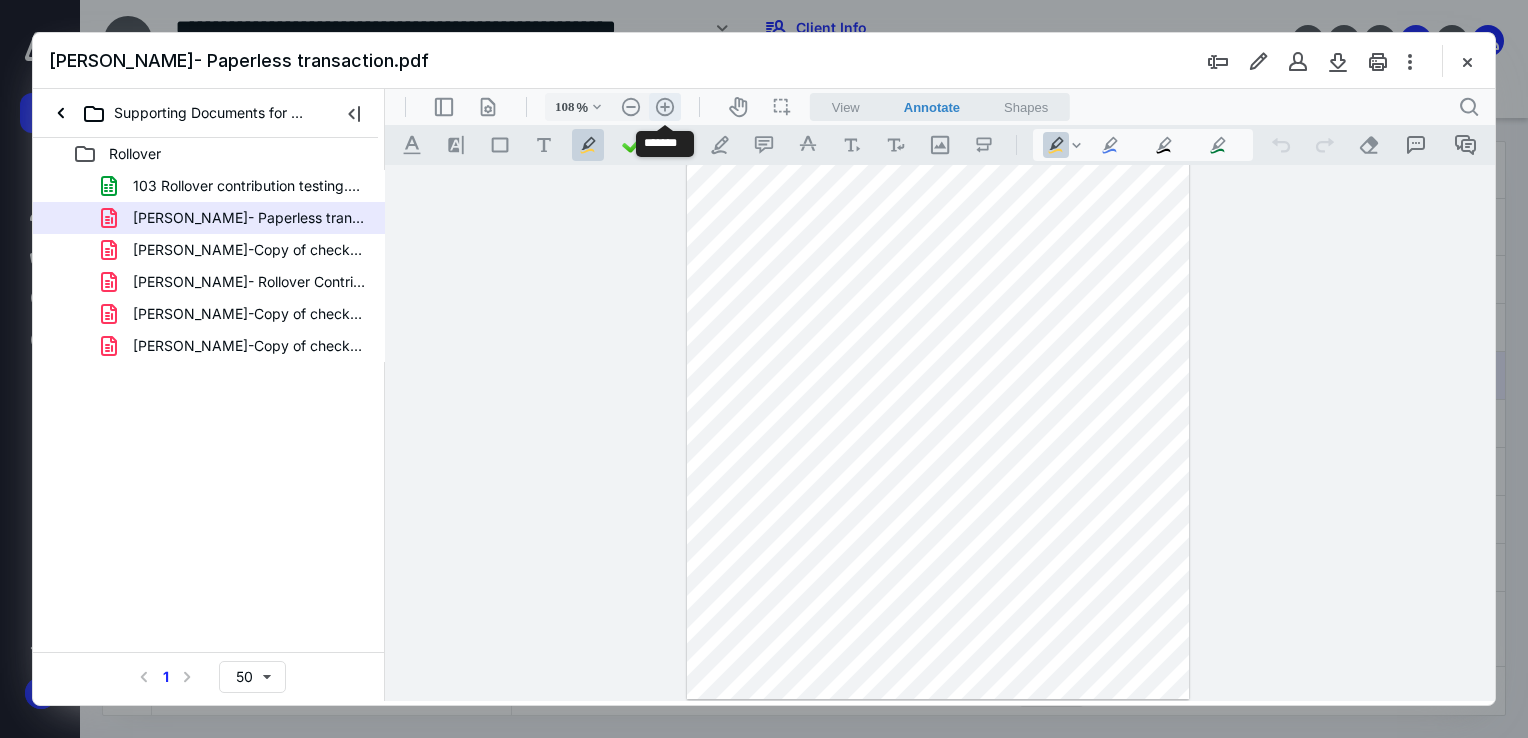 click on ".cls-1{fill:#abb0c4;} icon - header - zoom - in - line" at bounding box center [665, 107] 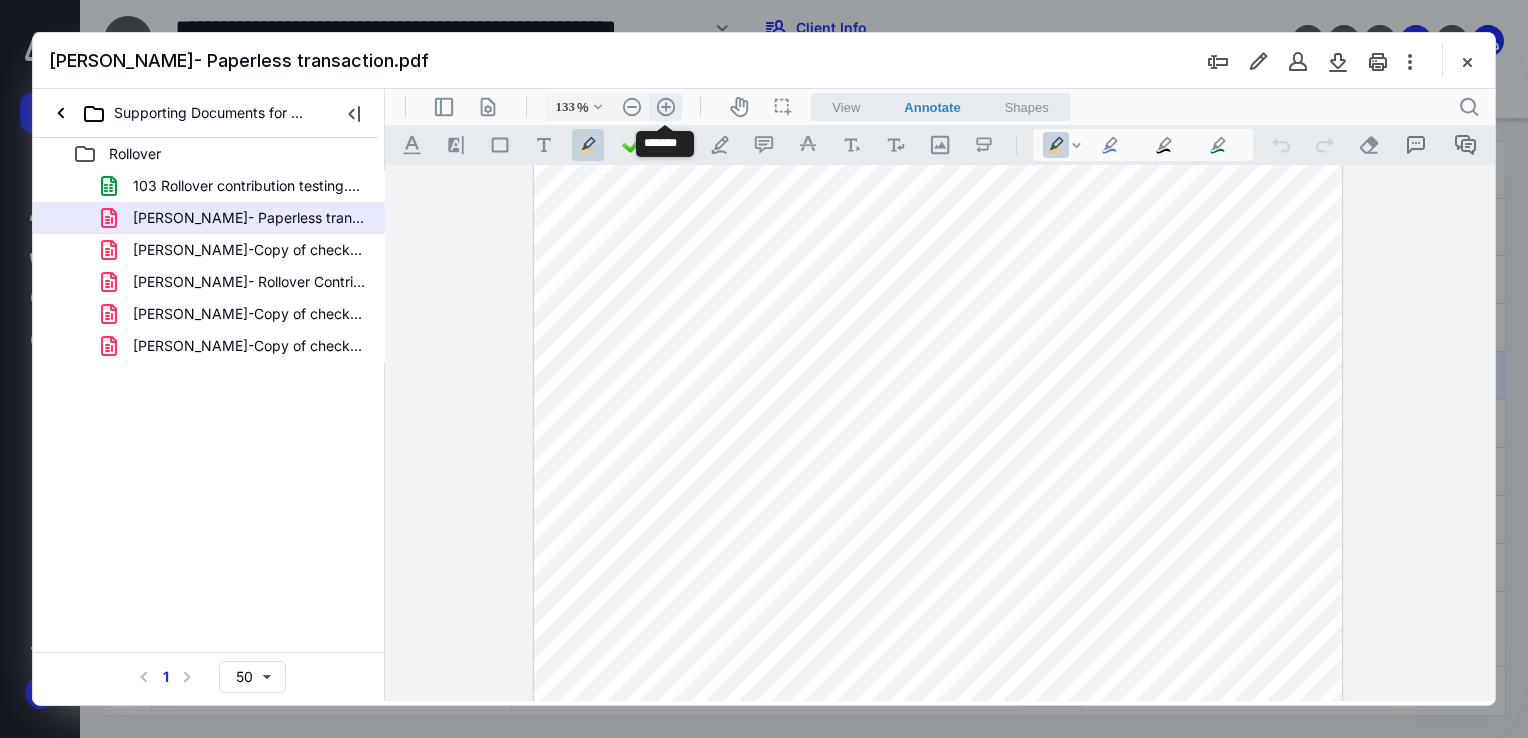 click on ".cls-1{fill:#abb0c4;} icon - header - zoom - in - line" at bounding box center [666, 107] 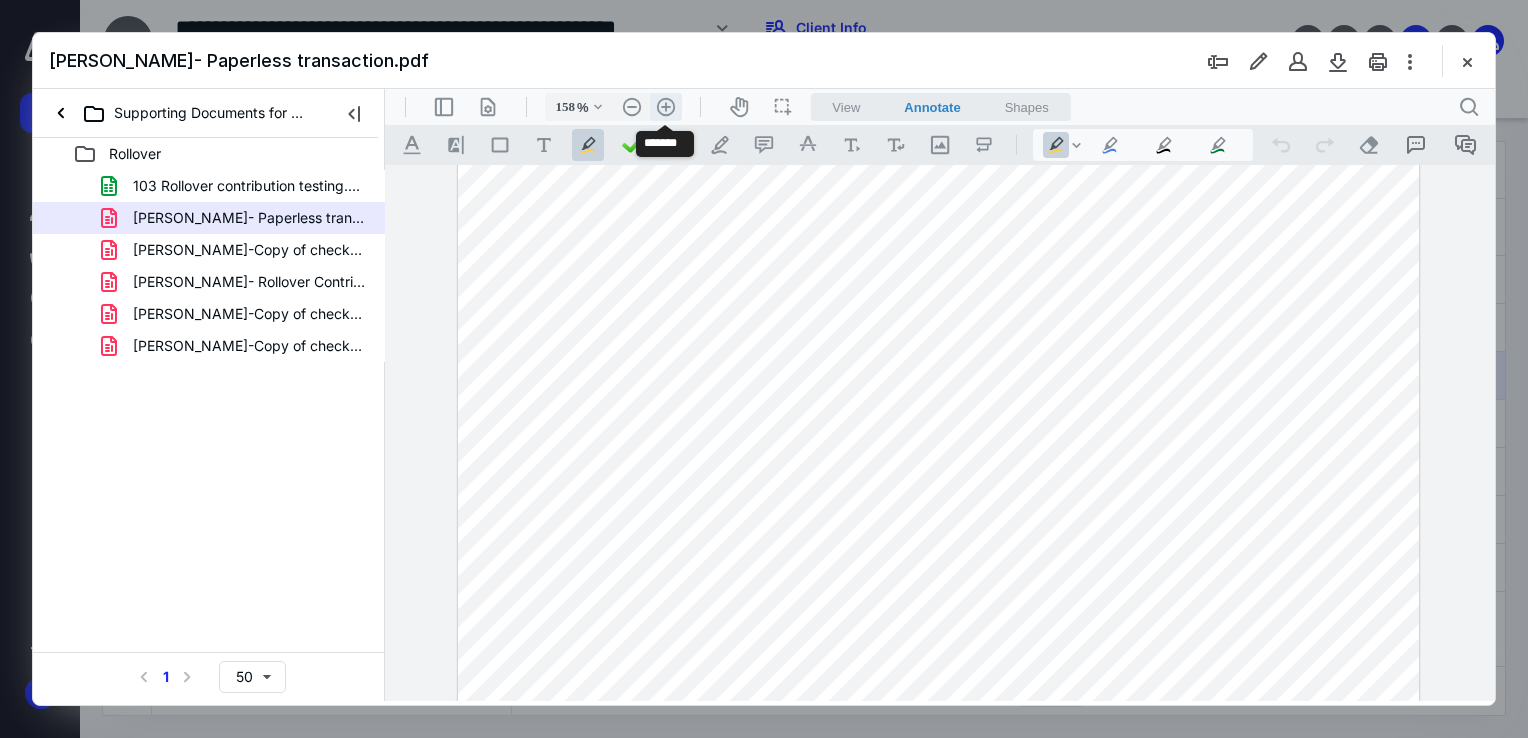 scroll, scrollTop: 308, scrollLeft: 0, axis: vertical 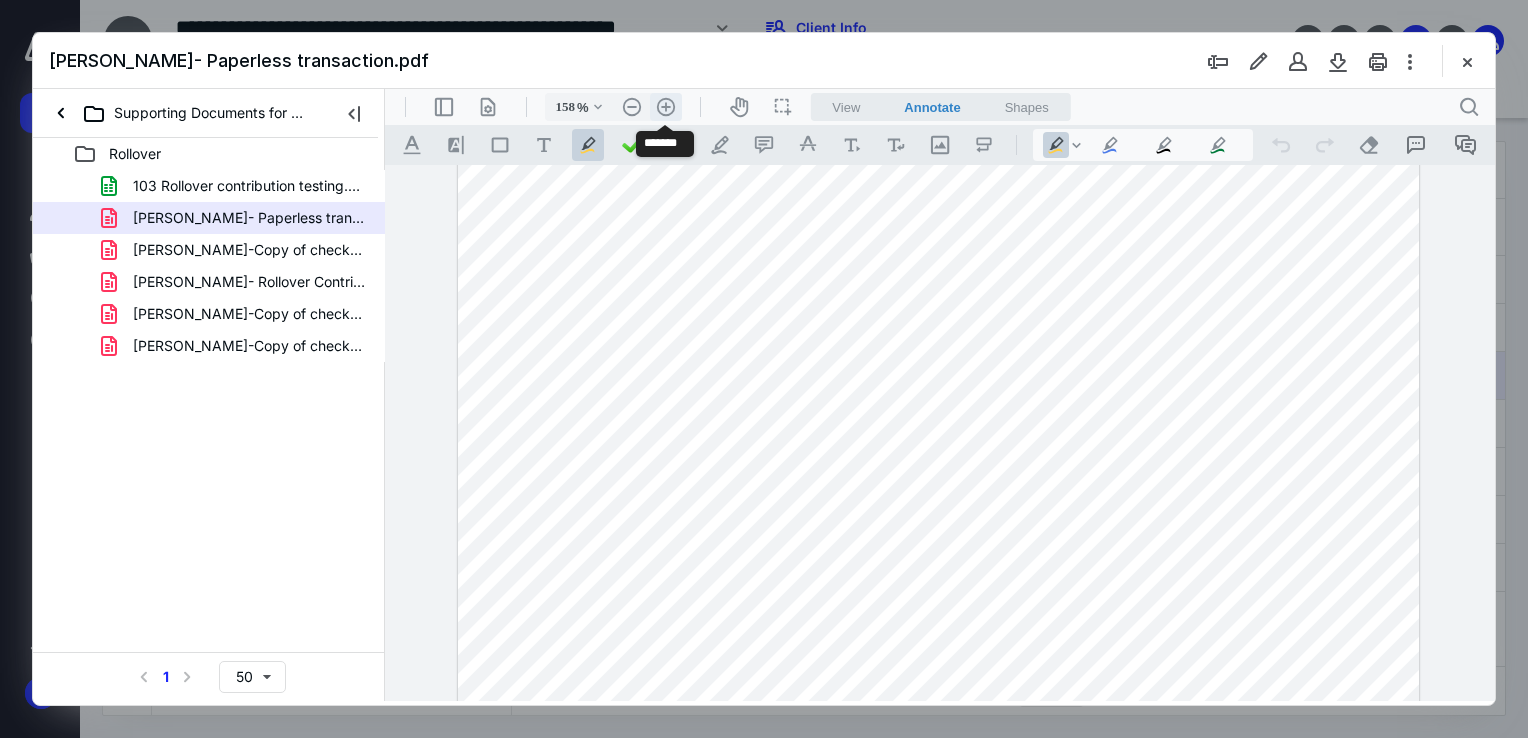 click on ".cls-1{fill:#abb0c4;} icon - header - zoom - in - line" at bounding box center [666, 107] 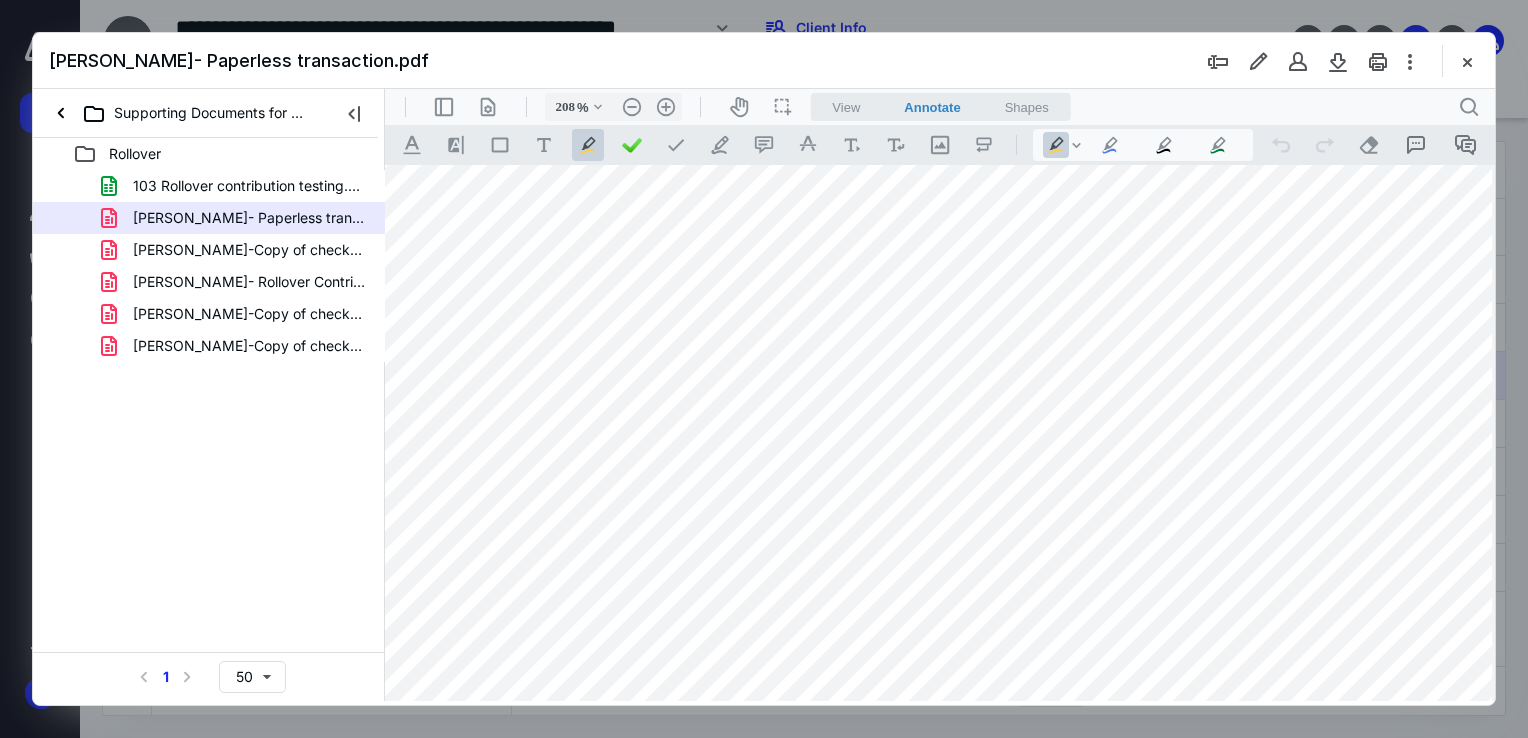 scroll, scrollTop: 79, scrollLeft: 92, axis: both 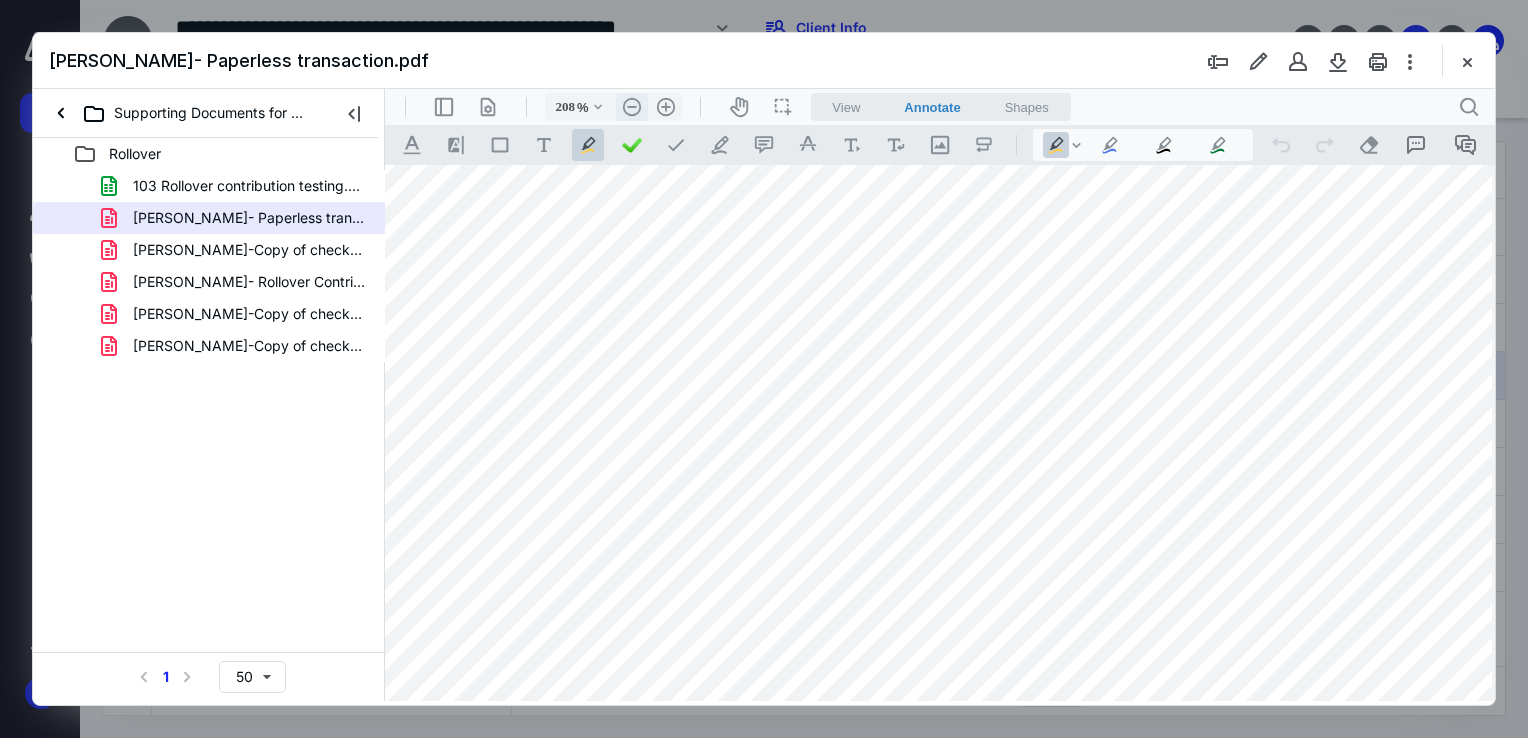click on ".cls-1{fill:#abb0c4;} icon - header - zoom - out - line" at bounding box center [632, 107] 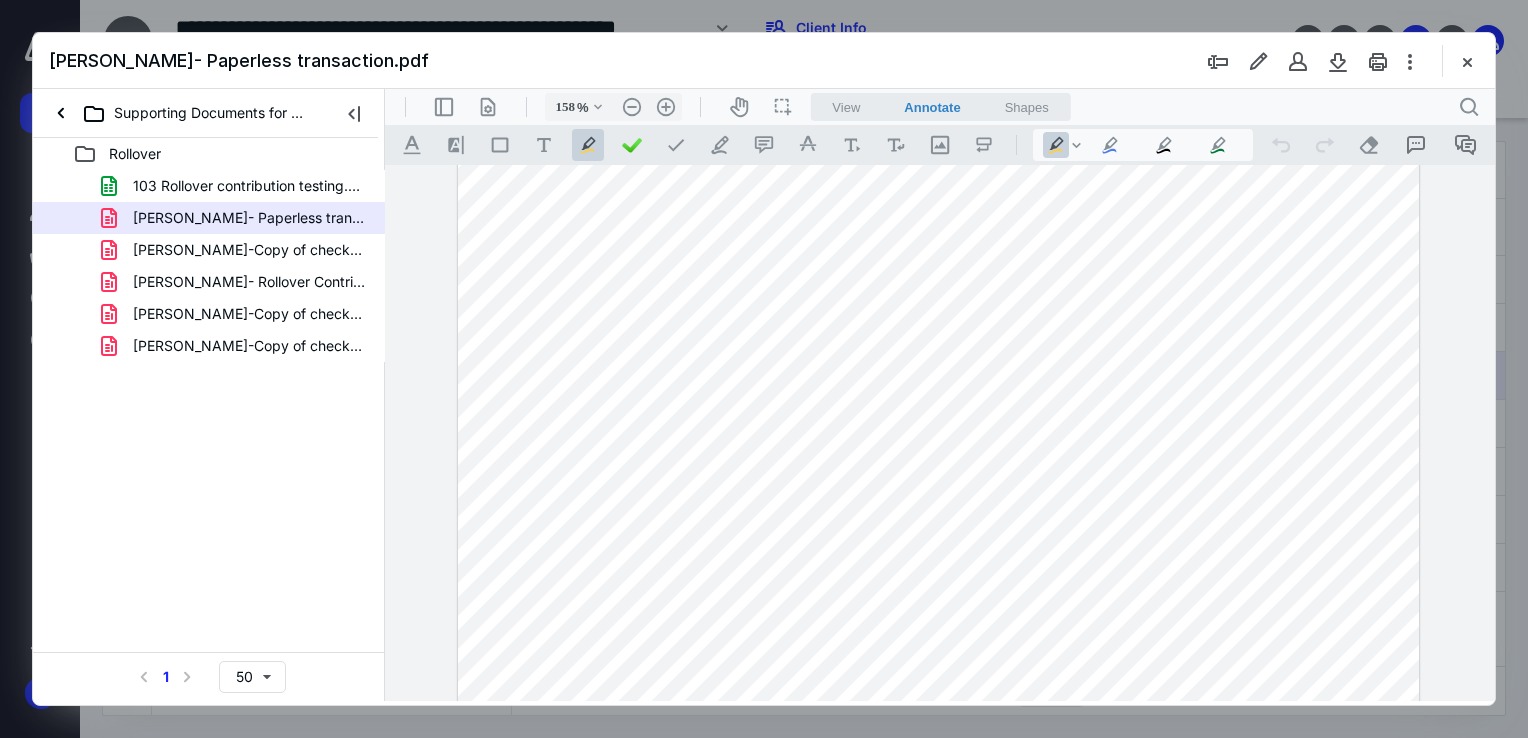 scroll, scrollTop: 204, scrollLeft: 0, axis: vertical 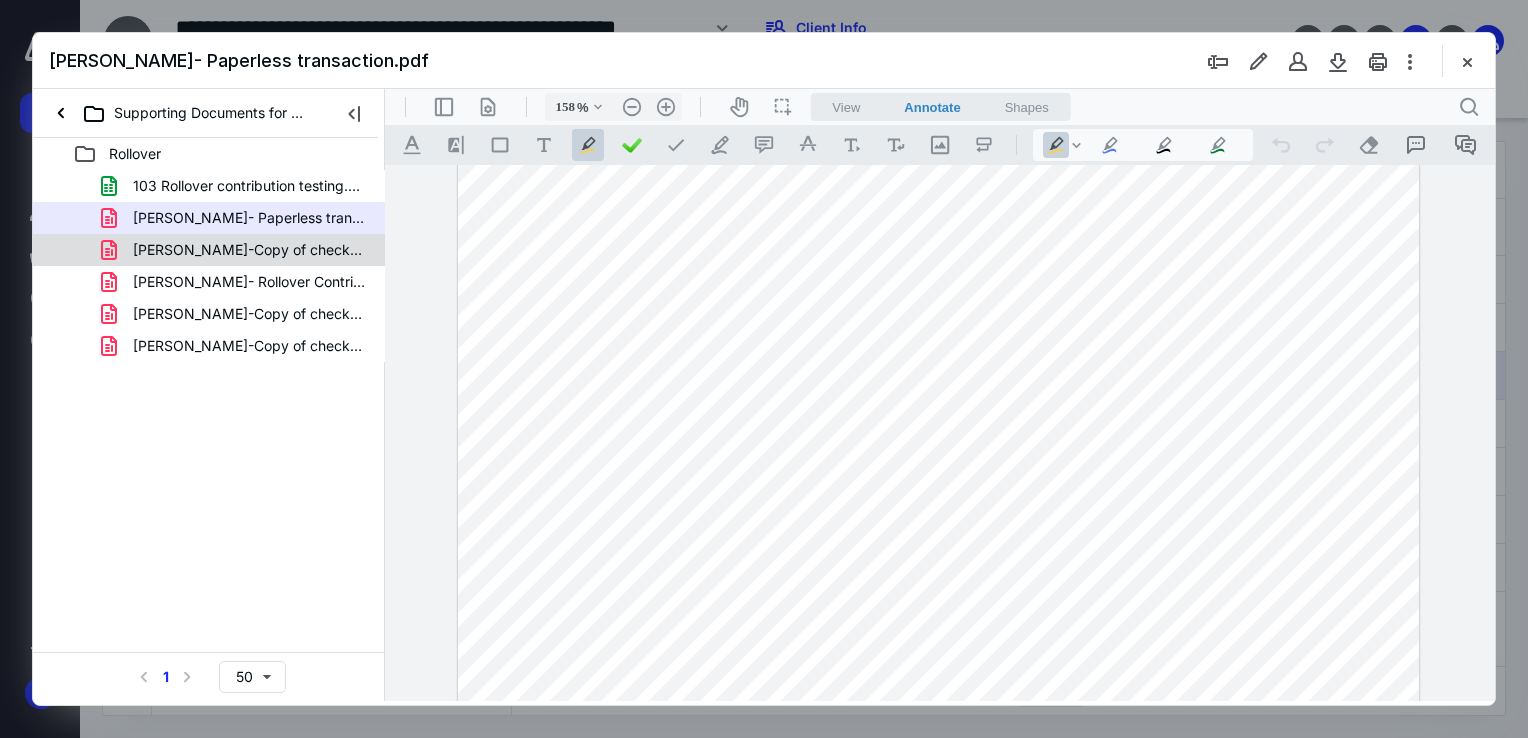 click on "Allen Atkinson-Copy of check.pdf" at bounding box center [249, 250] 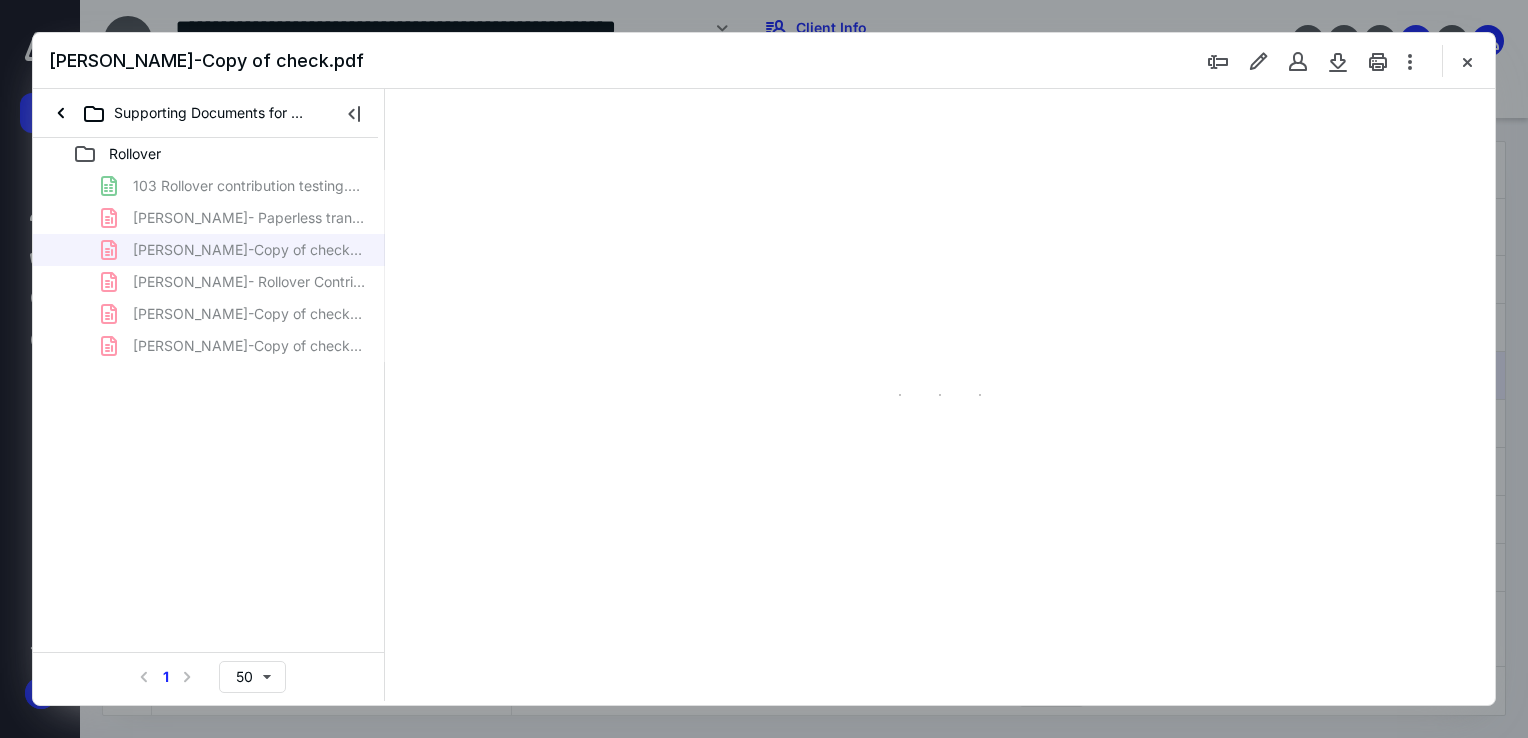 type on "68" 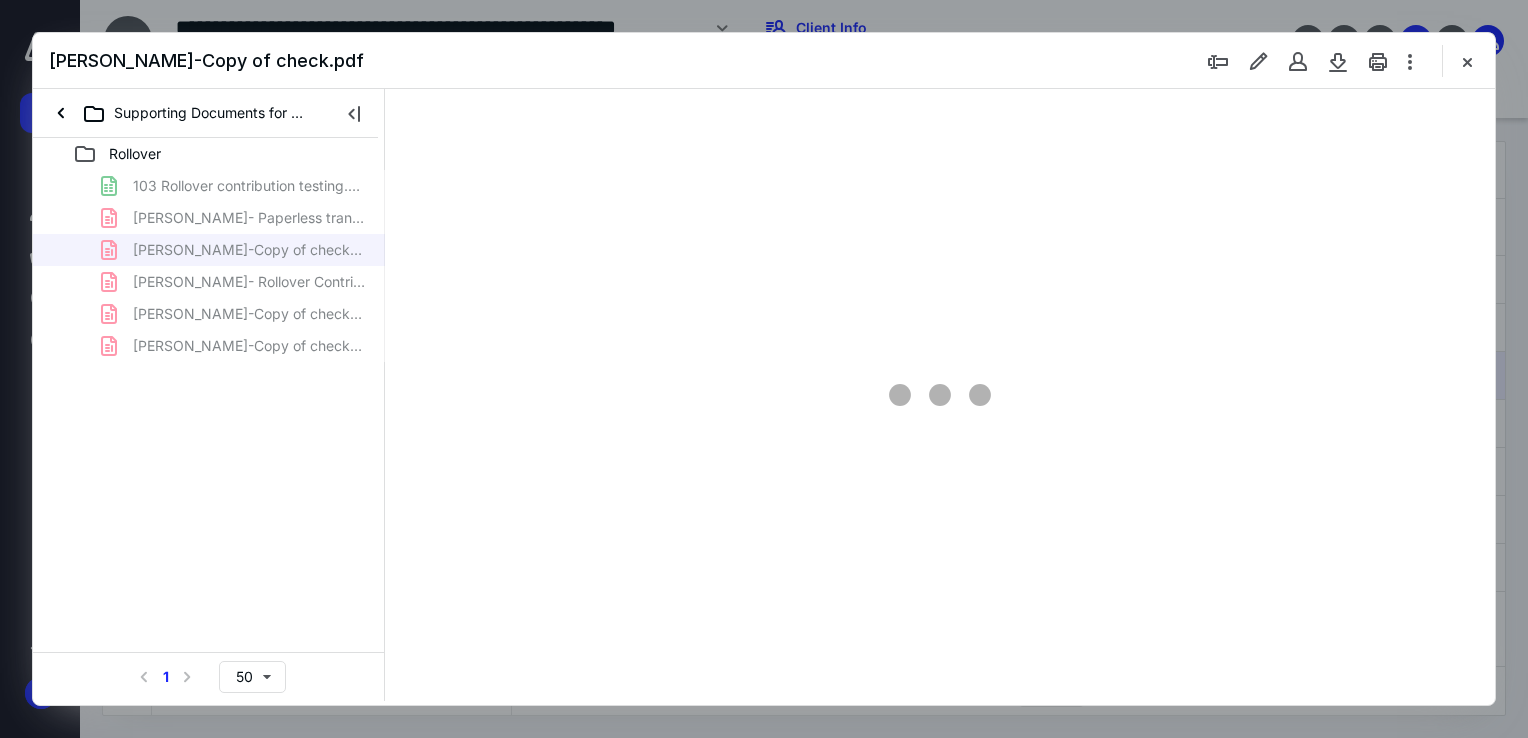 scroll, scrollTop: 79, scrollLeft: 0, axis: vertical 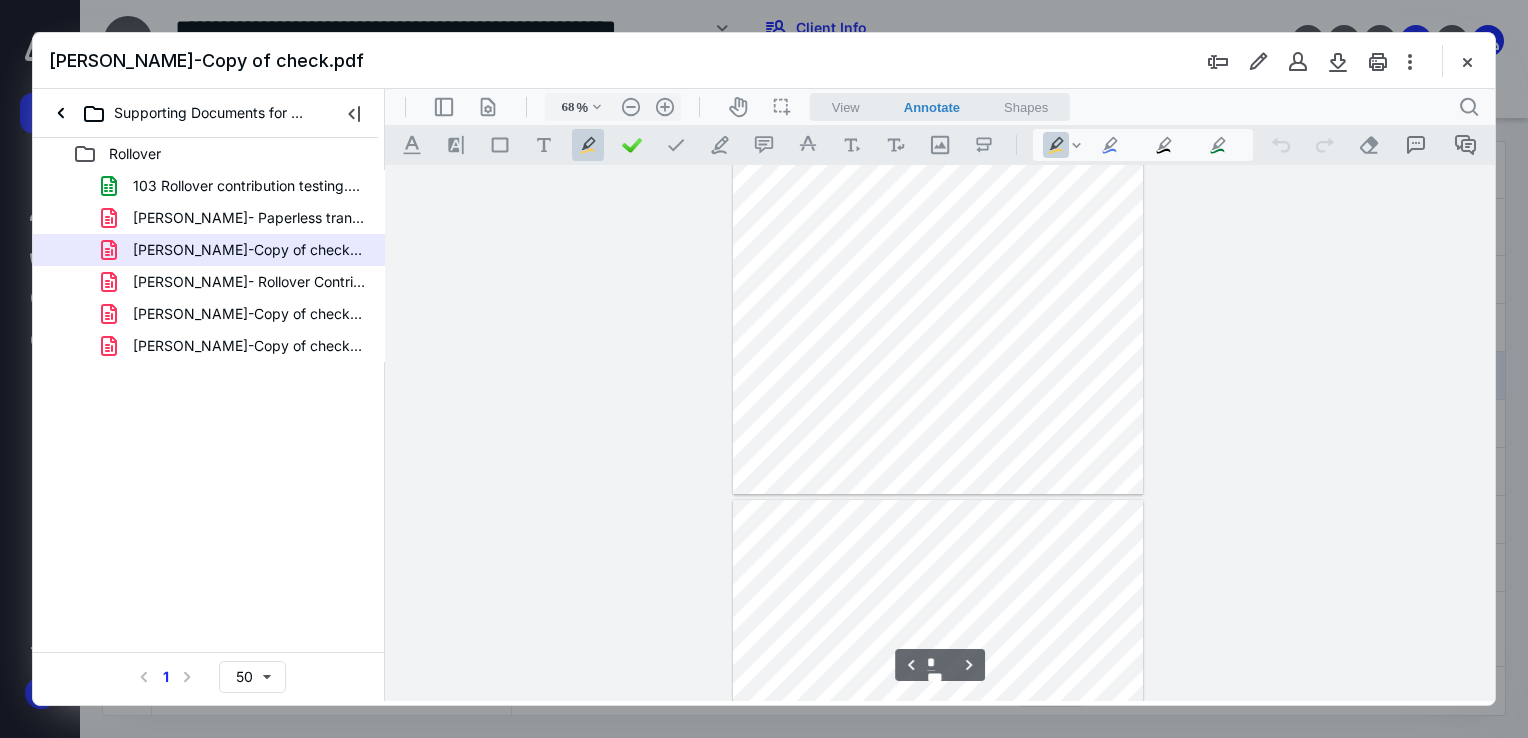 type on "*" 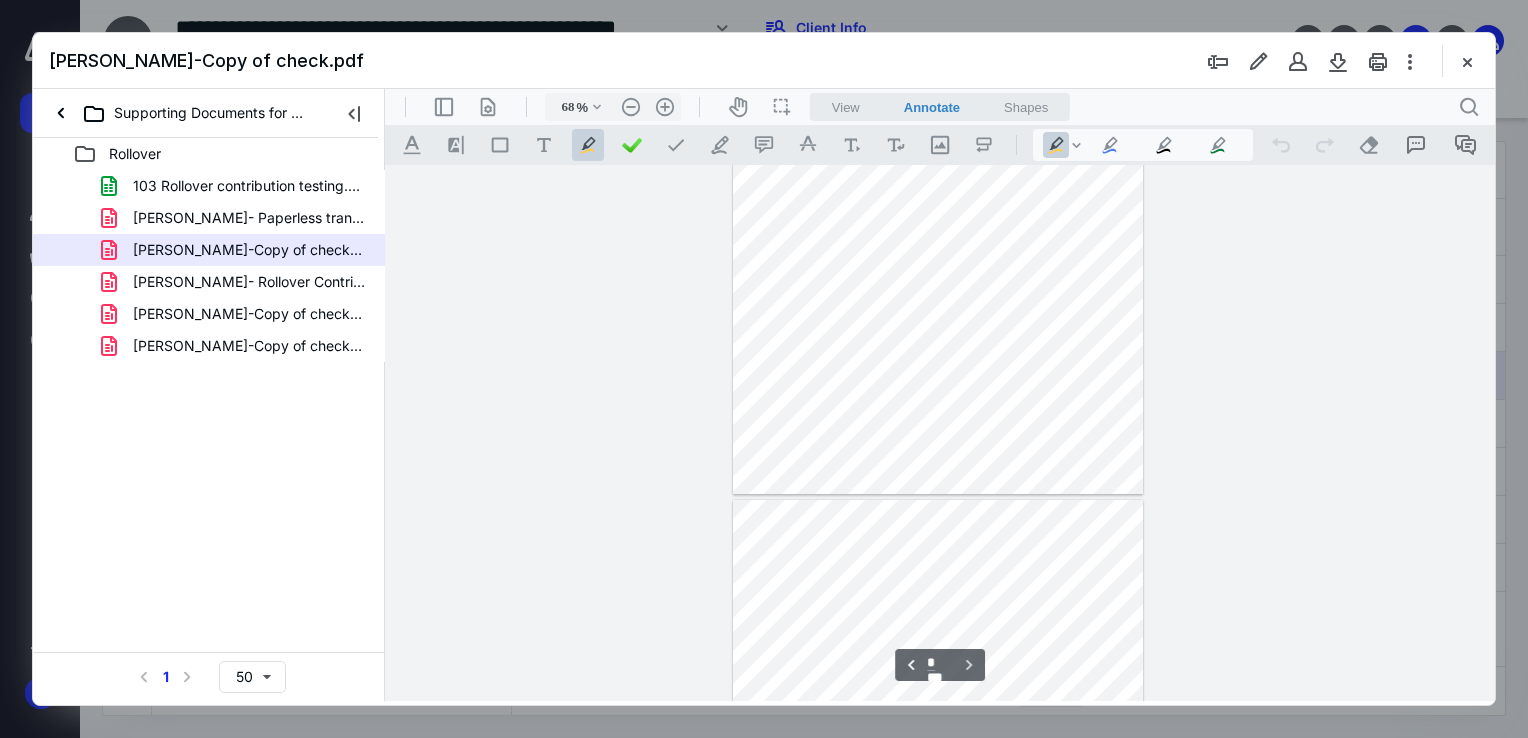 scroll, scrollTop: 1611, scrollLeft: 0, axis: vertical 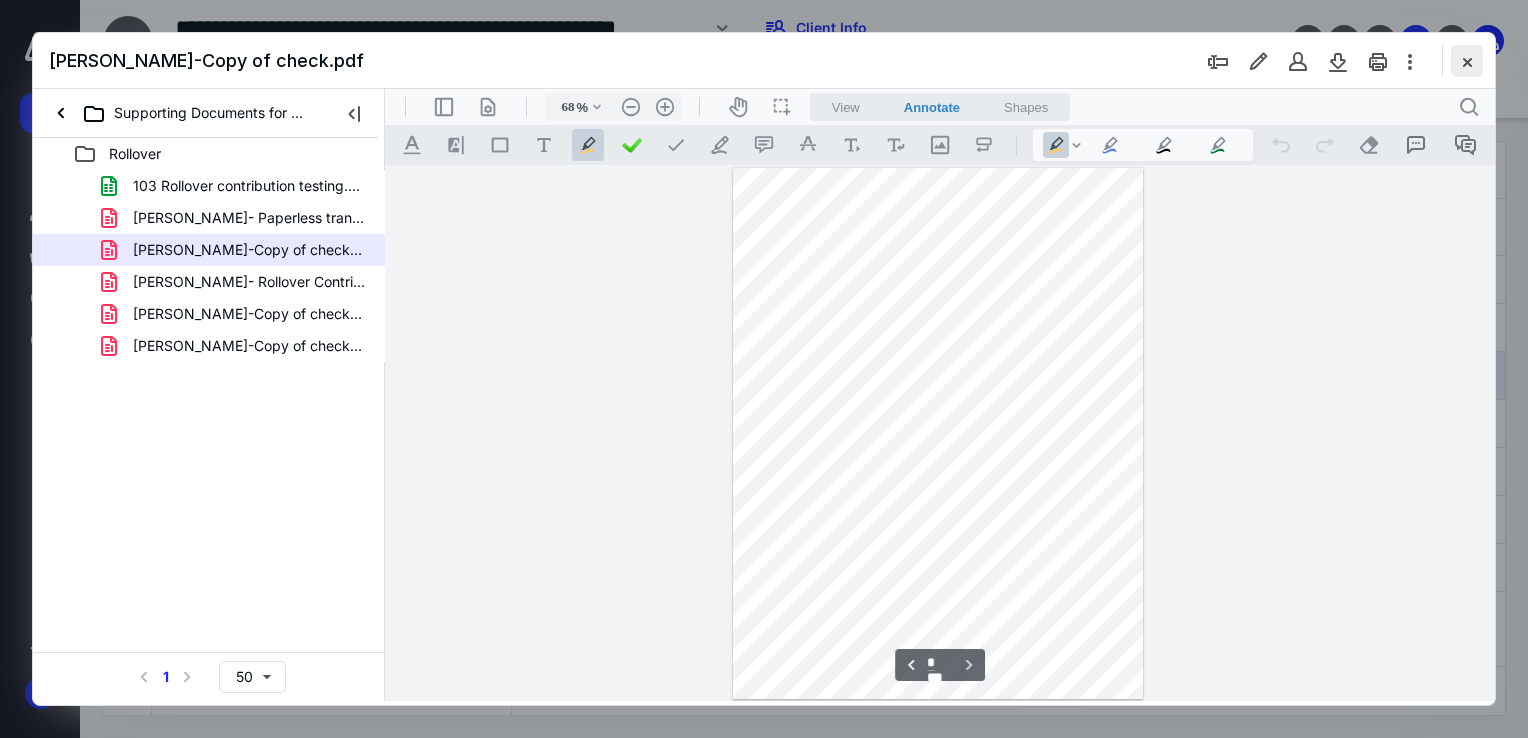 click at bounding box center [1467, 61] 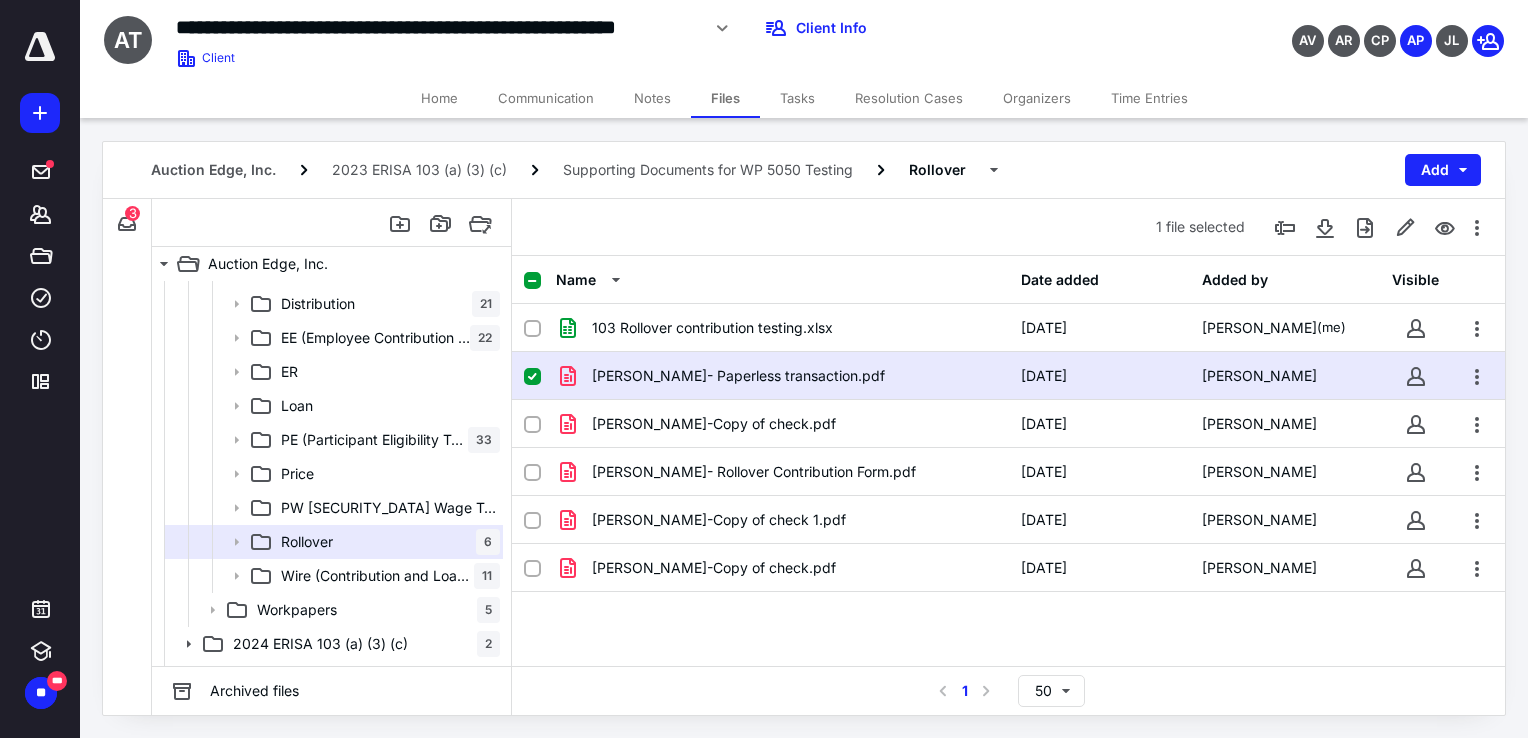 click on "Tasks" at bounding box center [797, 98] 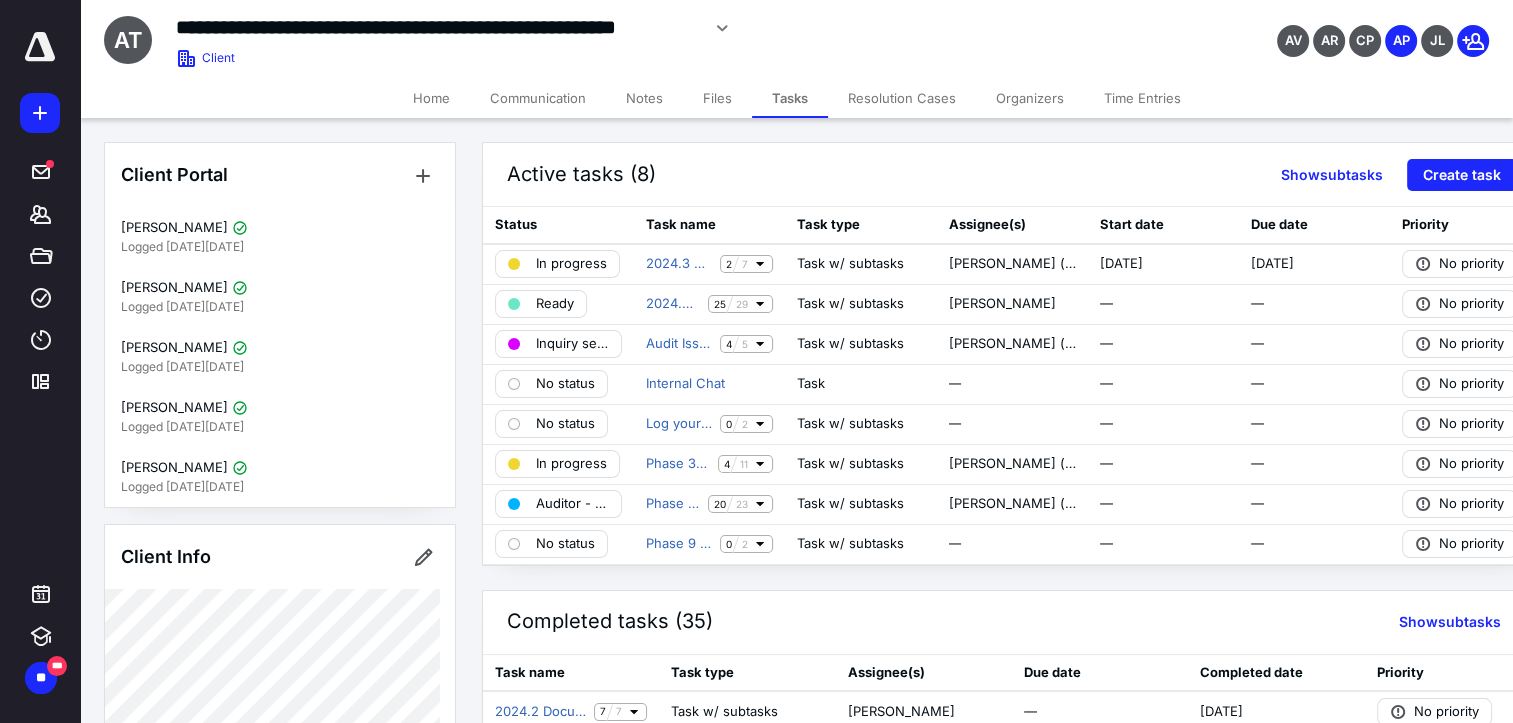 click on "**********" at bounding box center (598, 28) 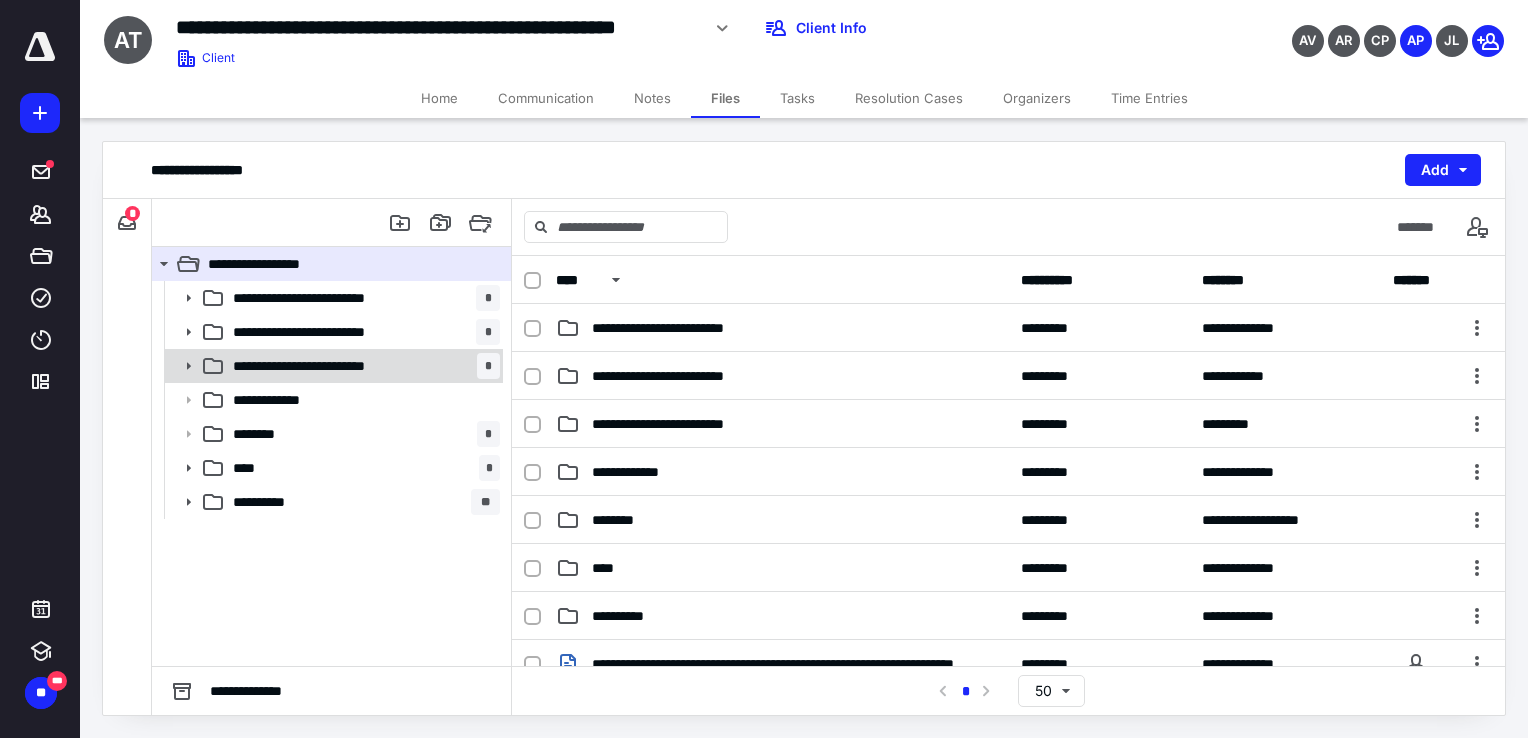 click 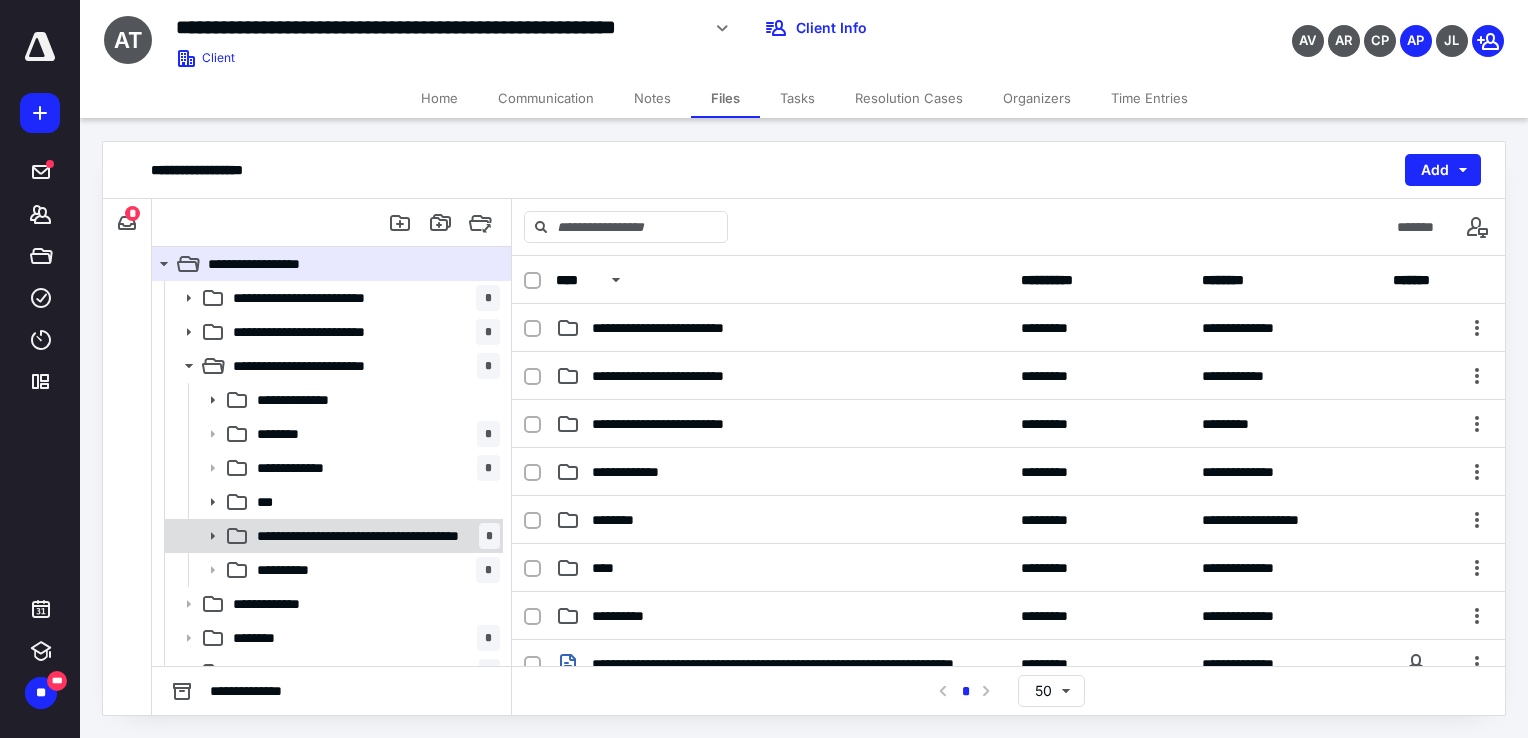 click 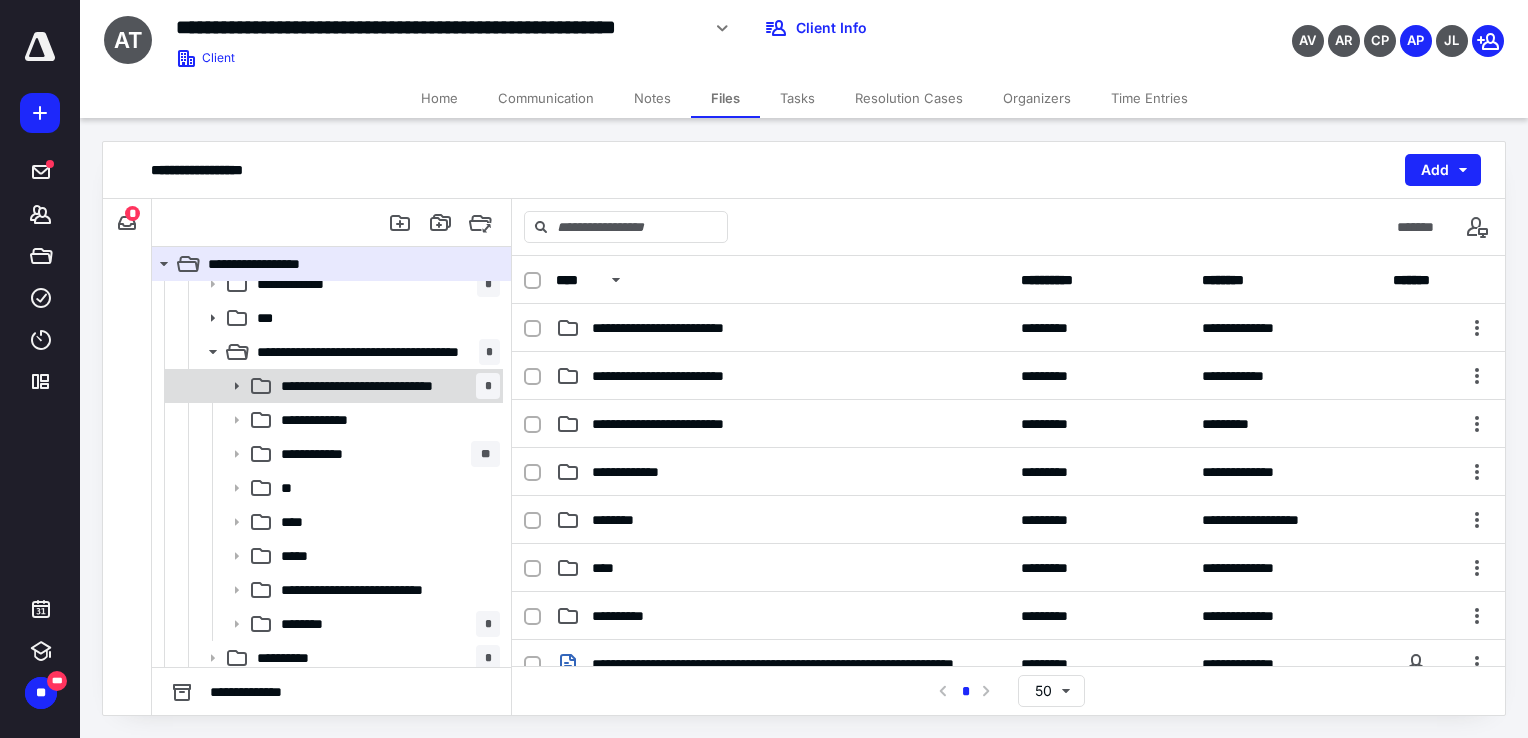 scroll, scrollTop: 200, scrollLeft: 0, axis: vertical 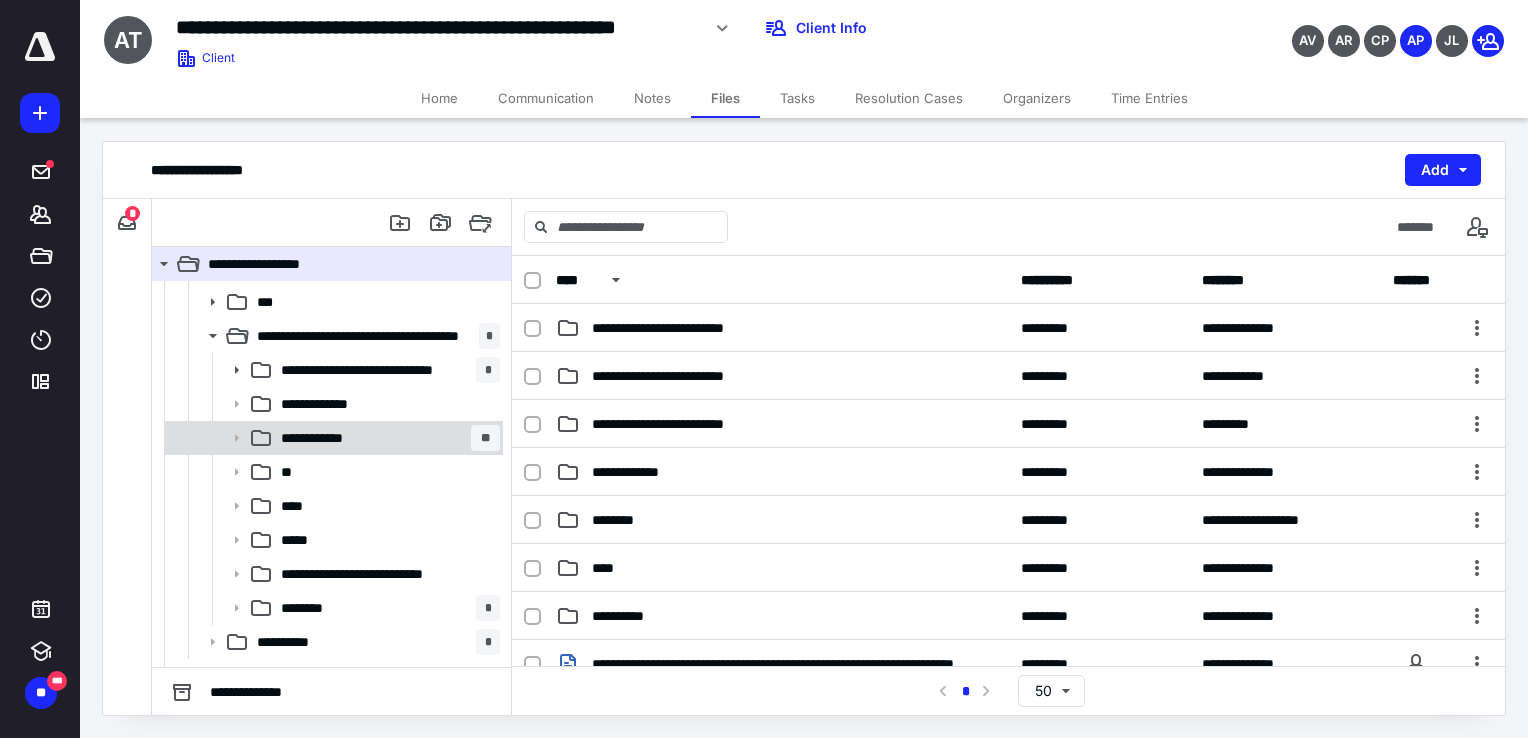 click on "**********" at bounding box center (319, 438) 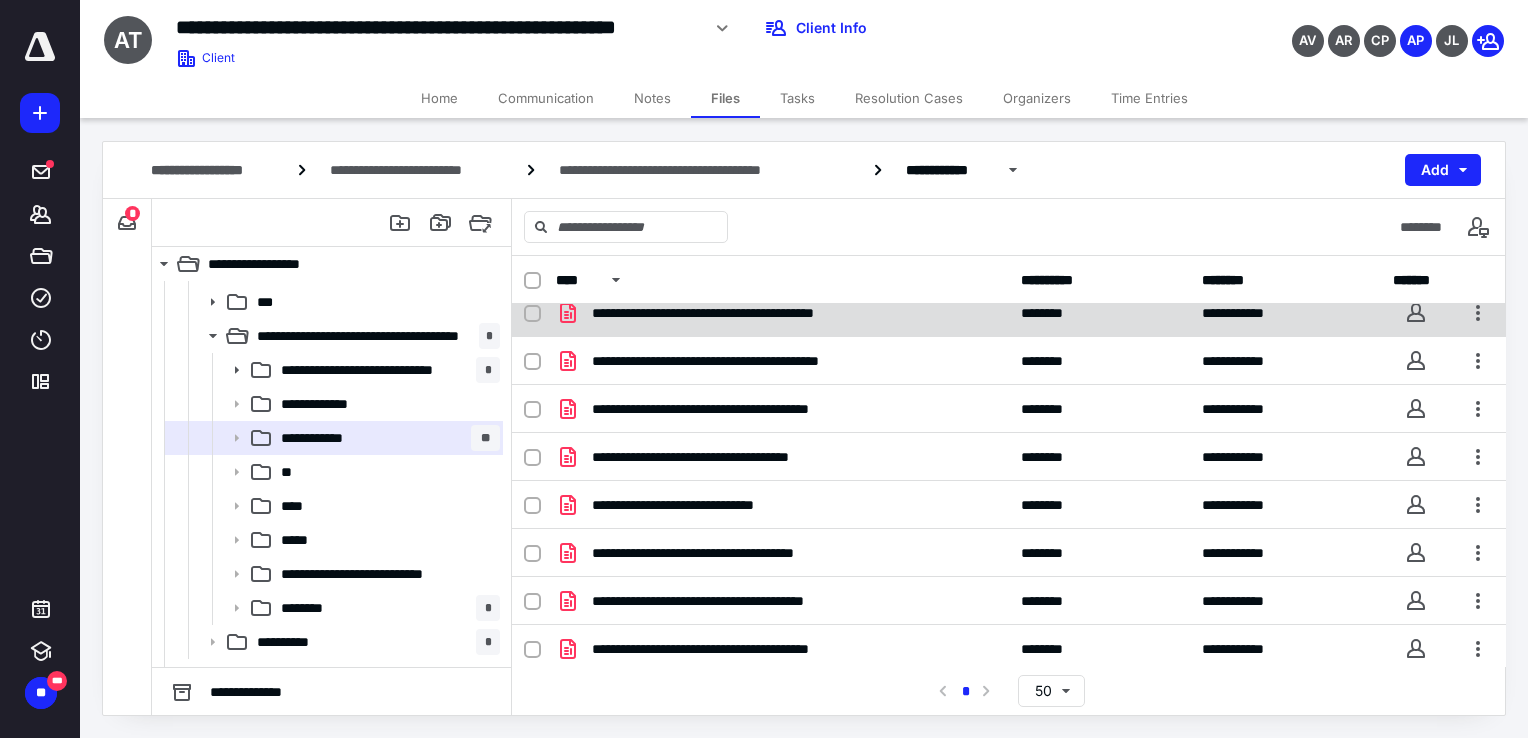 scroll, scrollTop: 640, scrollLeft: 0, axis: vertical 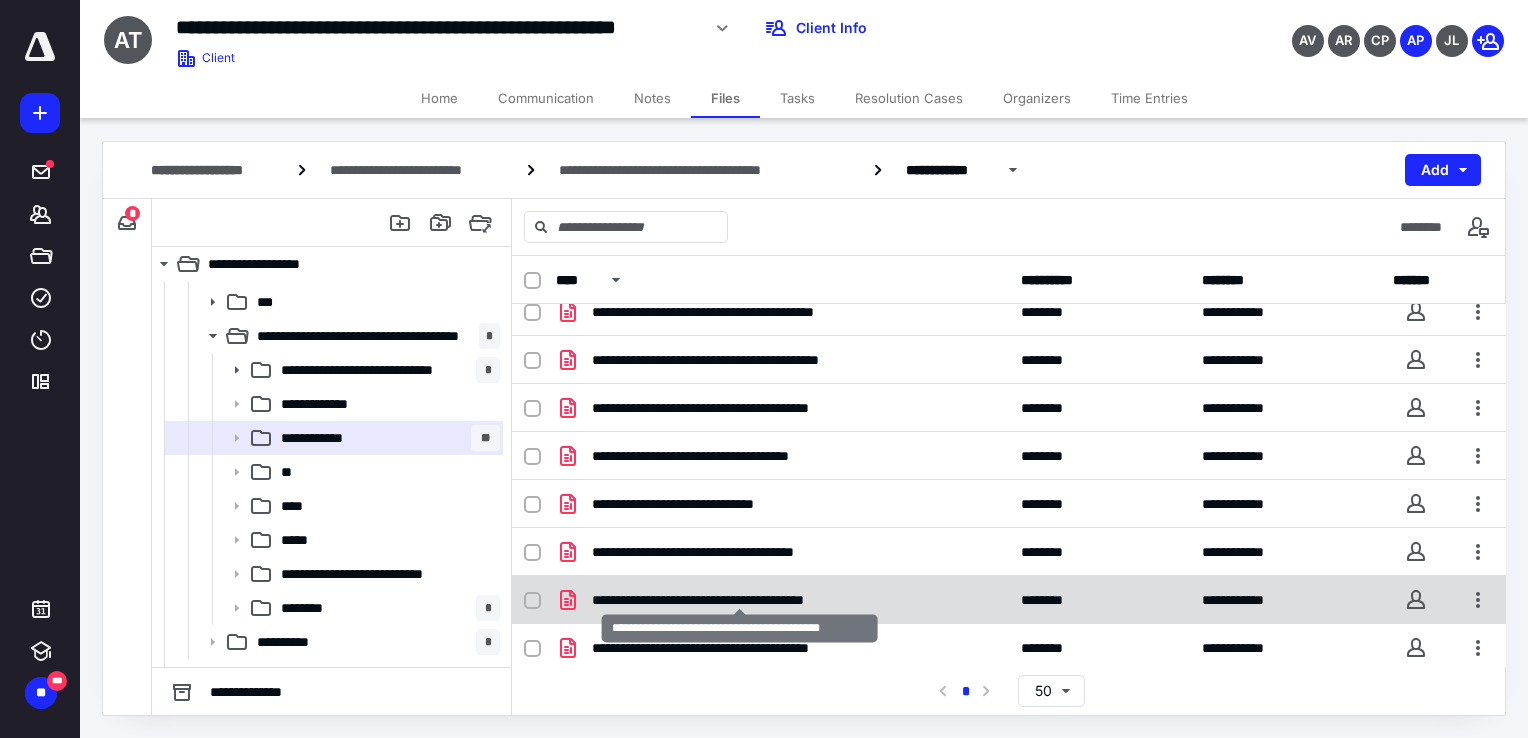 click on "**********" at bounding box center (740, 600) 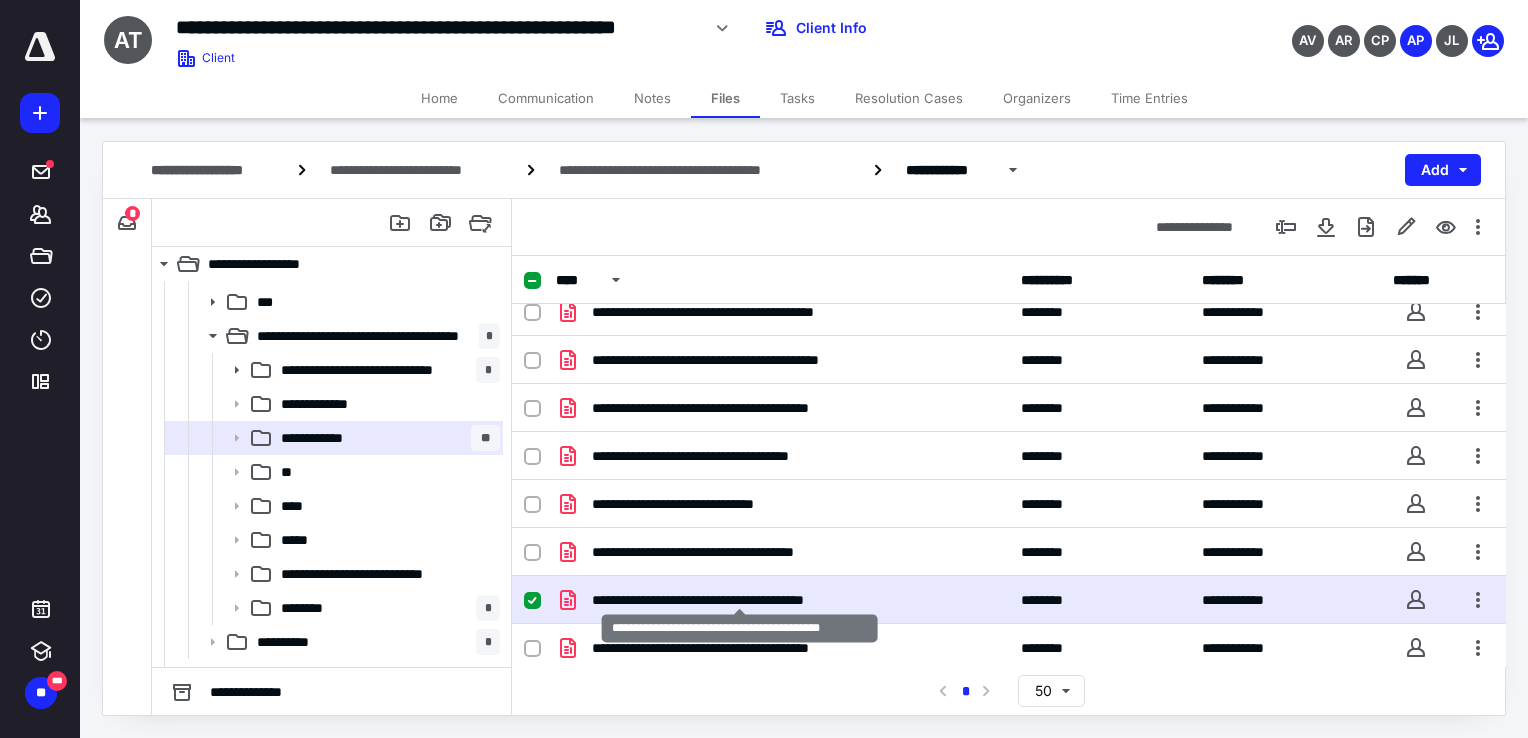 click on "**********" at bounding box center (740, 600) 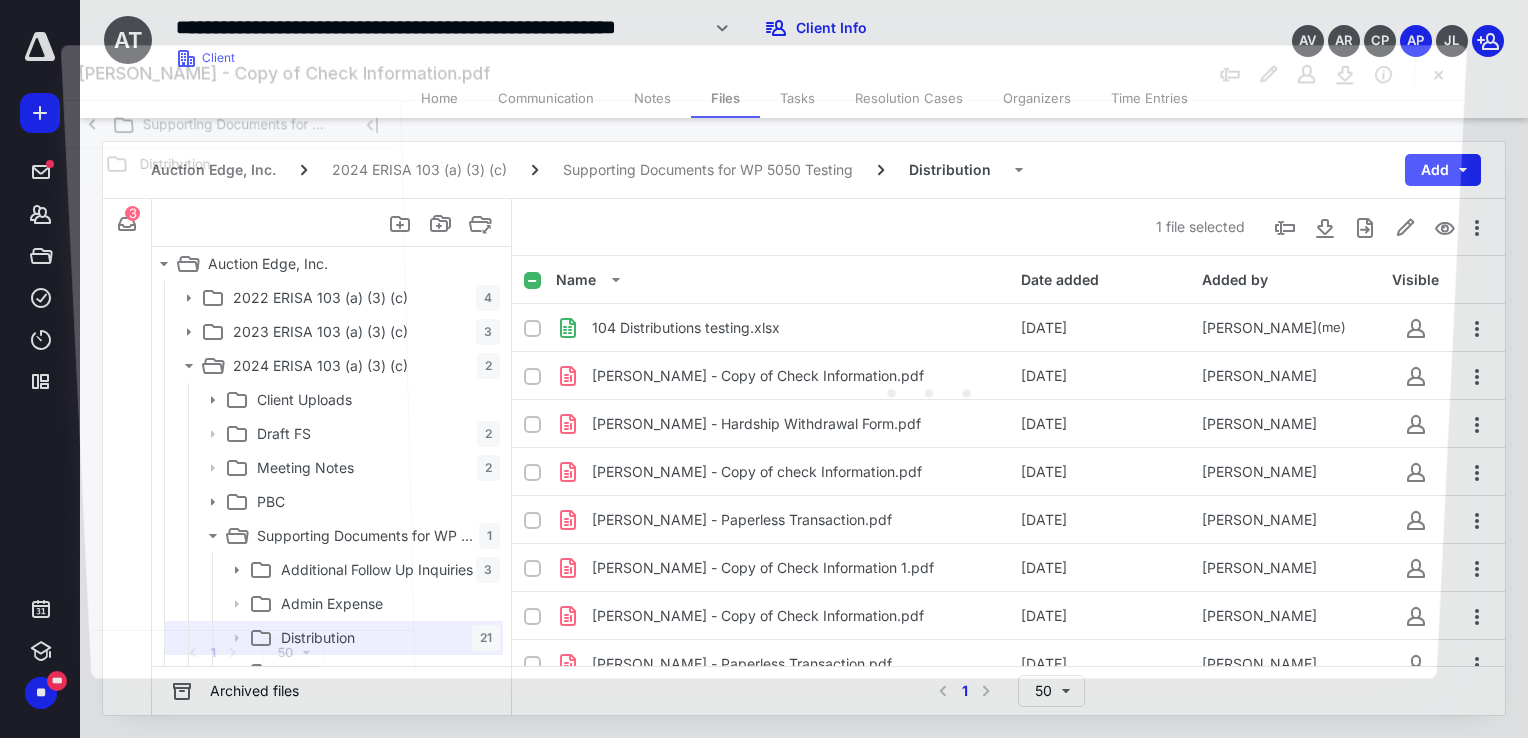 scroll, scrollTop: 200, scrollLeft: 0, axis: vertical 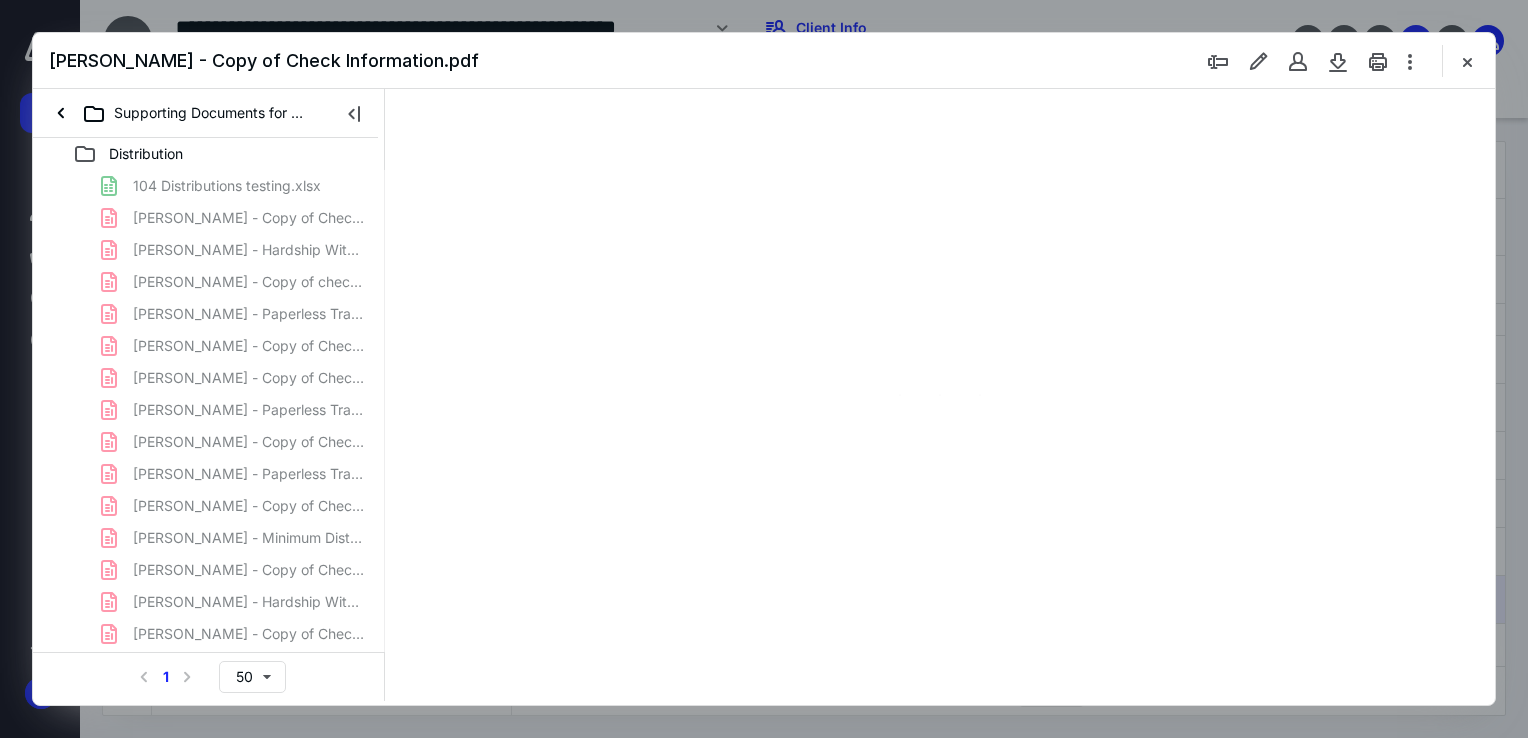type on "68" 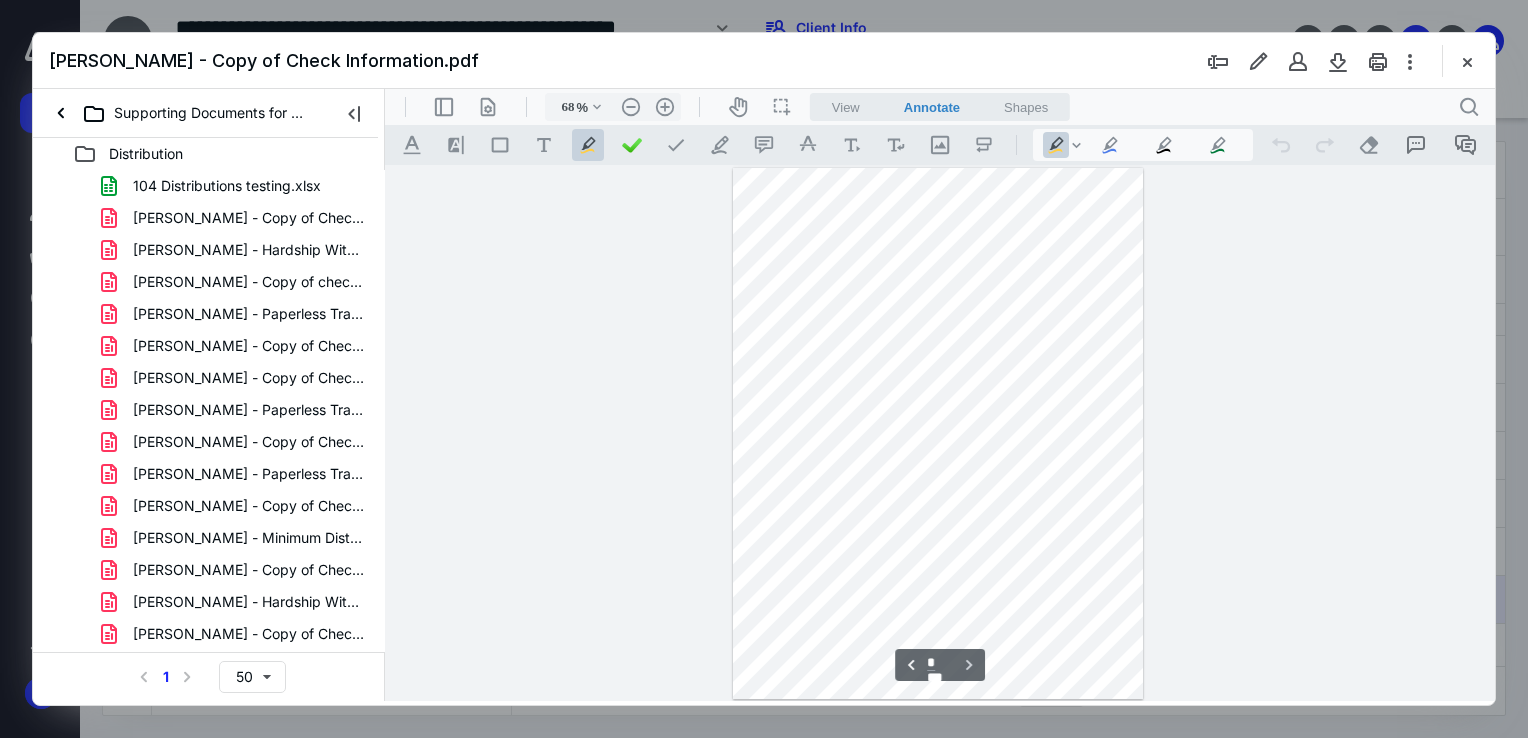 type on "*" 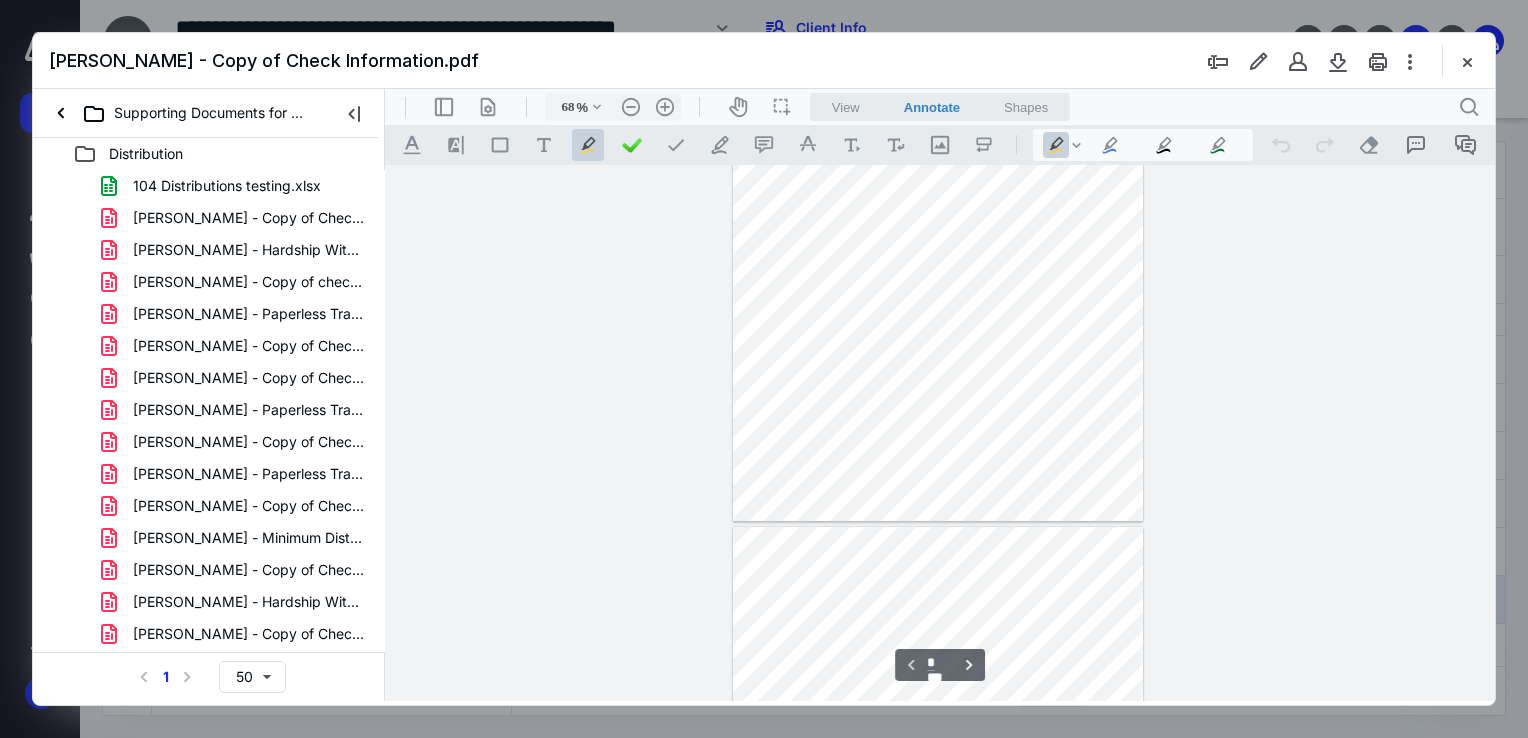 scroll, scrollTop: 0, scrollLeft: 0, axis: both 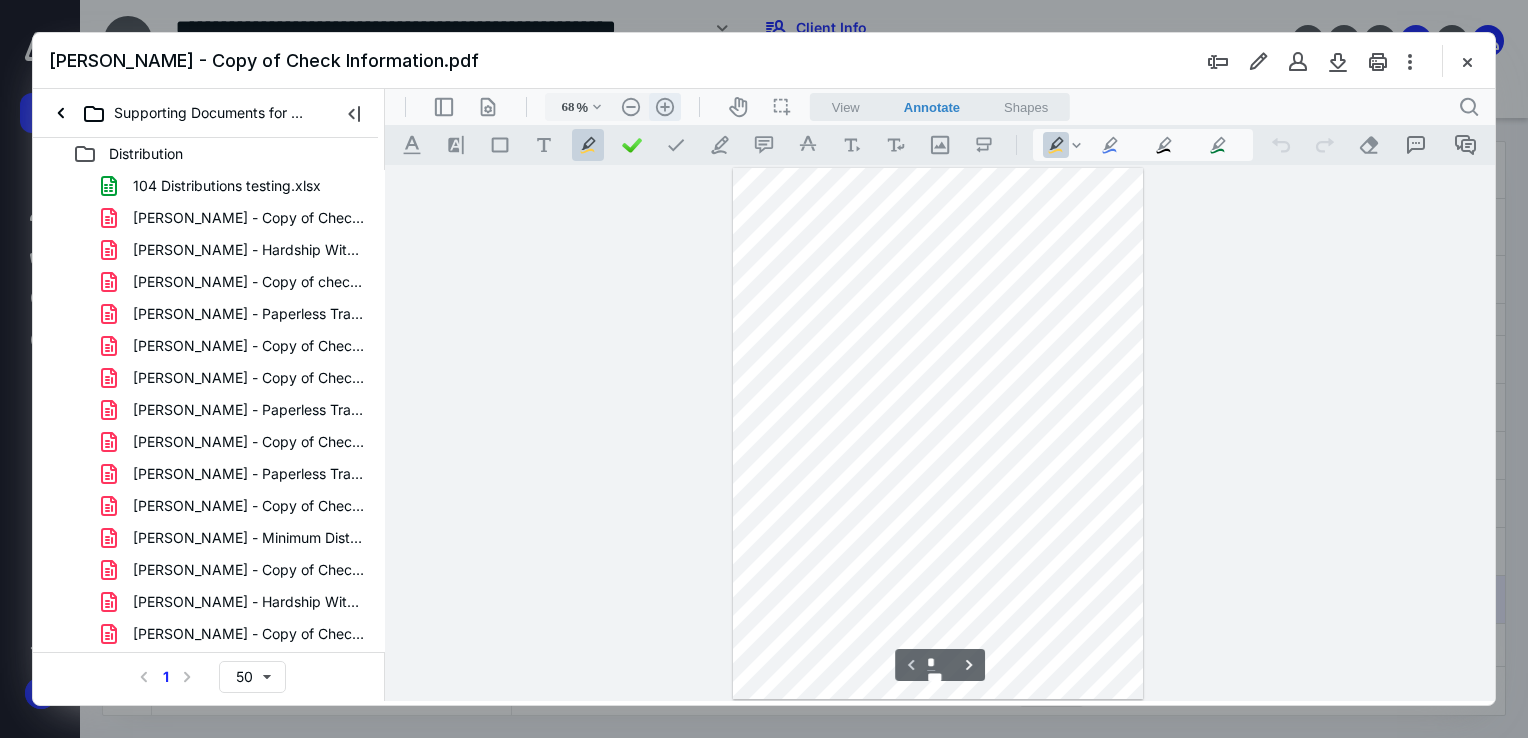 click on ".cls-1{fill:#abb0c4;} icon - header - zoom - in - line" at bounding box center [665, 107] 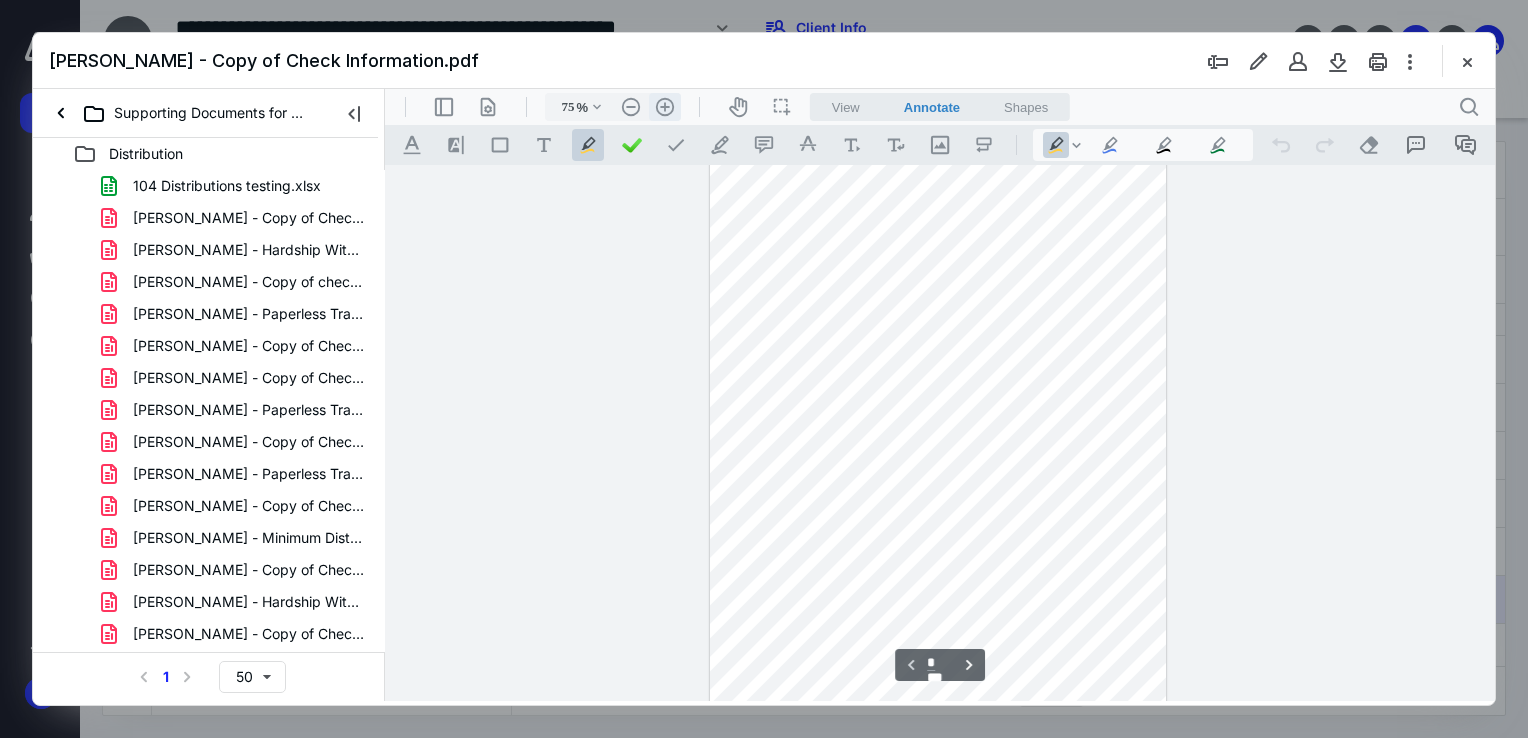 click on ".cls-1{fill:#abb0c4;} icon - header - zoom - in - line" at bounding box center (665, 107) 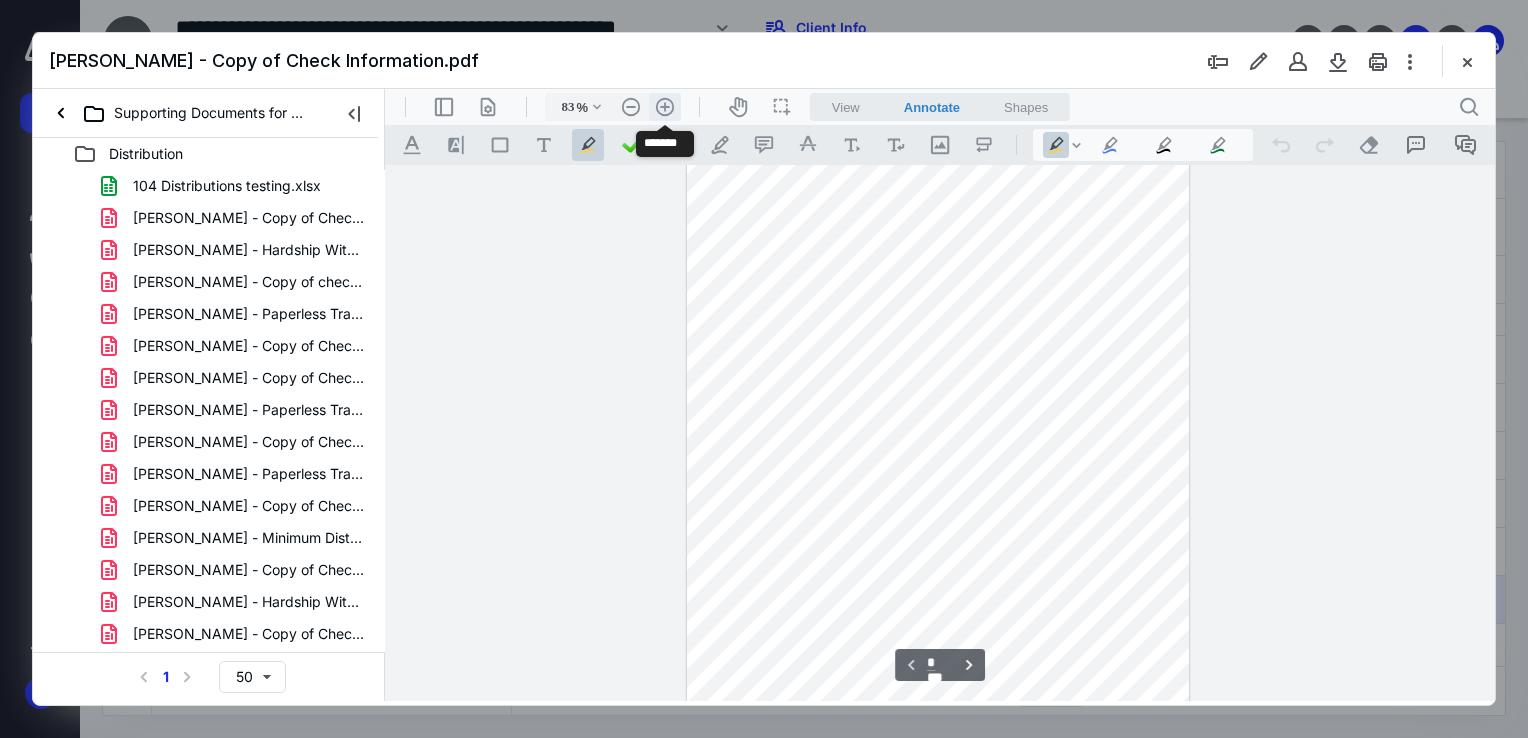 click on ".cls-1{fill:#abb0c4;} icon - header - zoom - in - line" at bounding box center (665, 107) 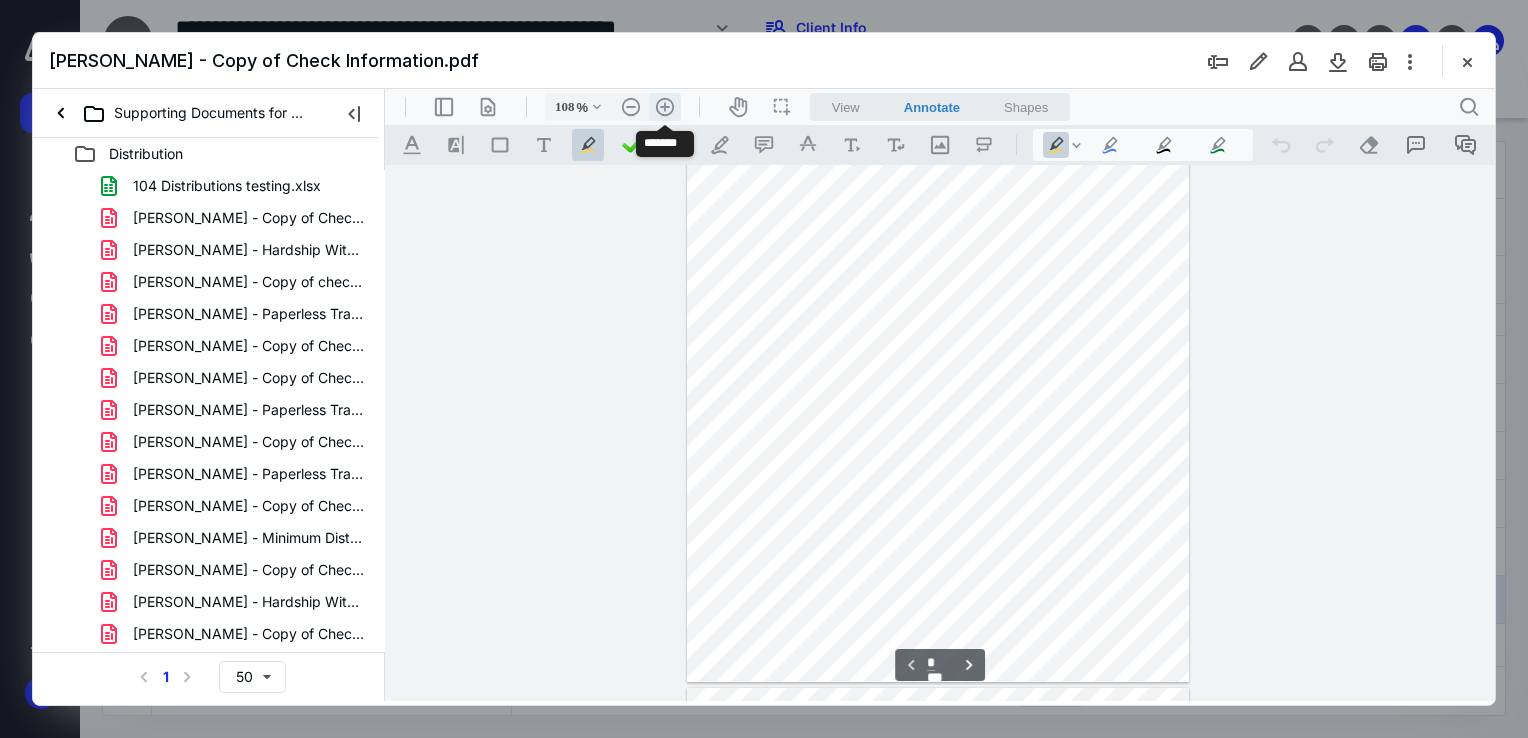 click on ".cls-1{fill:#abb0c4;} icon - header - zoom - in - line" at bounding box center [665, 107] 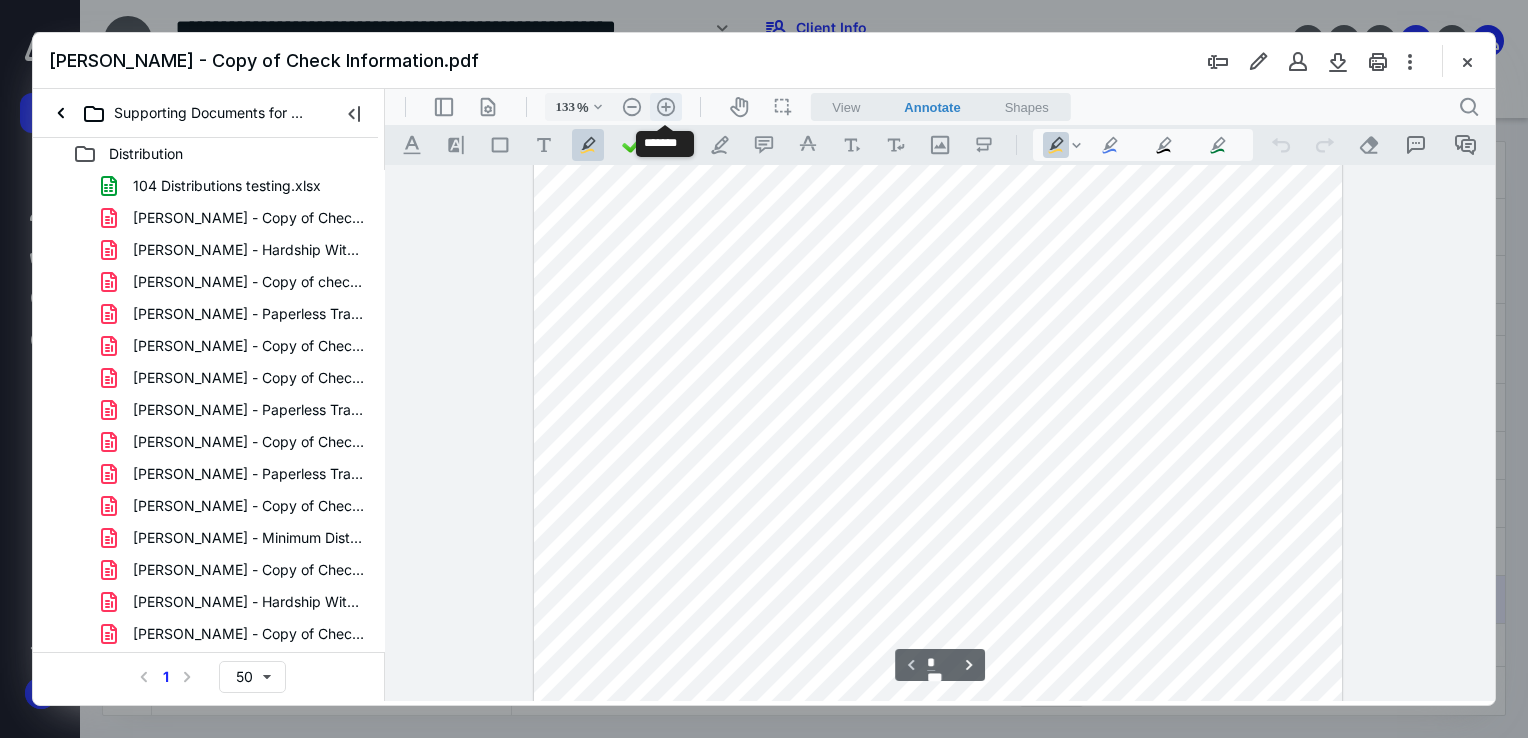 click on ".cls-1{fill:#abb0c4;} icon - header - zoom - in - line" at bounding box center (666, 107) 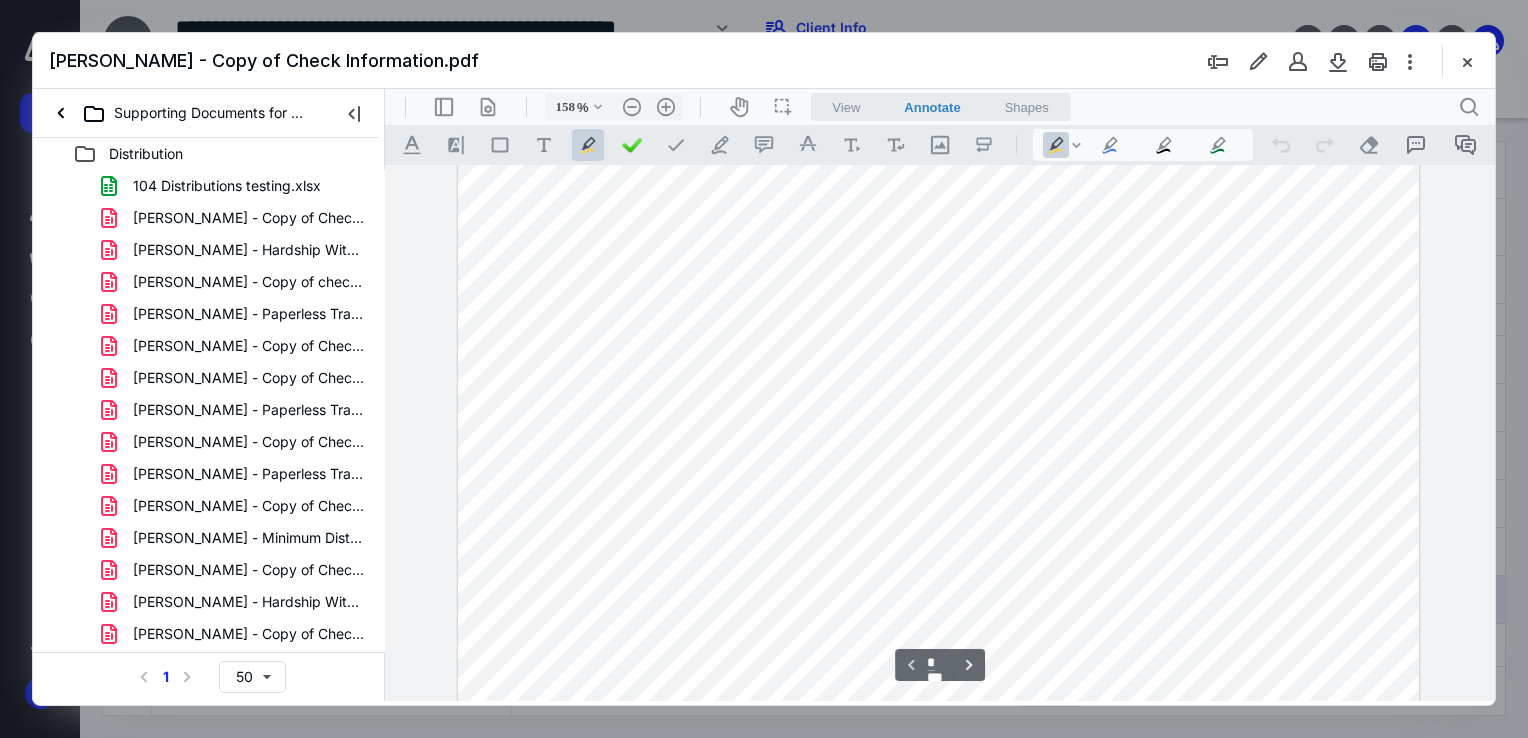 scroll, scrollTop: 100, scrollLeft: 0, axis: vertical 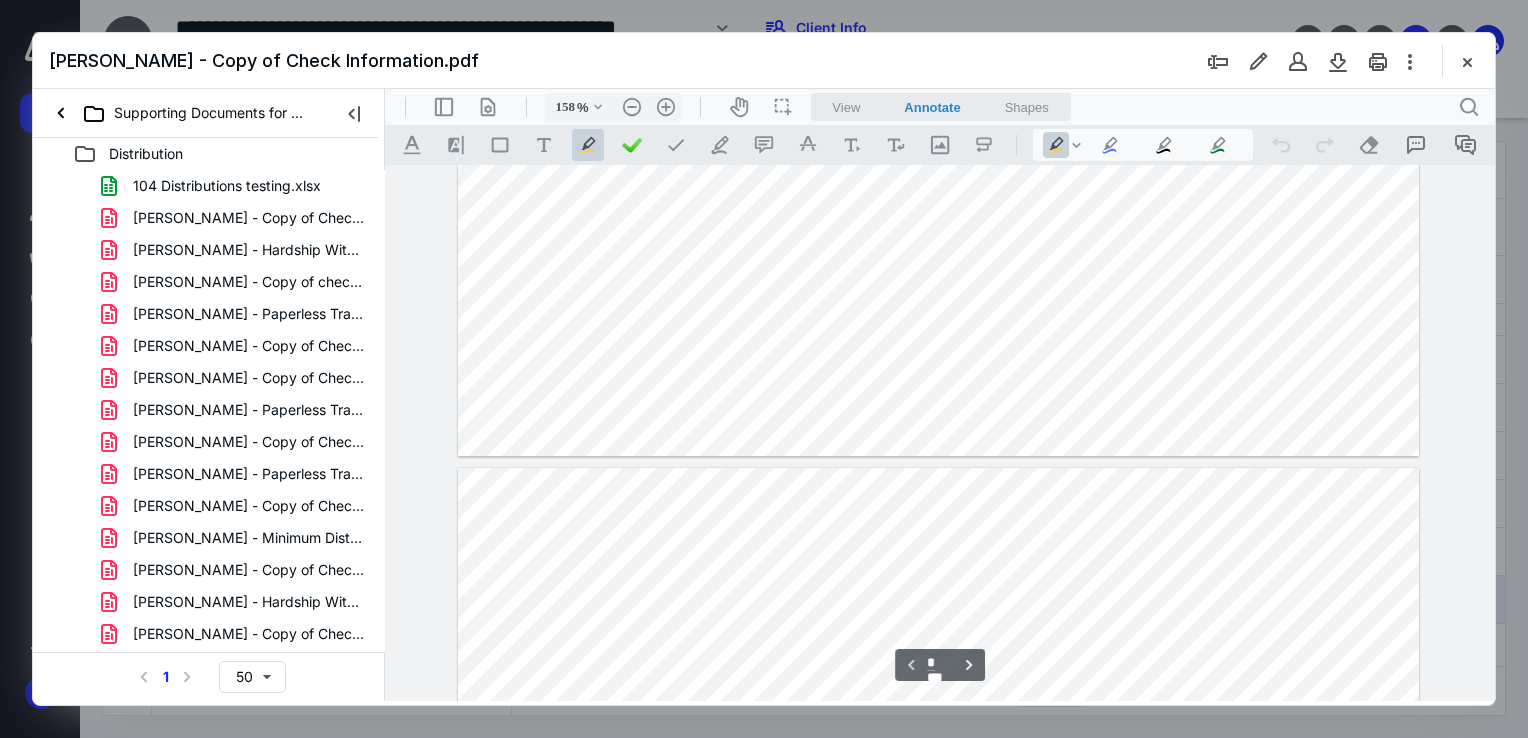 type on "*" 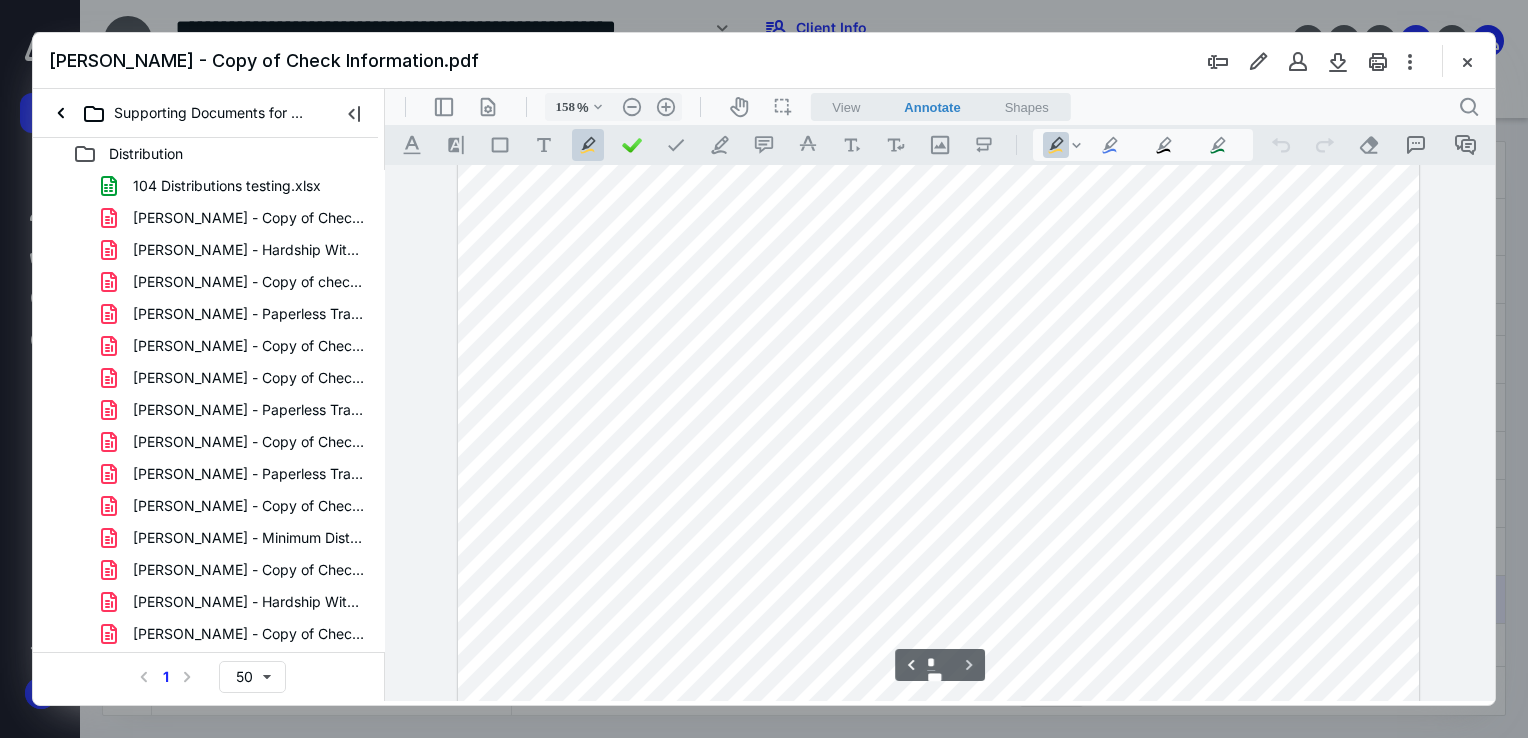 scroll, scrollTop: 1900, scrollLeft: 0, axis: vertical 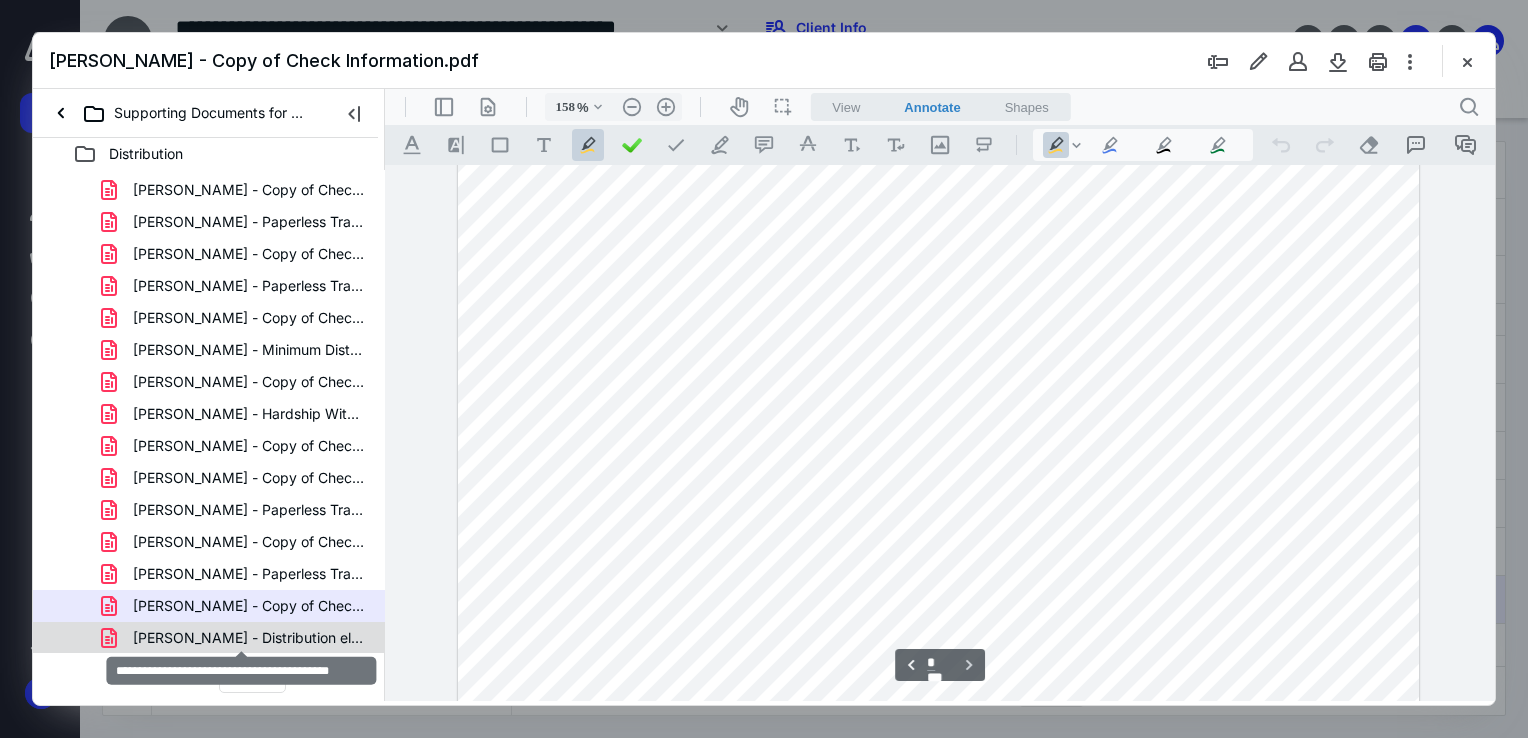 click on "Todd Jones - Distribution election Form.pdf" at bounding box center [249, 638] 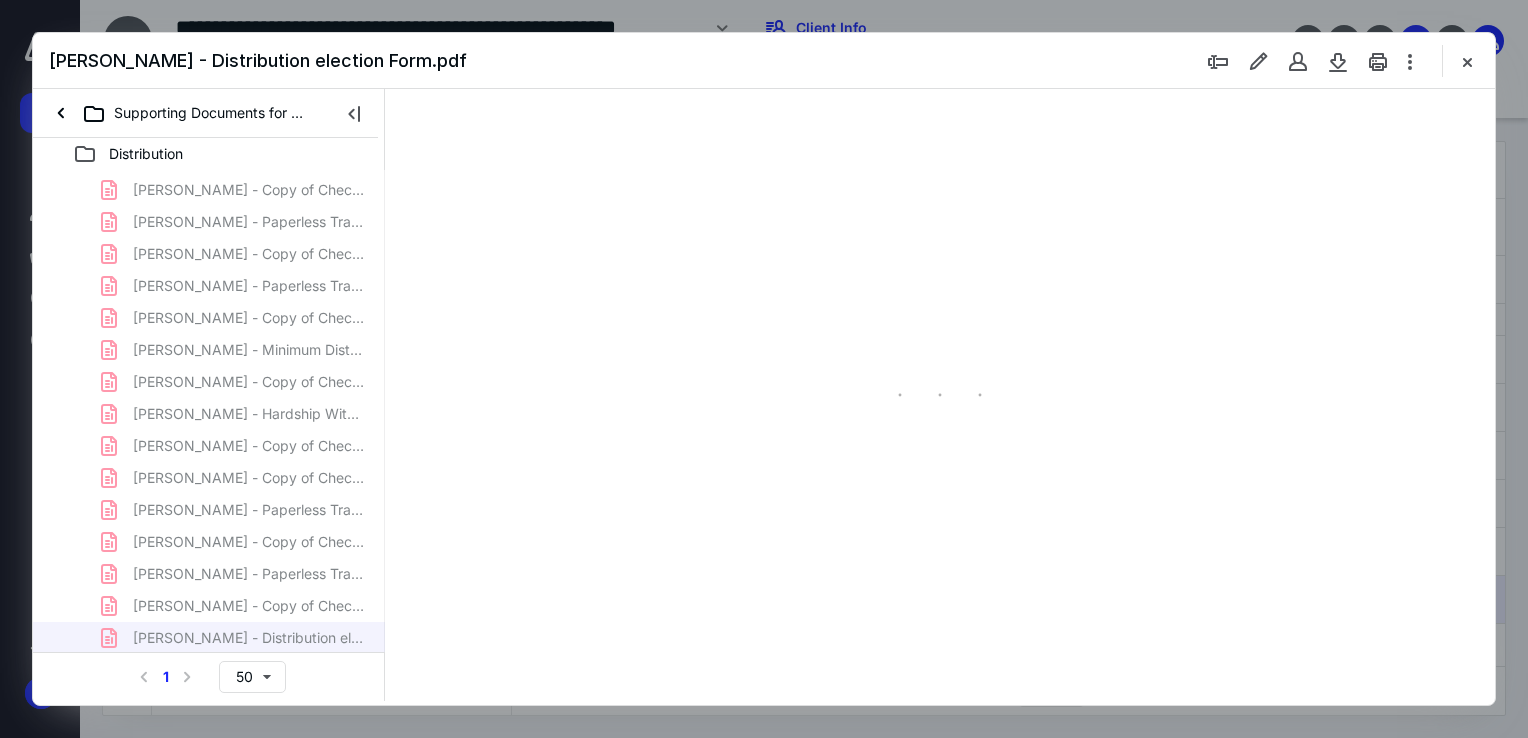 type on "68" 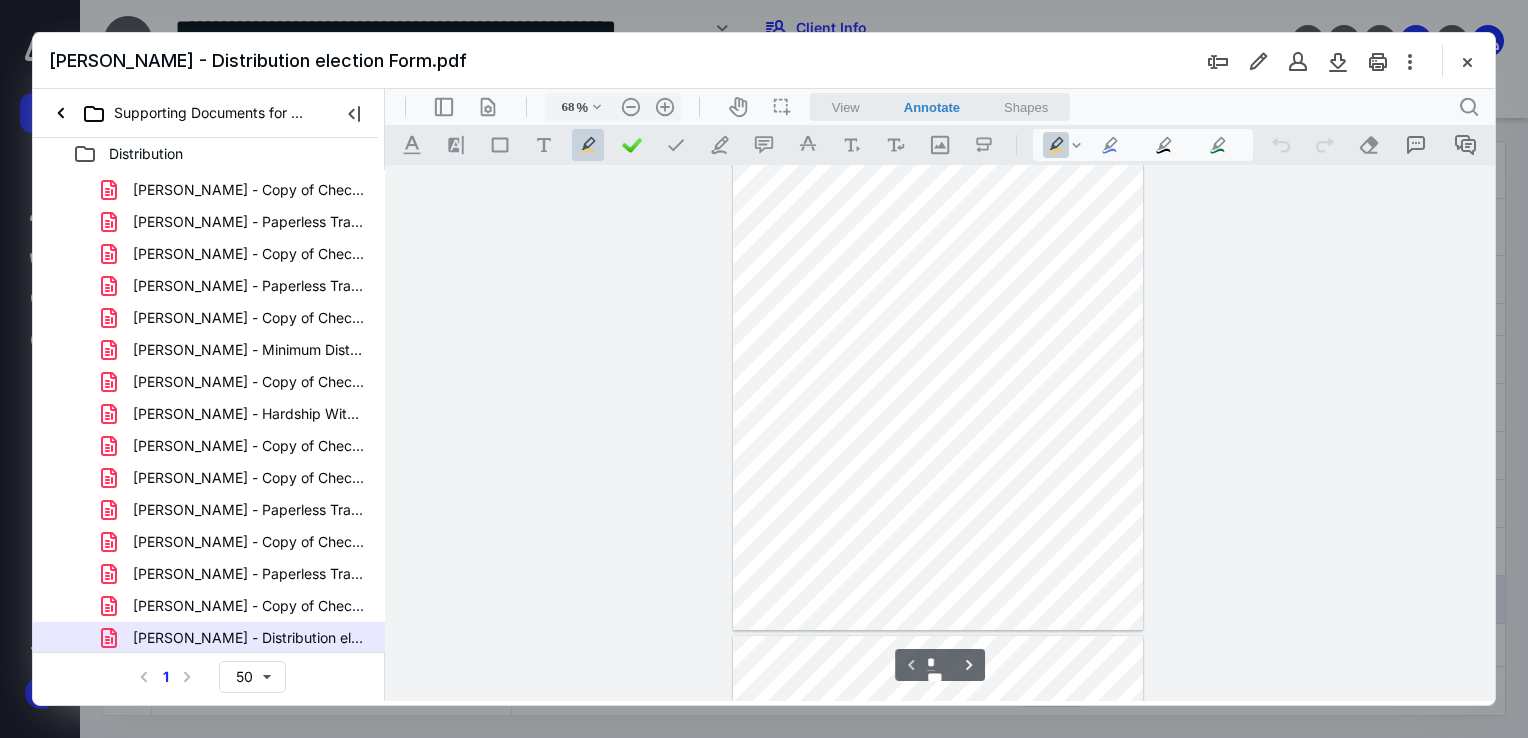 scroll, scrollTop: 100, scrollLeft: 0, axis: vertical 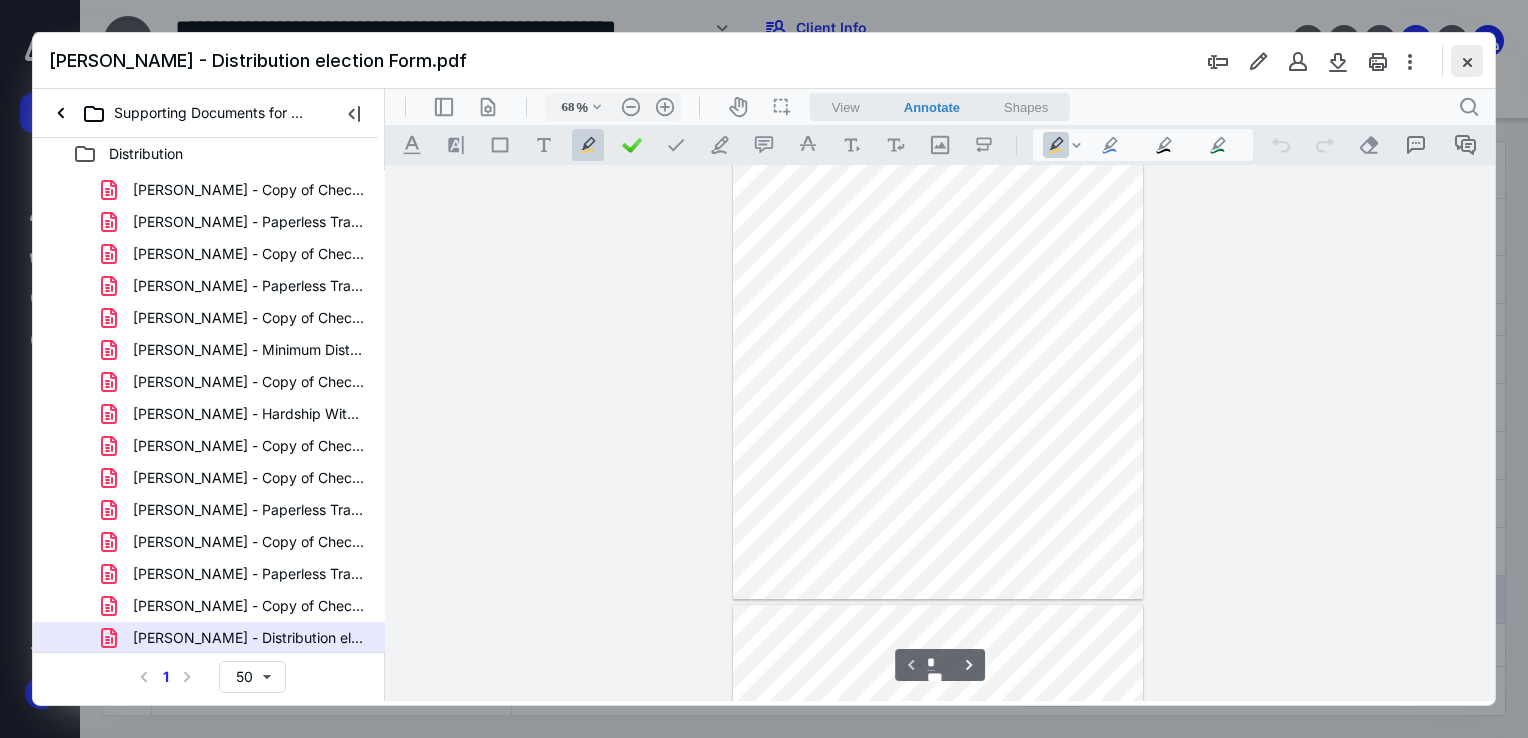 click at bounding box center [1467, 61] 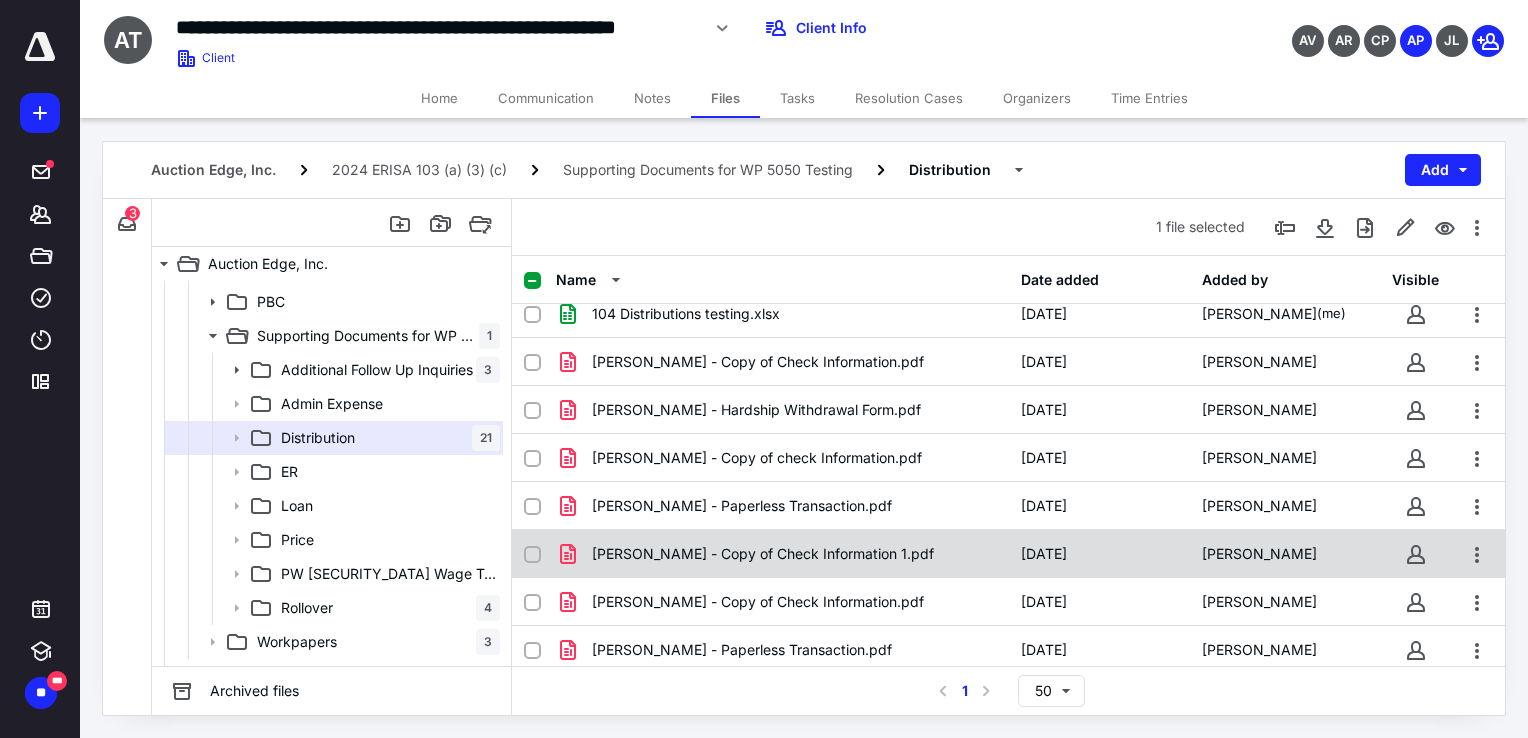 scroll, scrollTop: 0, scrollLeft: 0, axis: both 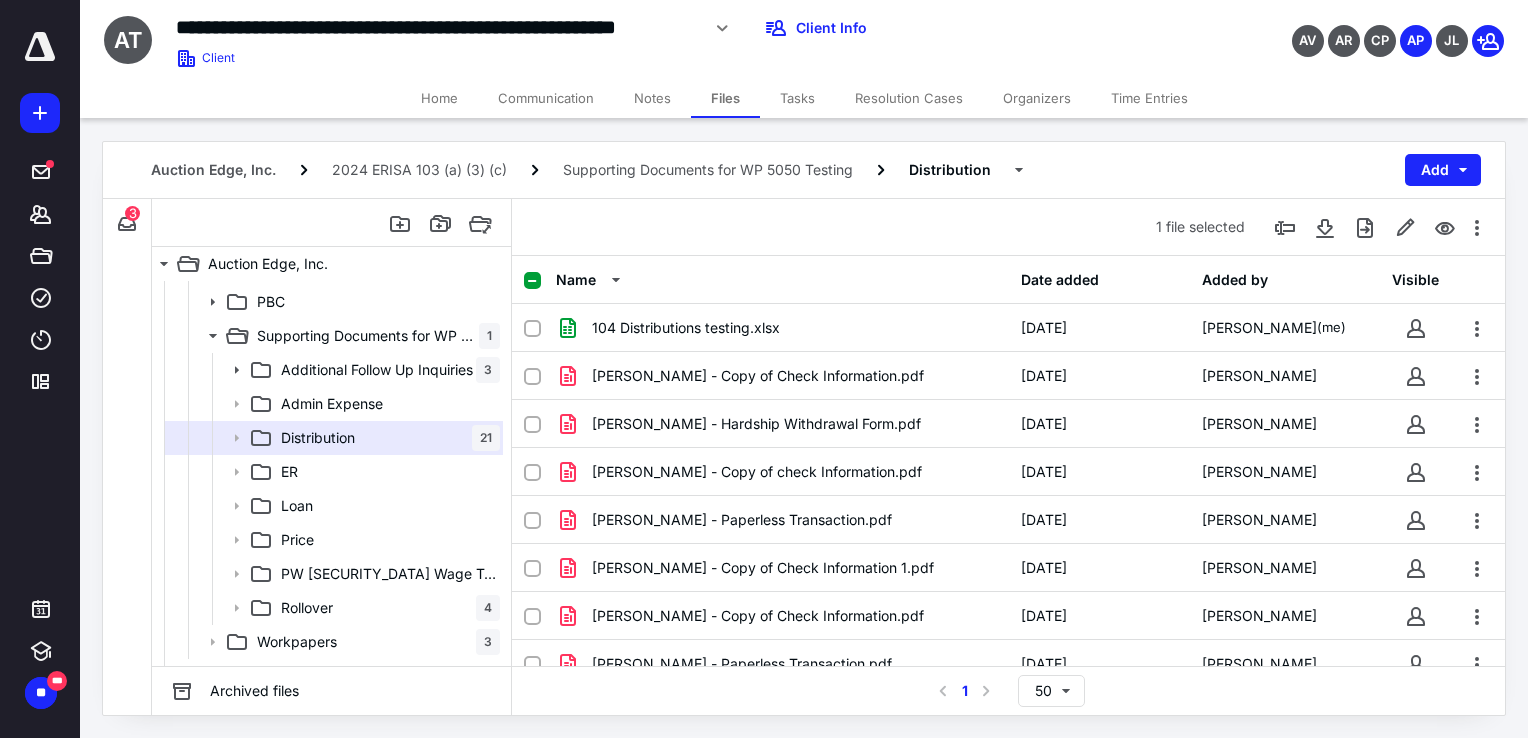 click on "Notes" at bounding box center [652, 98] 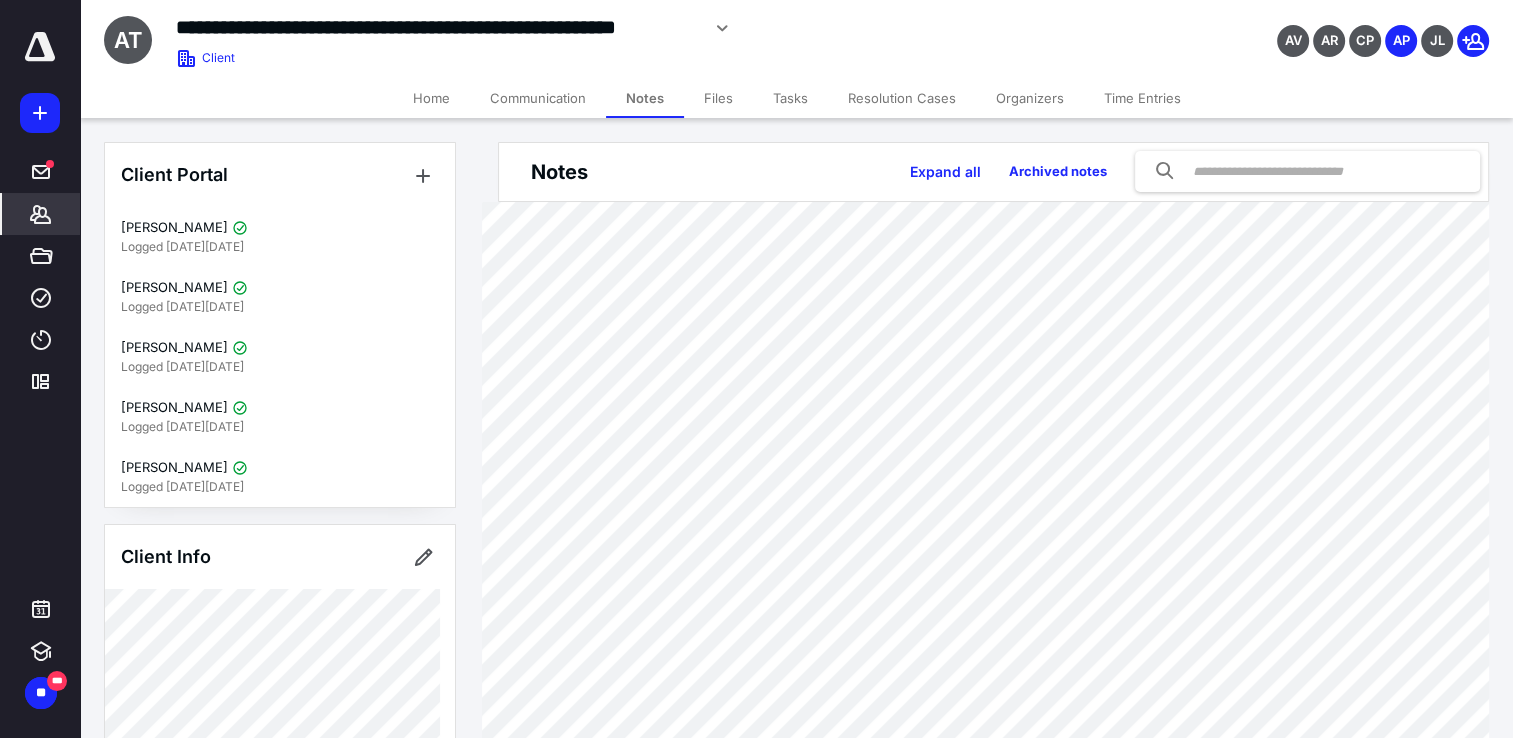 click on "Notes Expand all Archived notes" at bounding box center [996, 665] 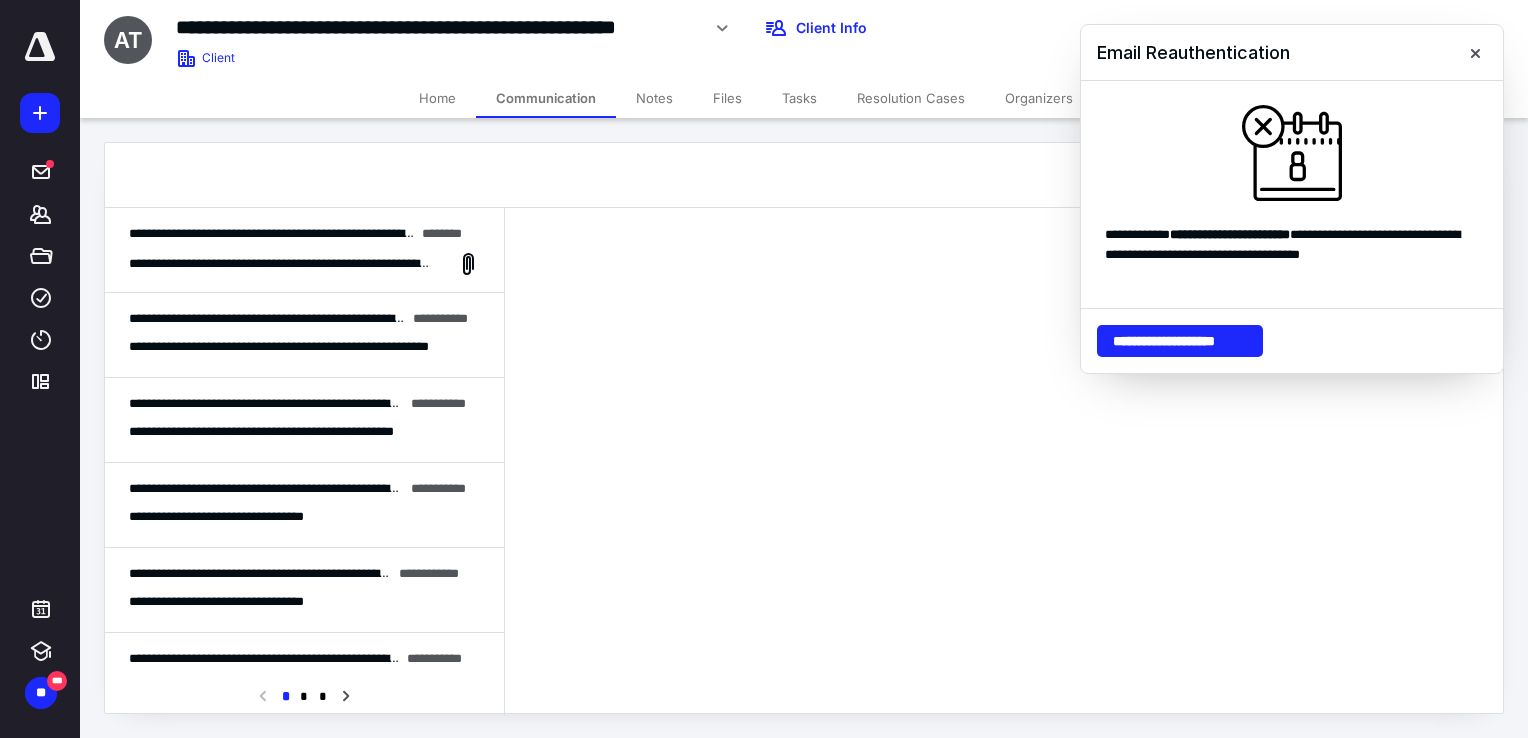 click on "**********" at bounding box center (304, 335) 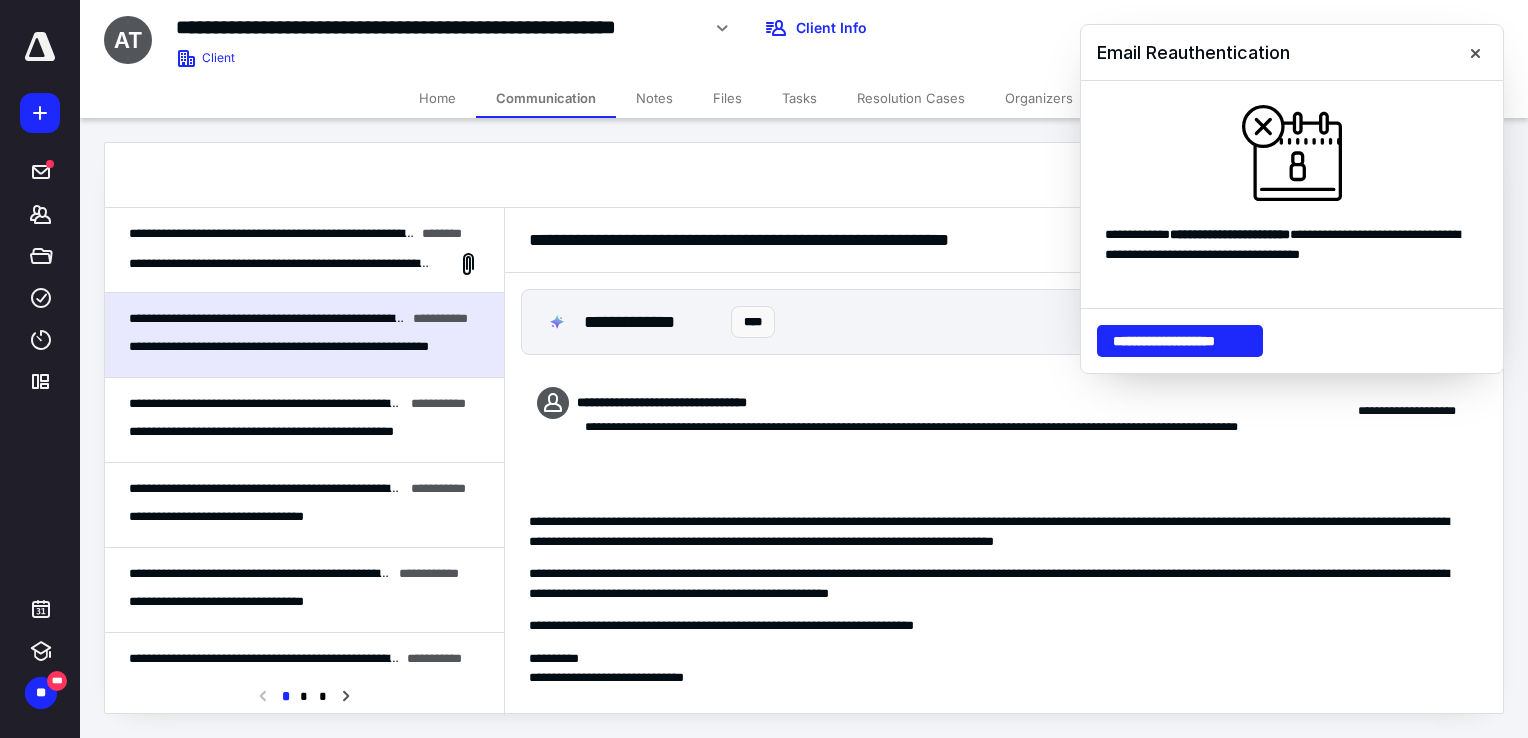 scroll, scrollTop: 16, scrollLeft: 0, axis: vertical 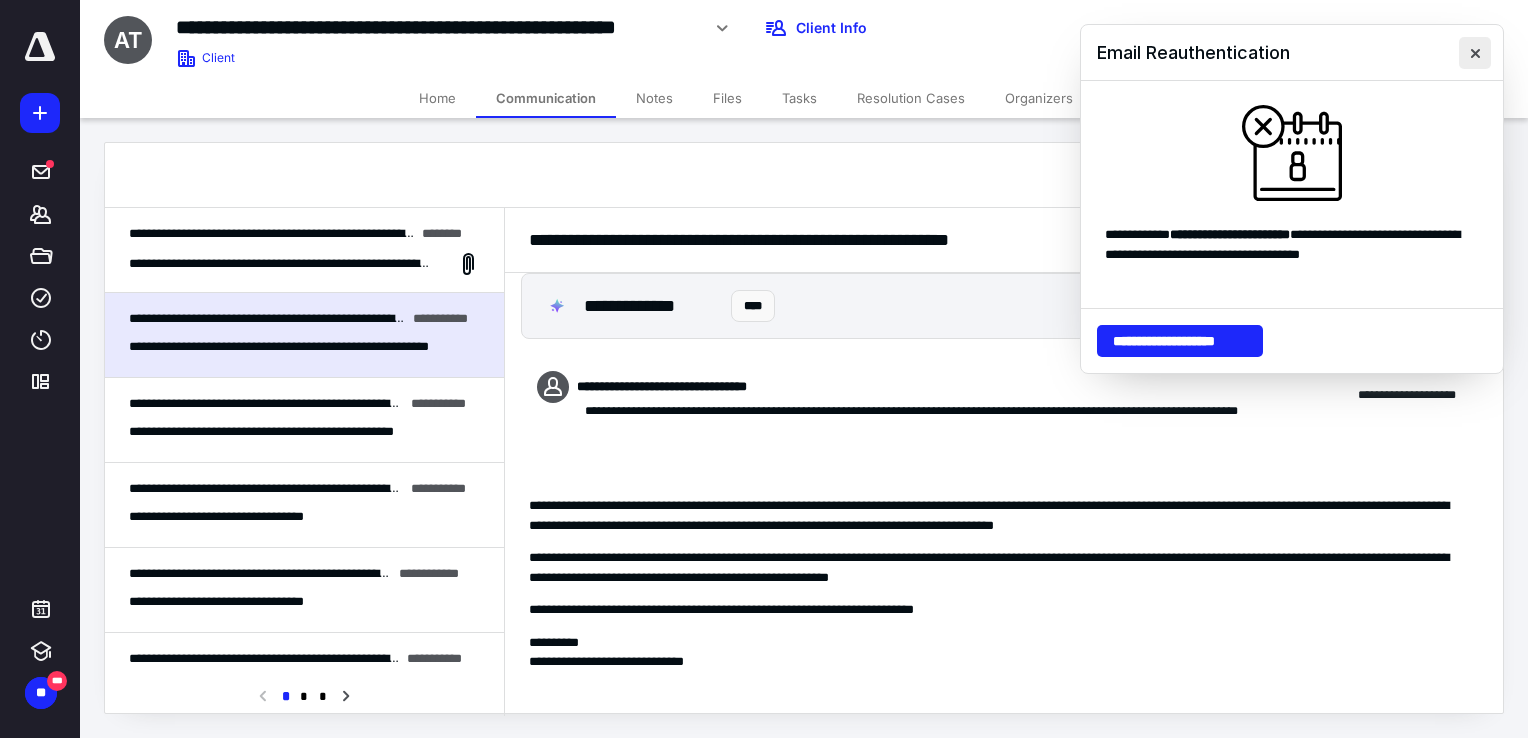 click at bounding box center (1475, 53) 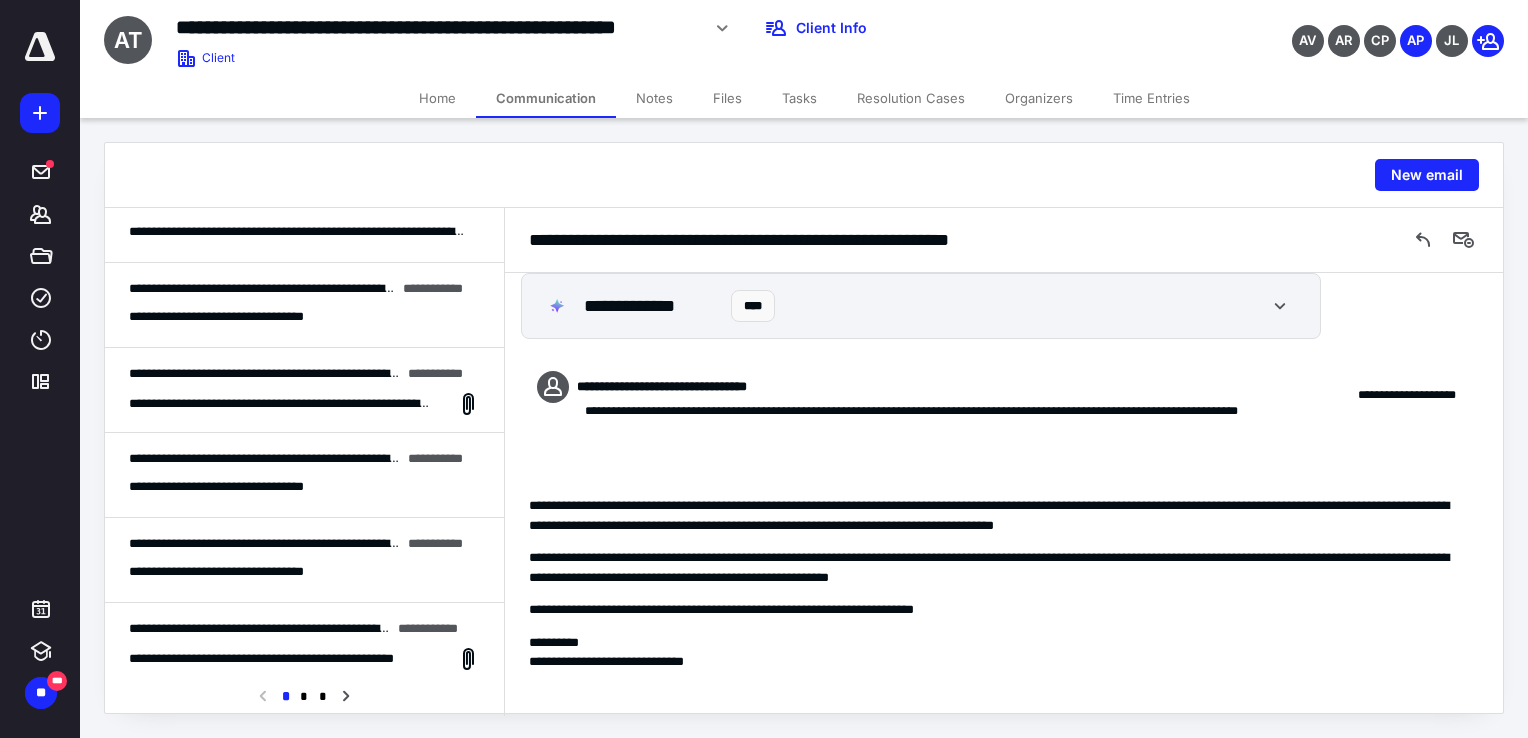 scroll, scrollTop: 900, scrollLeft: 0, axis: vertical 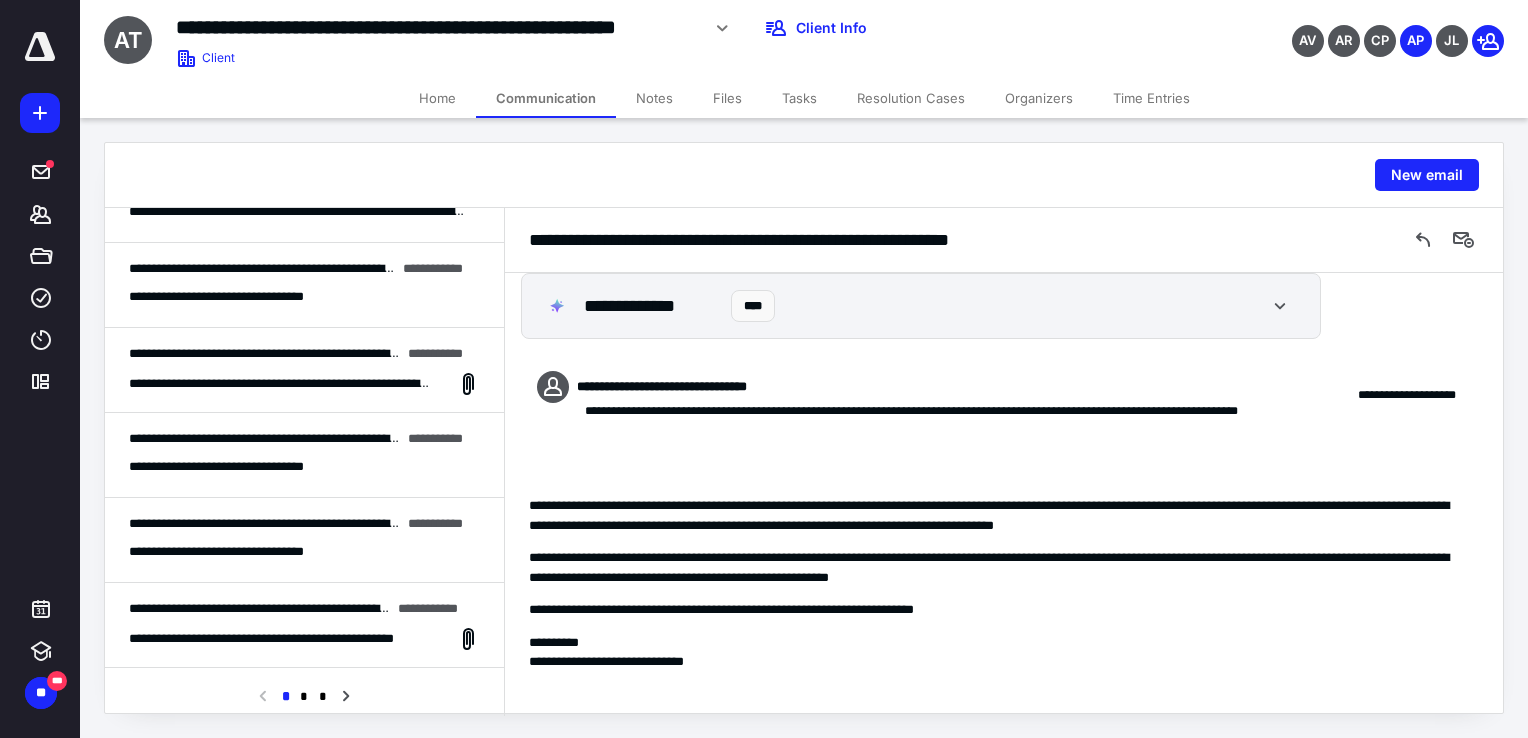 click on "**********" at bounding box center (281, 384) 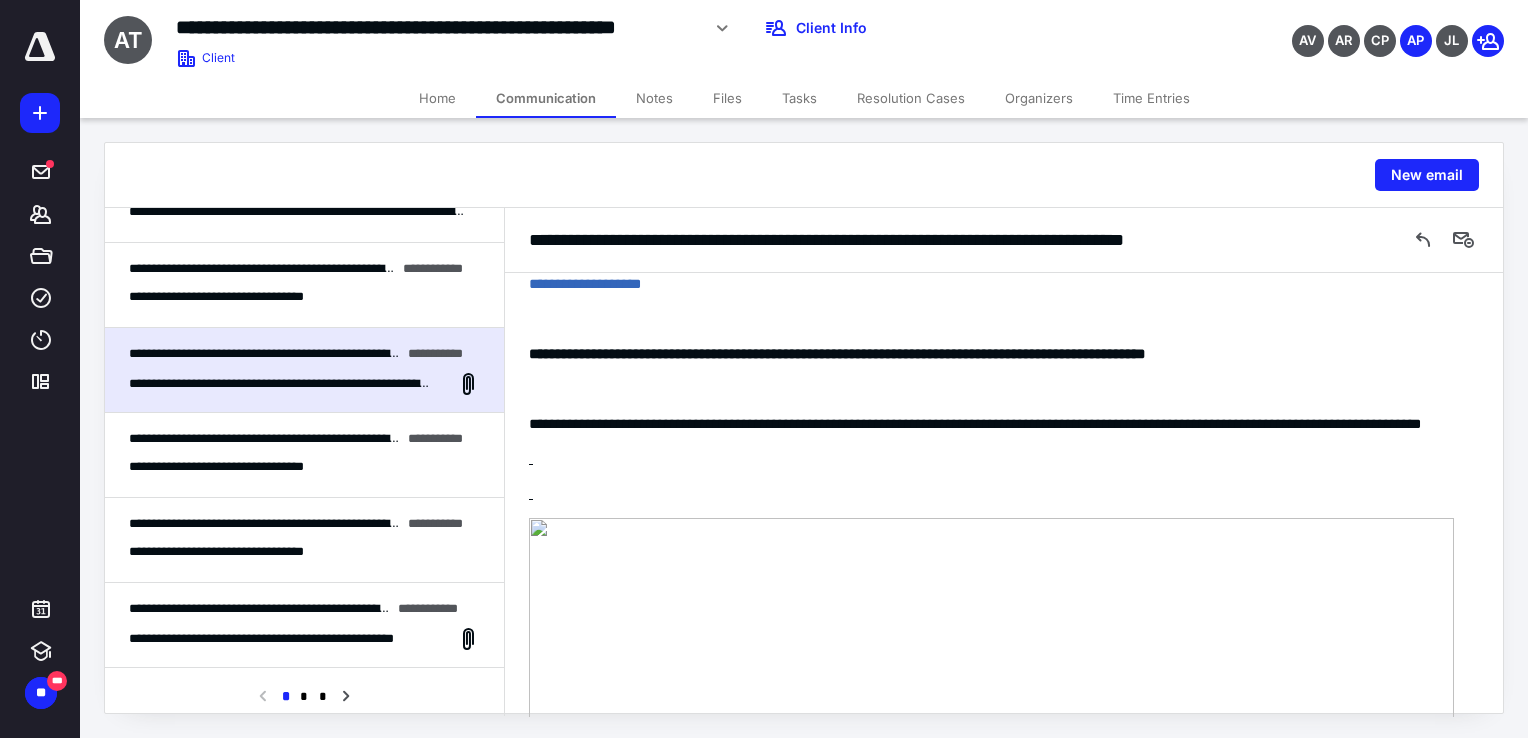 scroll, scrollTop: 0, scrollLeft: 0, axis: both 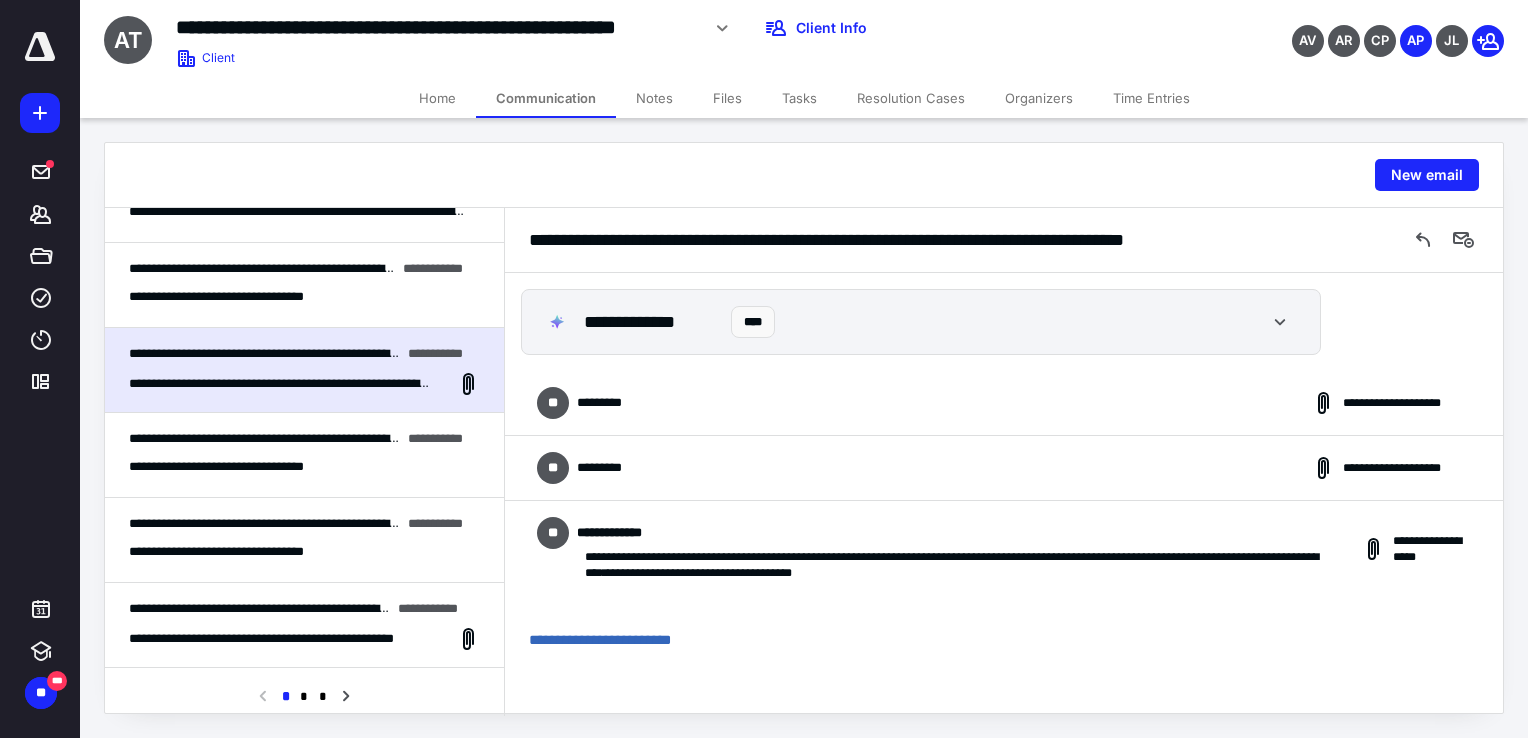 click on "Files" at bounding box center (727, 98) 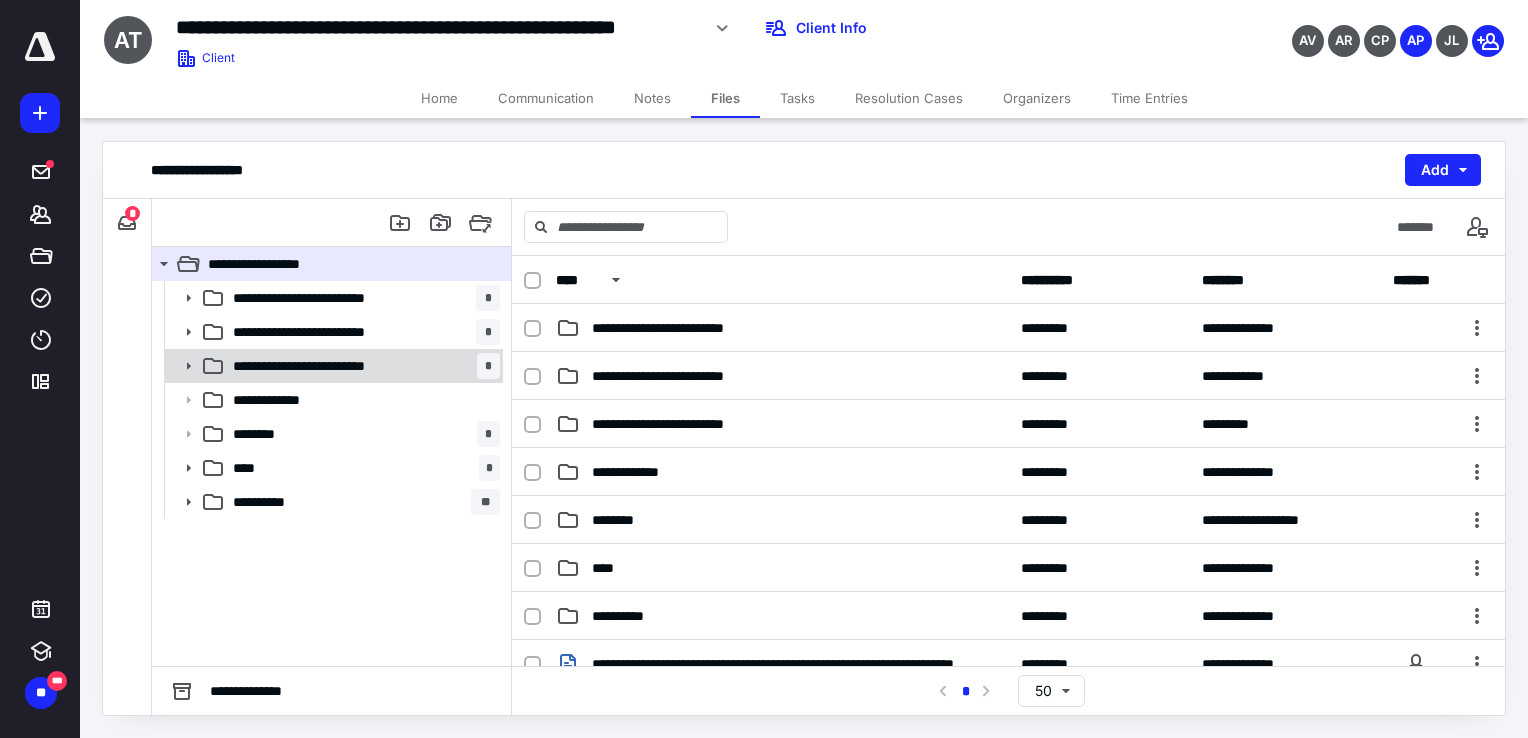 click 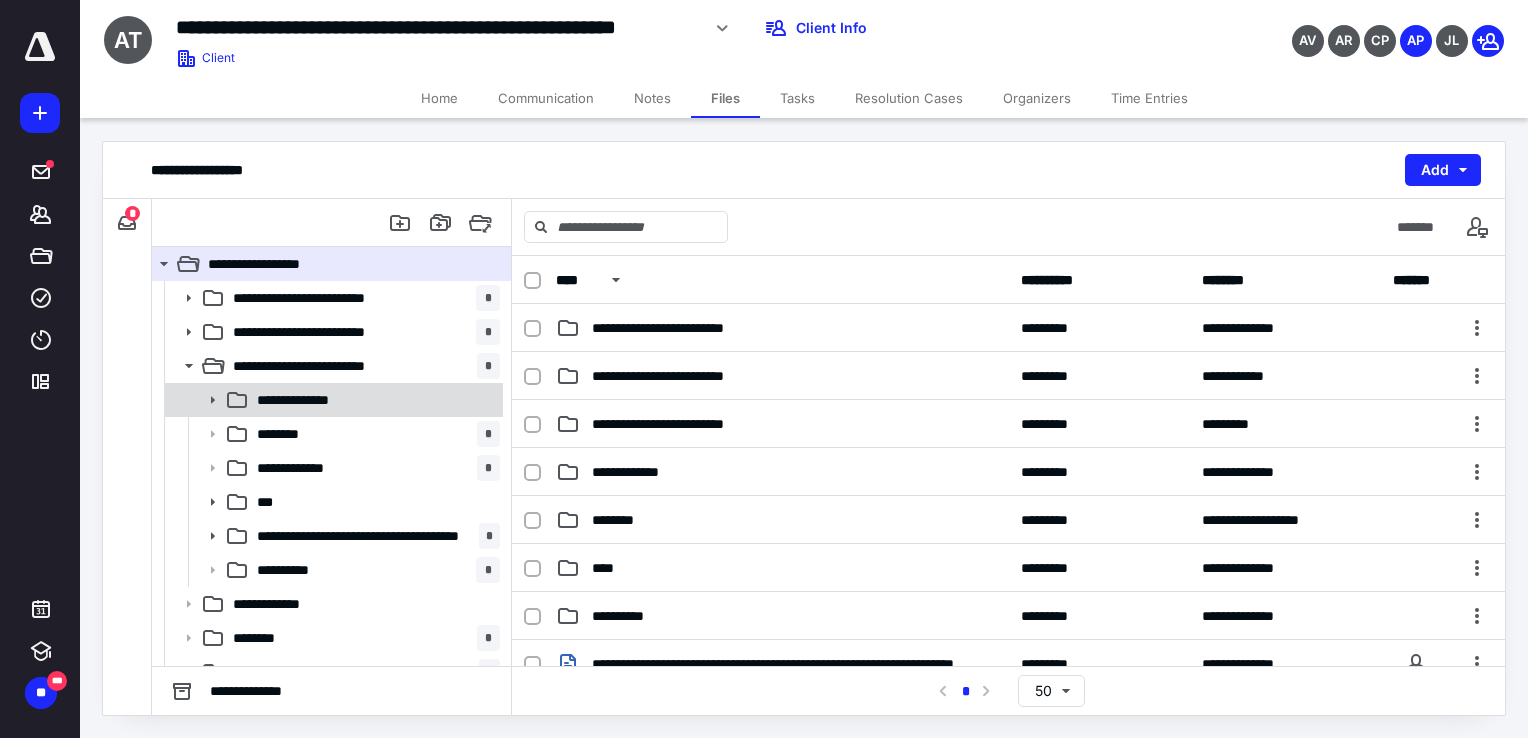 click 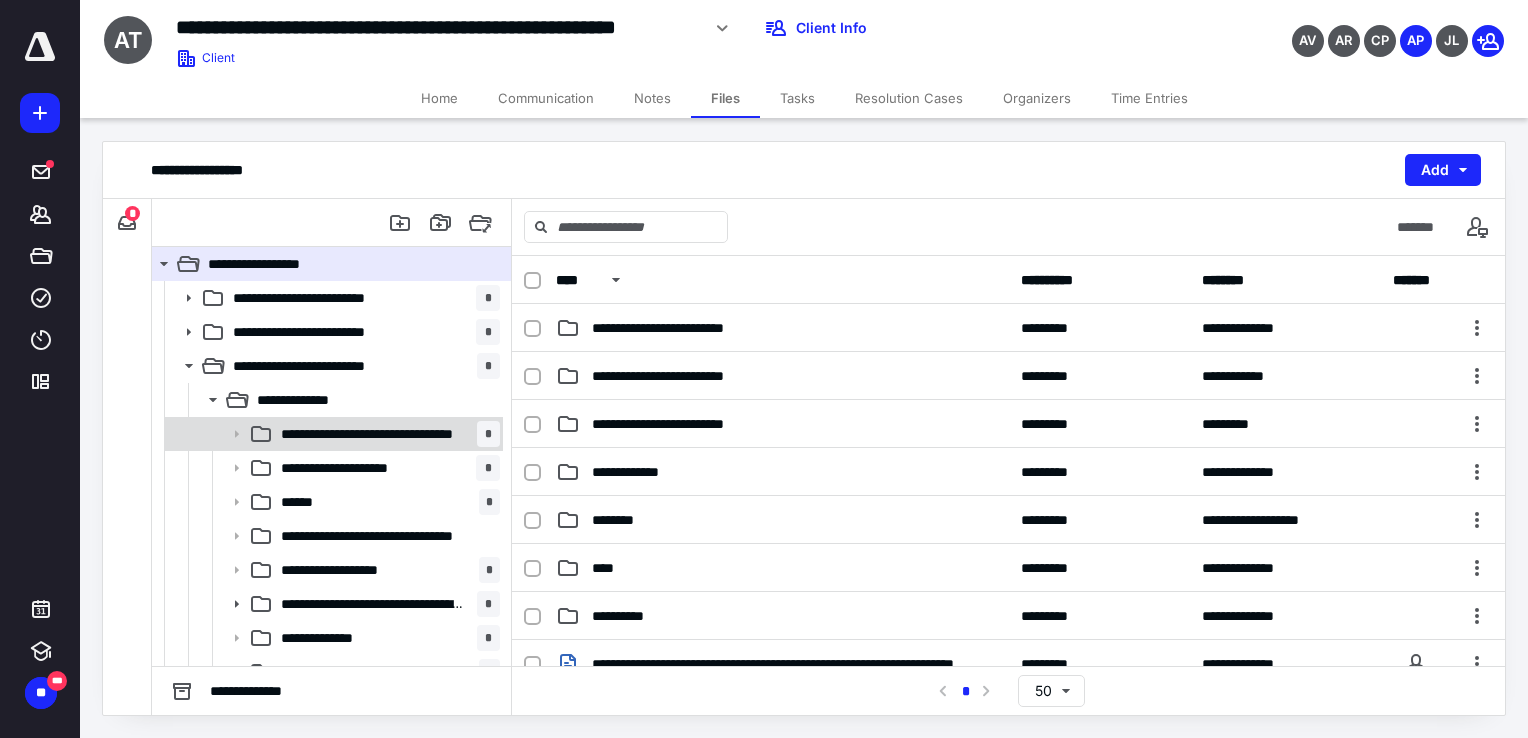 click 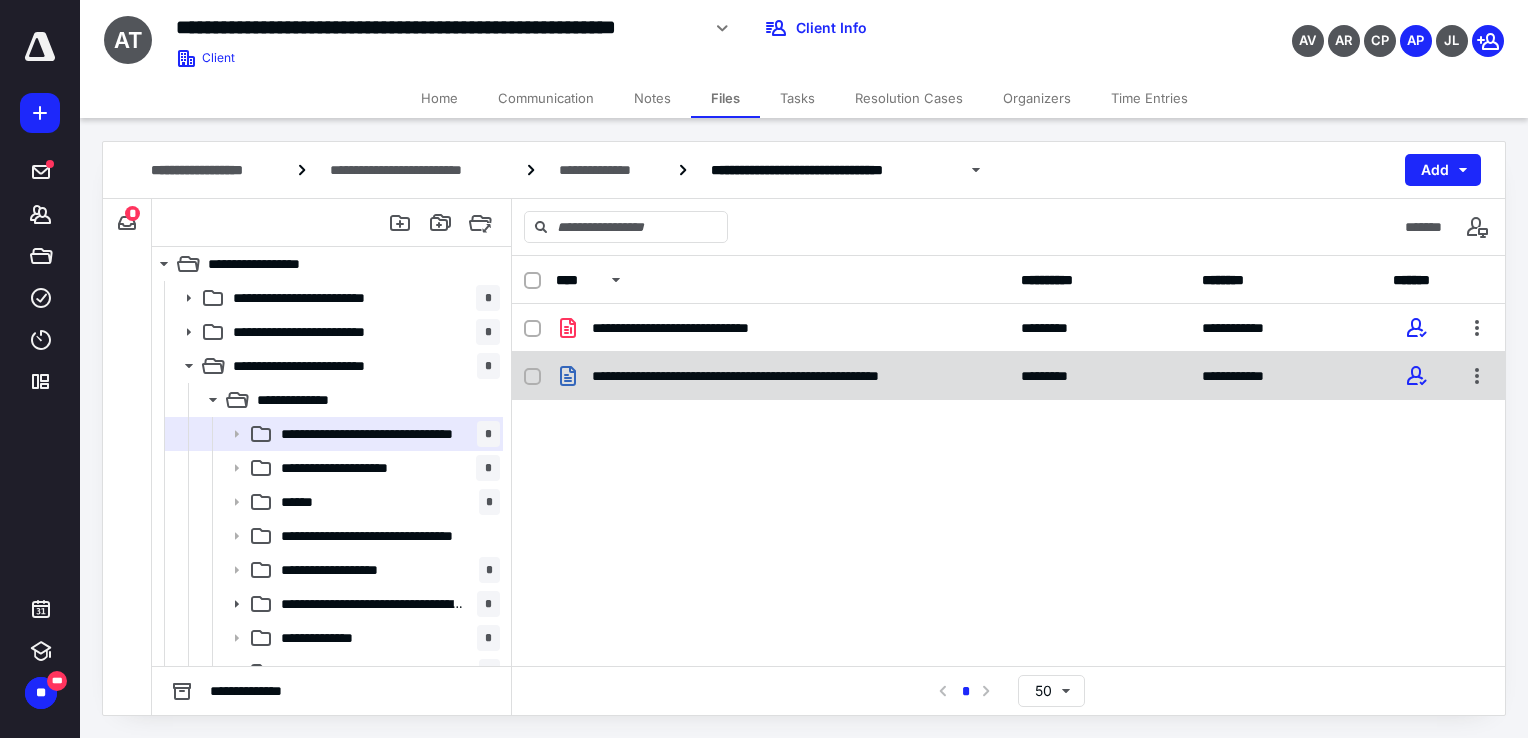 click on "**********" at bounding box center [1008, 376] 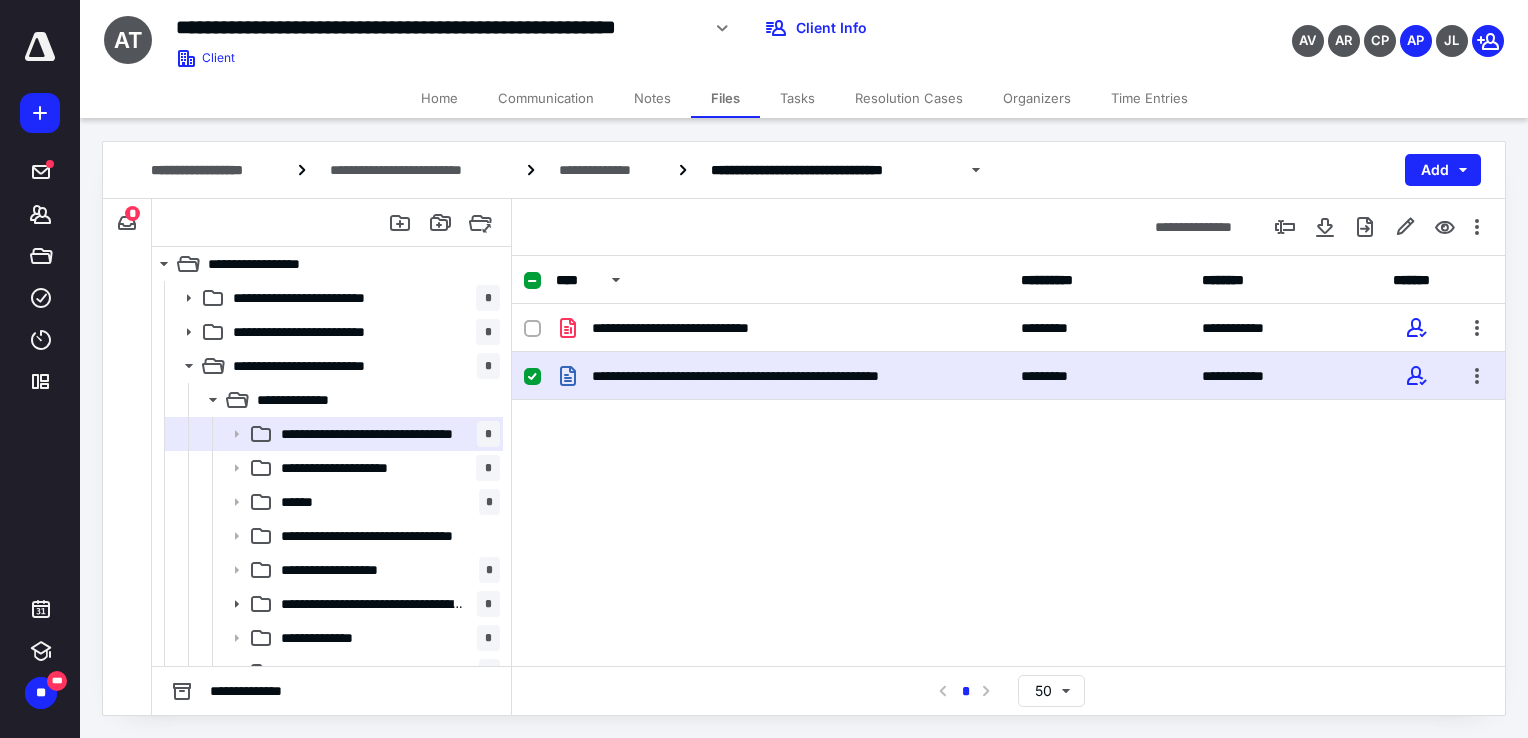 click on "**********" at bounding box center [1008, 376] 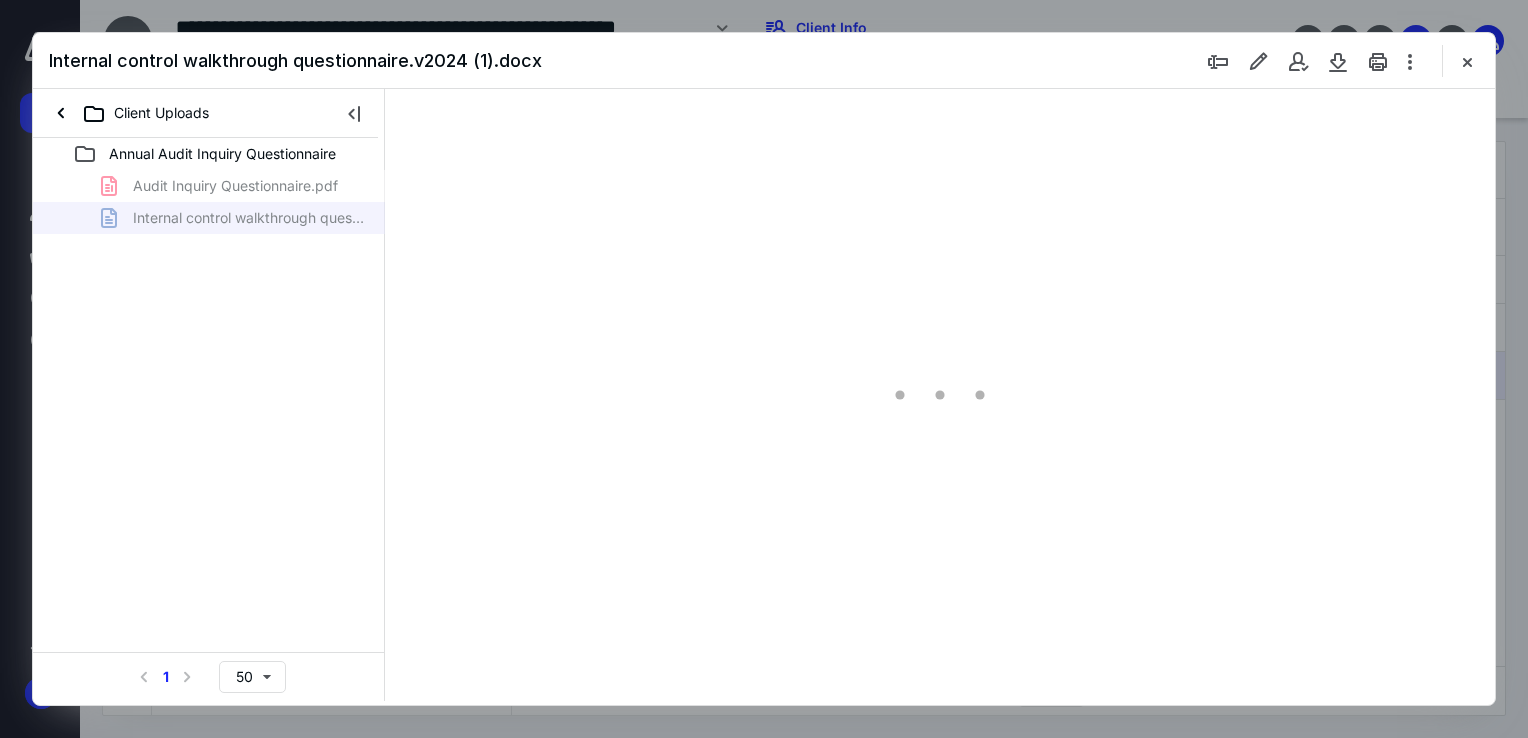 scroll, scrollTop: 0, scrollLeft: 0, axis: both 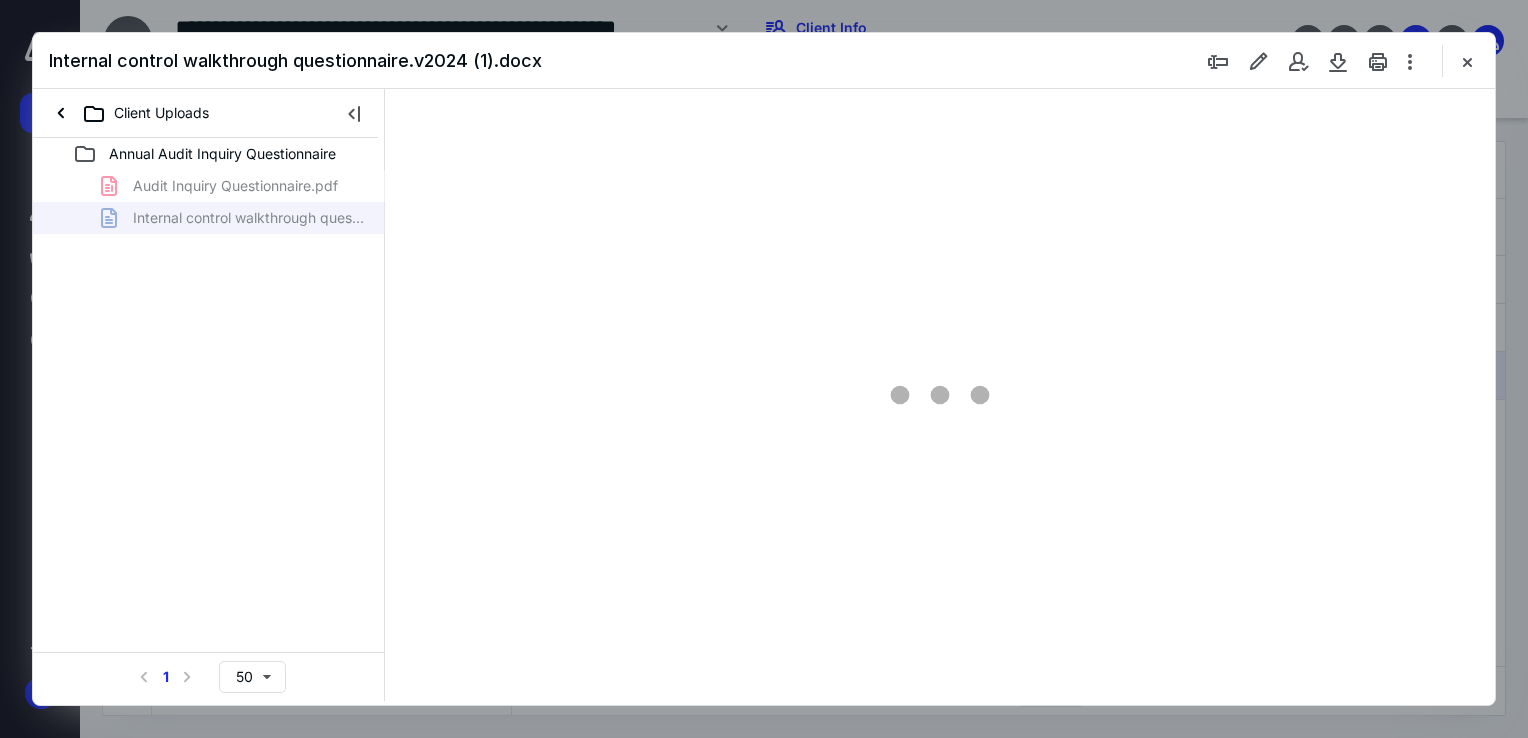 type on "68" 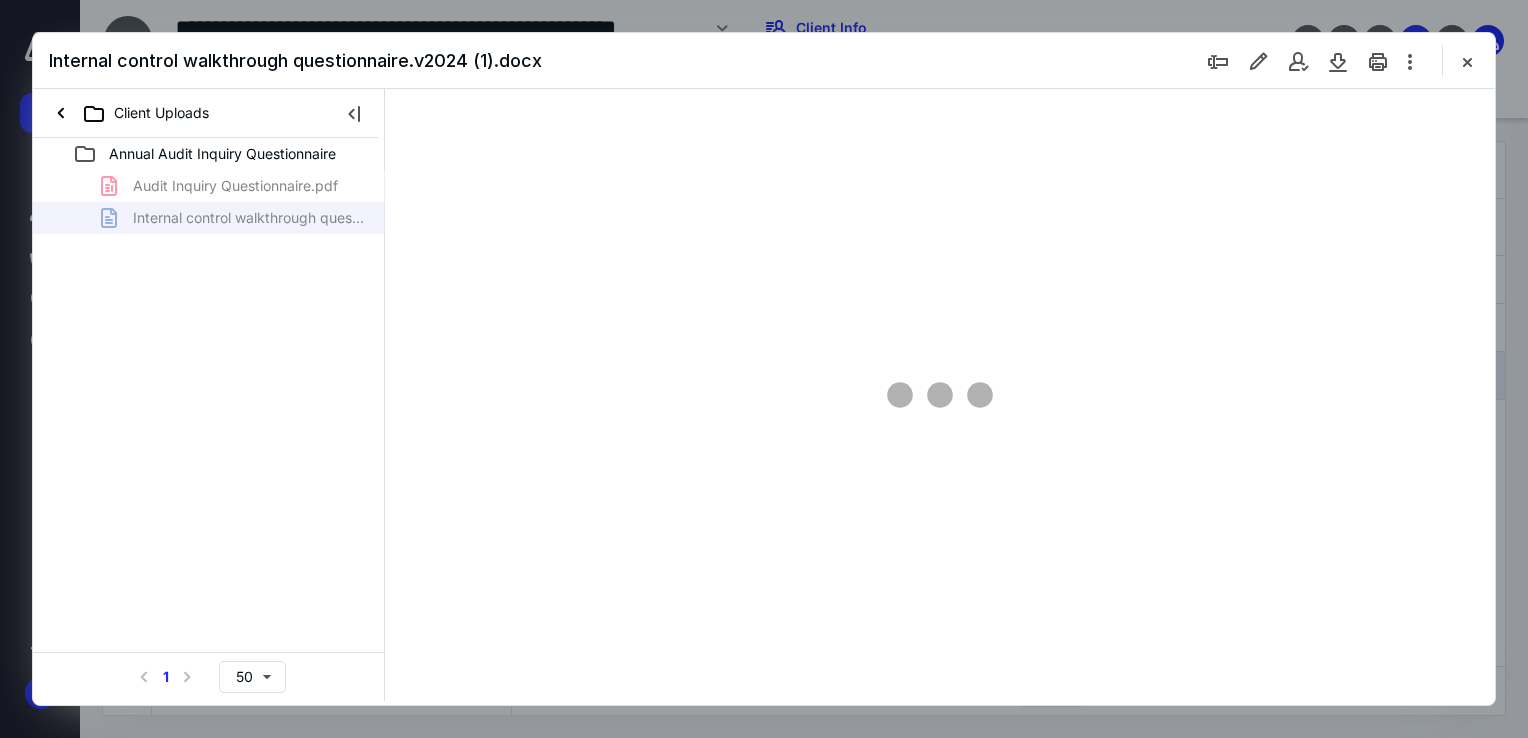 scroll, scrollTop: 79, scrollLeft: 0, axis: vertical 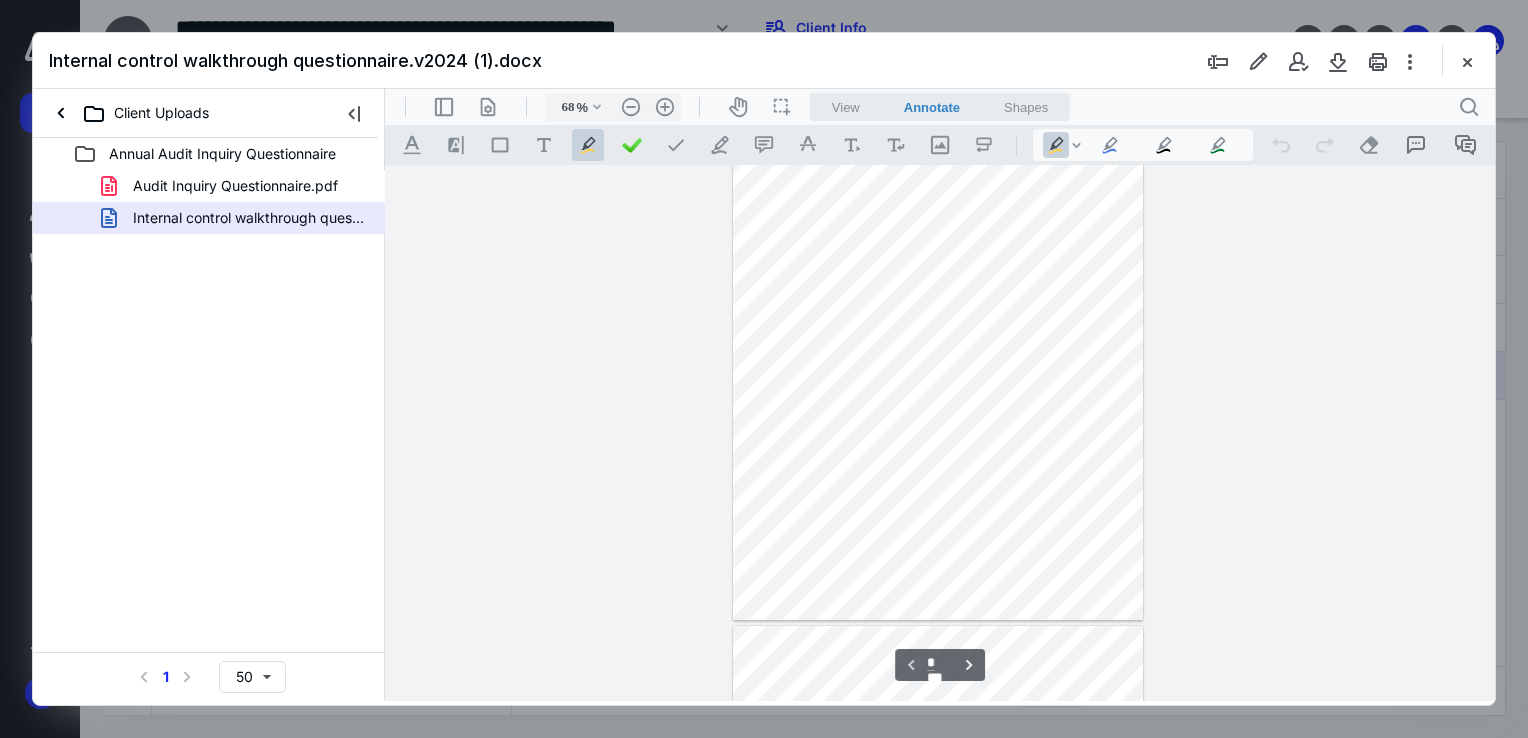 type on "*" 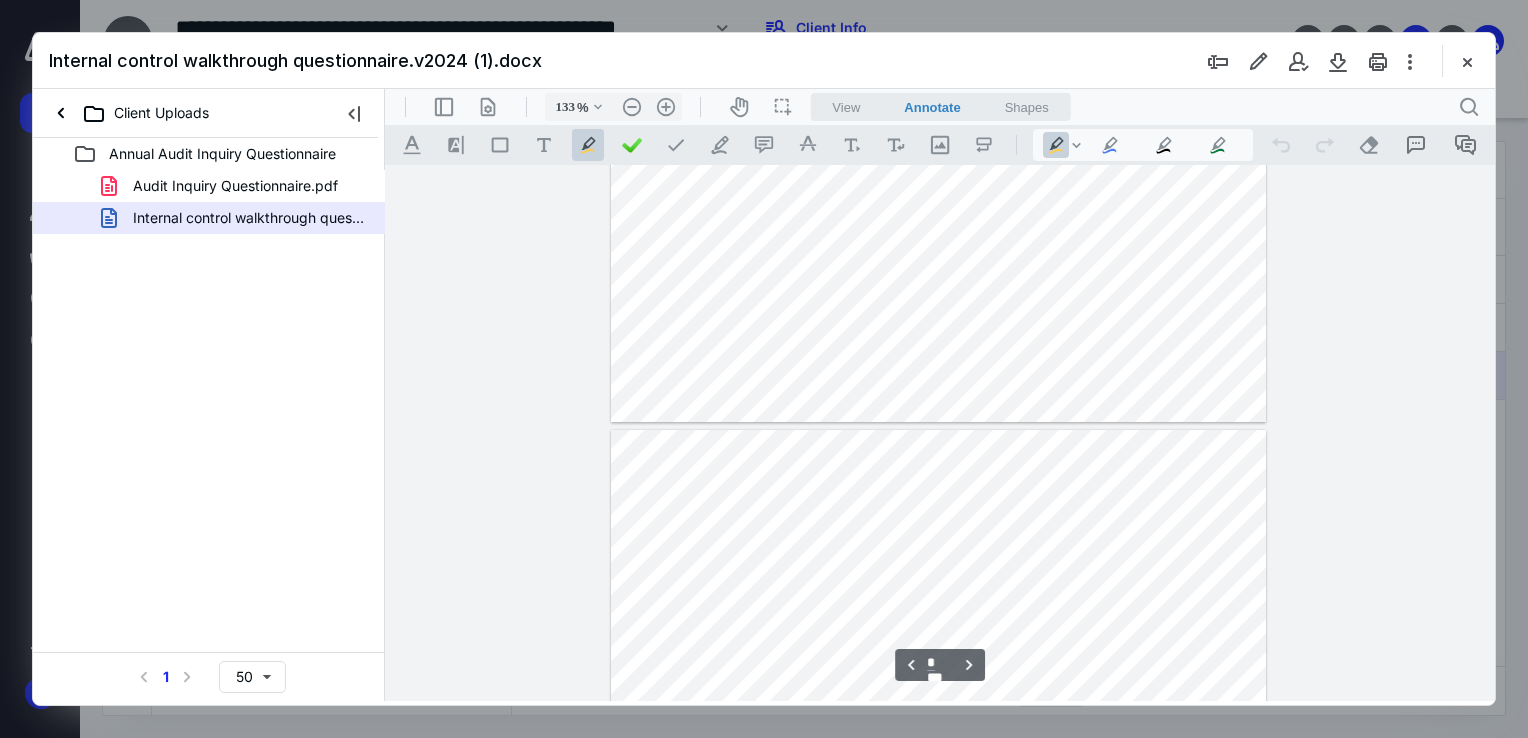 type on "158" 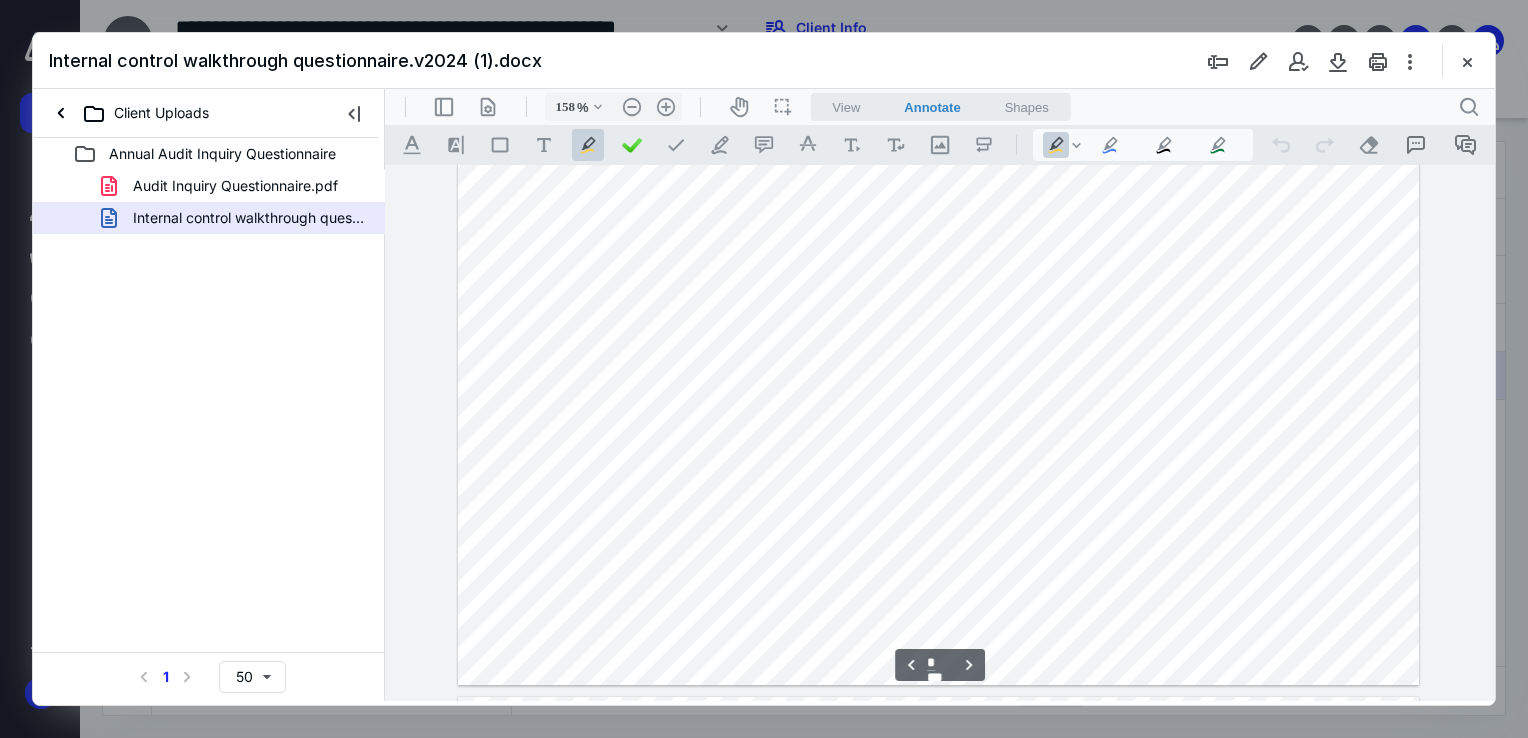 scroll, scrollTop: 1987, scrollLeft: 0, axis: vertical 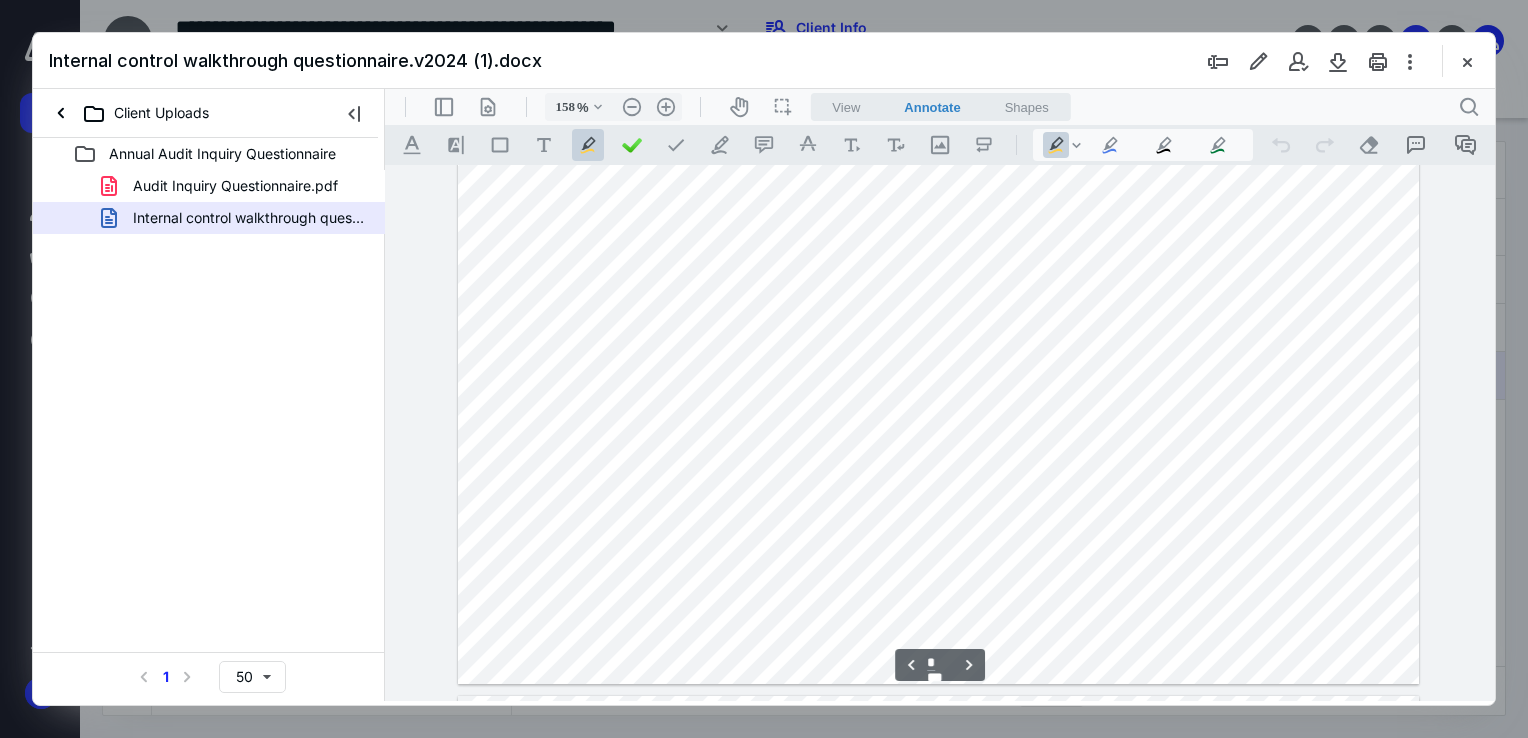 click at bounding box center [1338, 61] 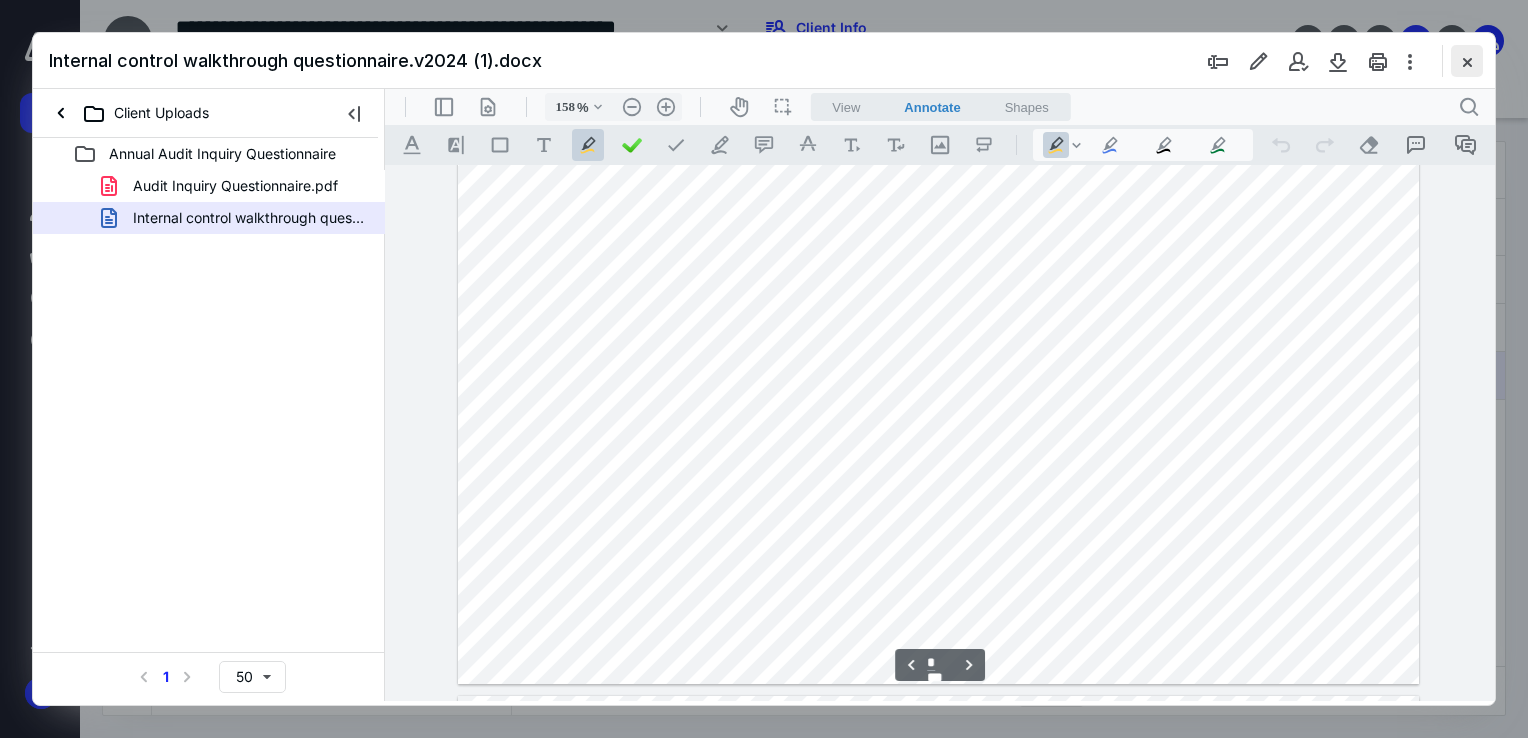 click at bounding box center [1467, 61] 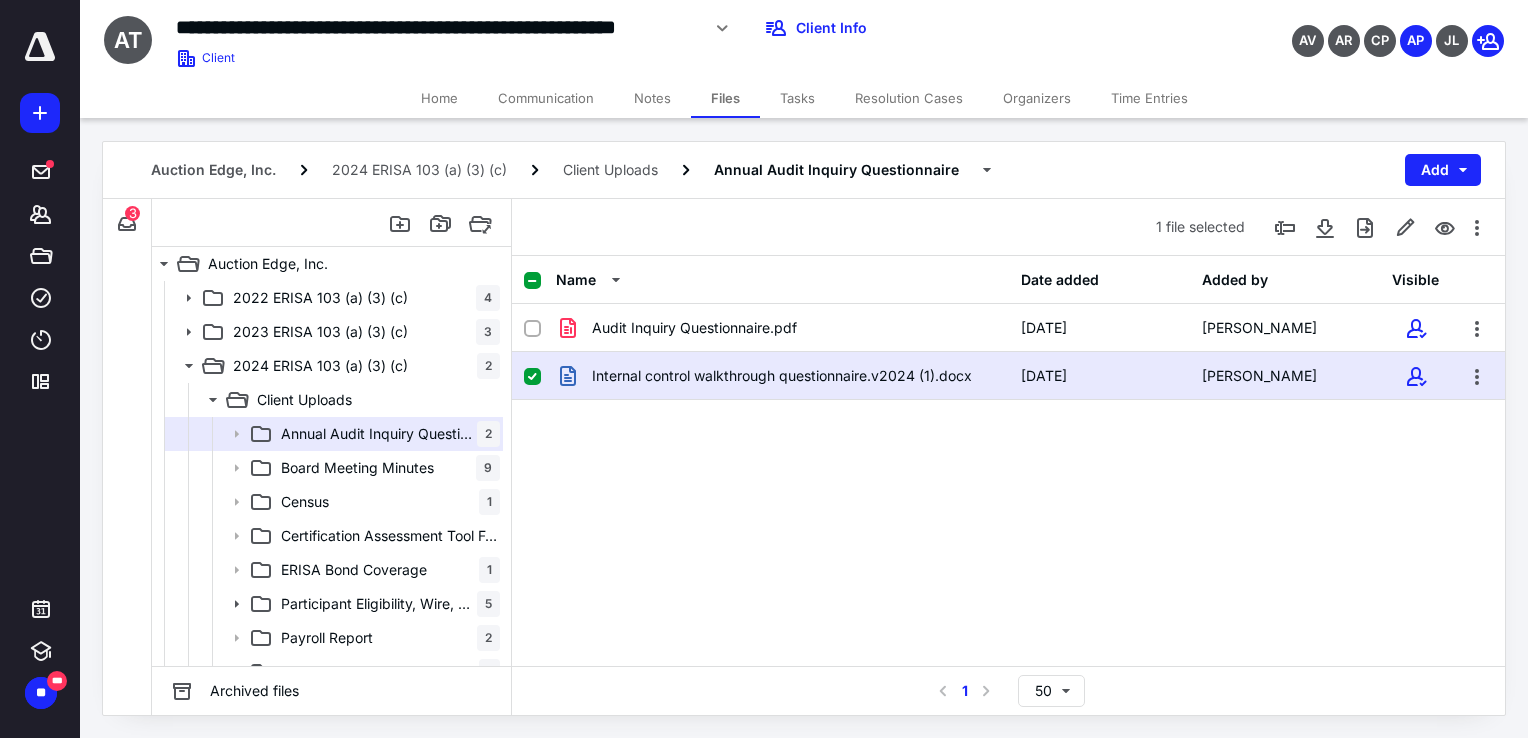 click on "Home" at bounding box center [439, 98] 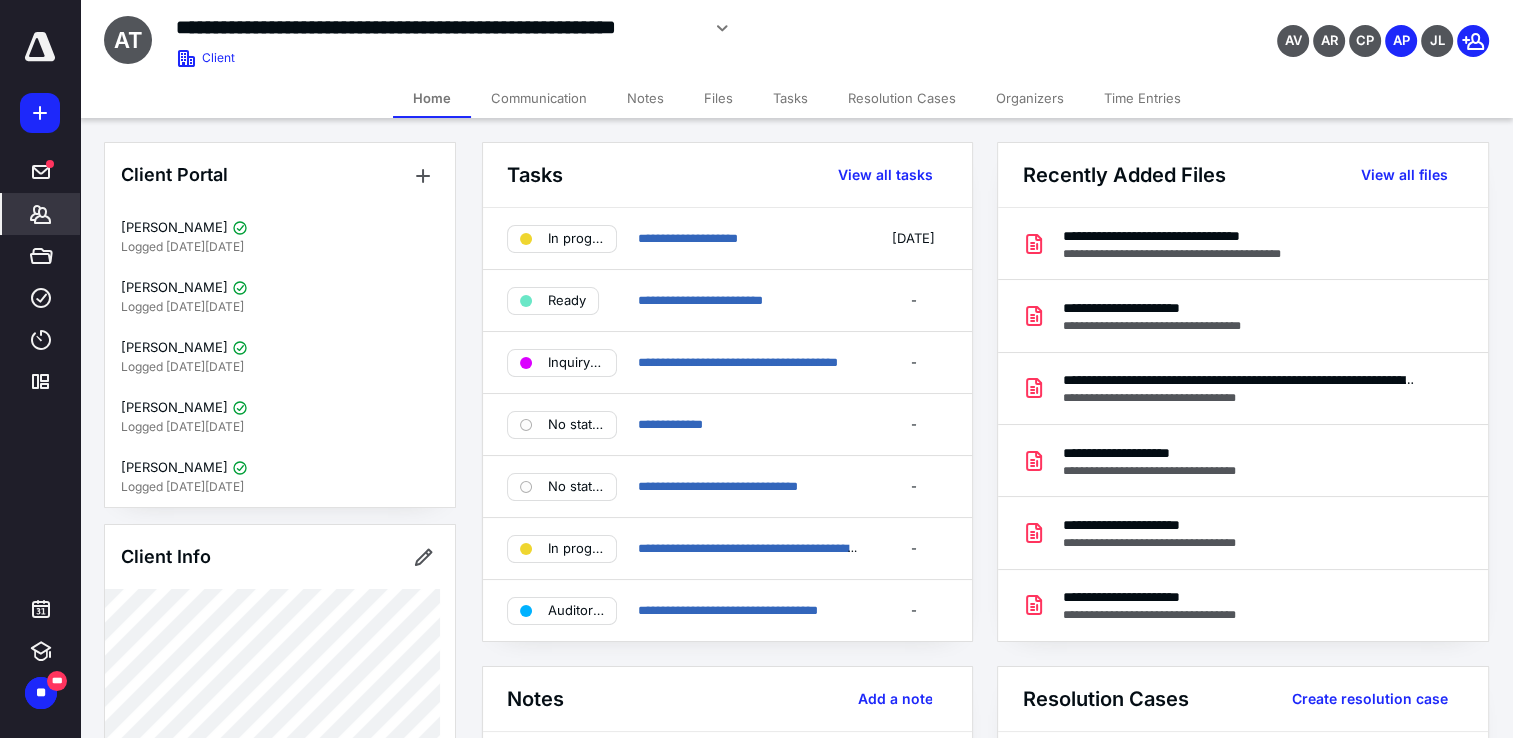 click on "Files" at bounding box center [718, 98] 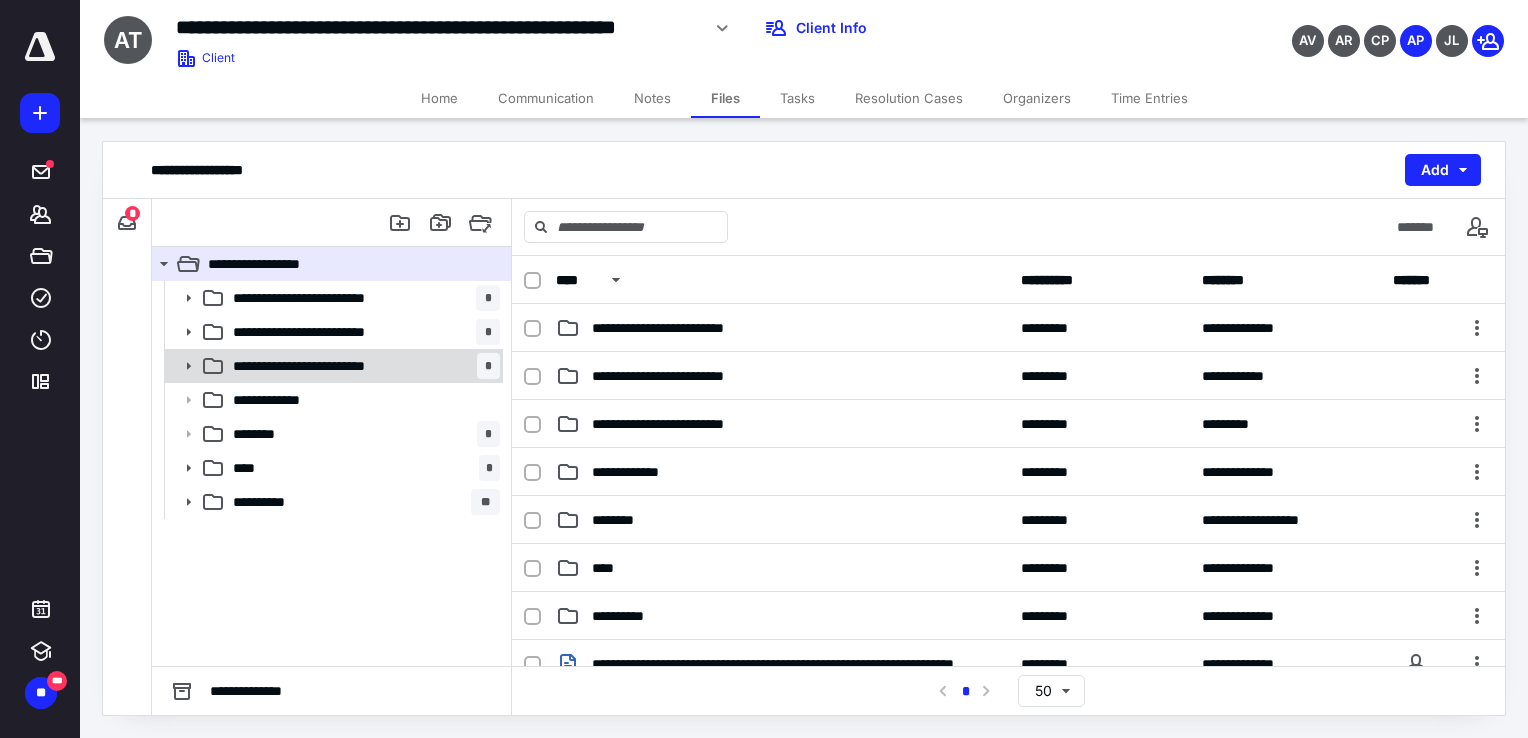 click 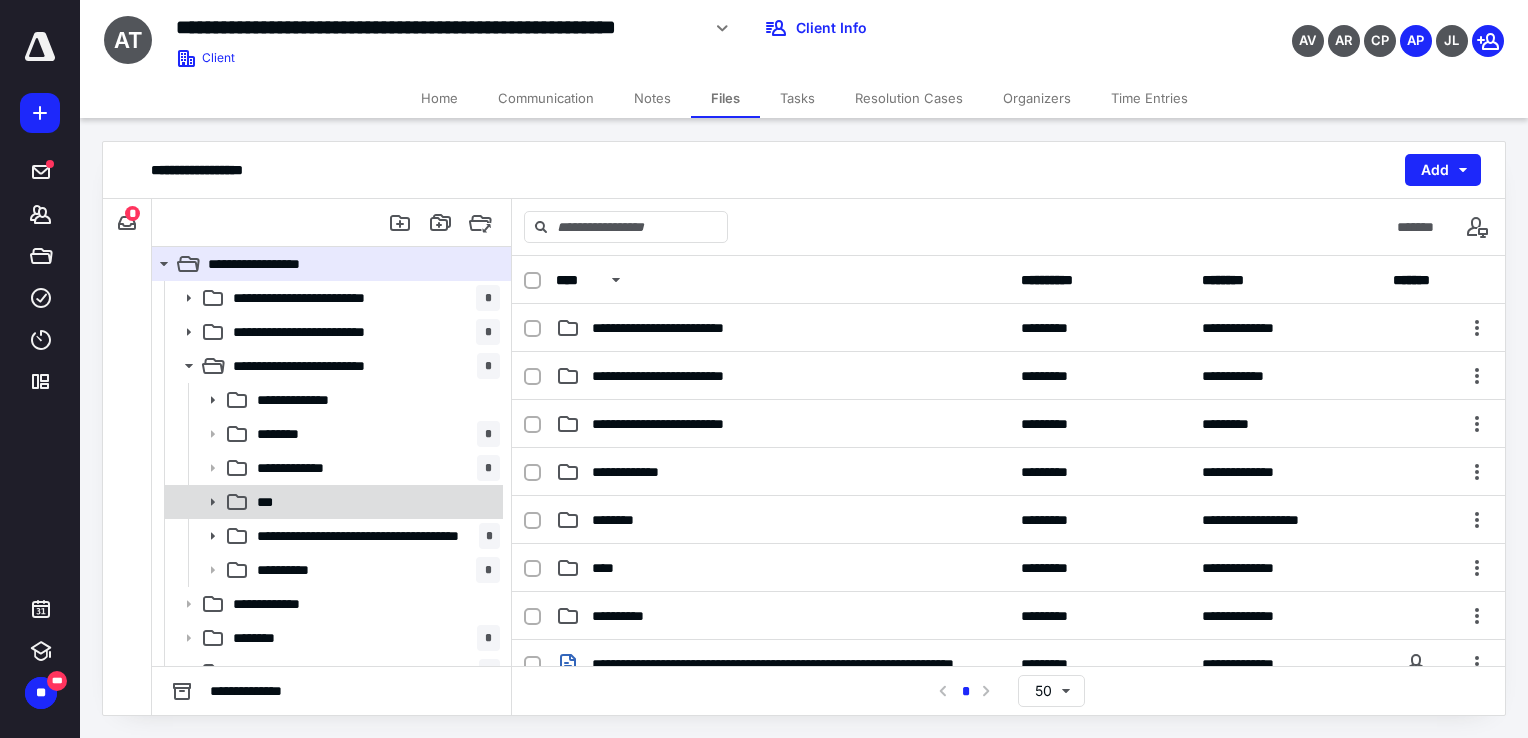 scroll, scrollTop: 55, scrollLeft: 0, axis: vertical 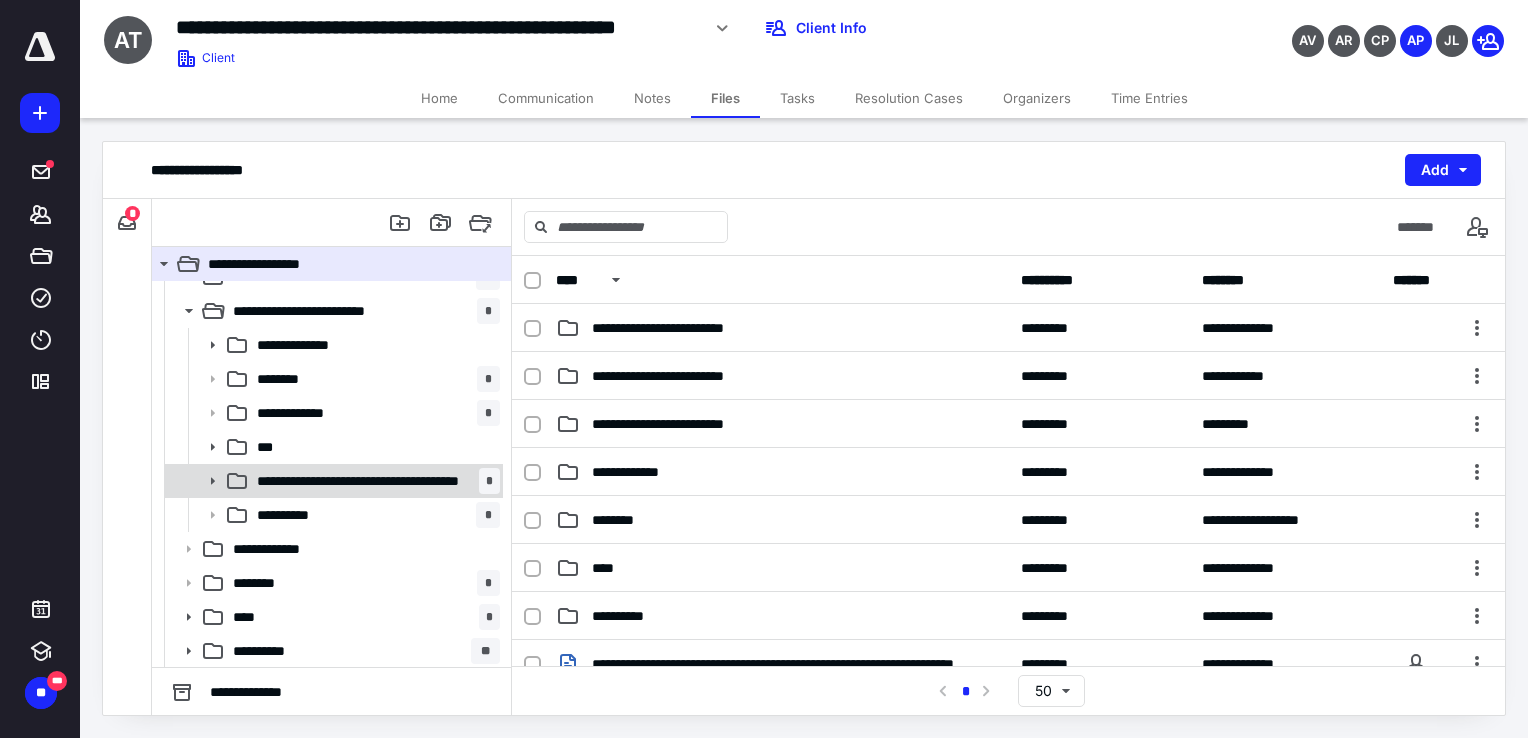 click 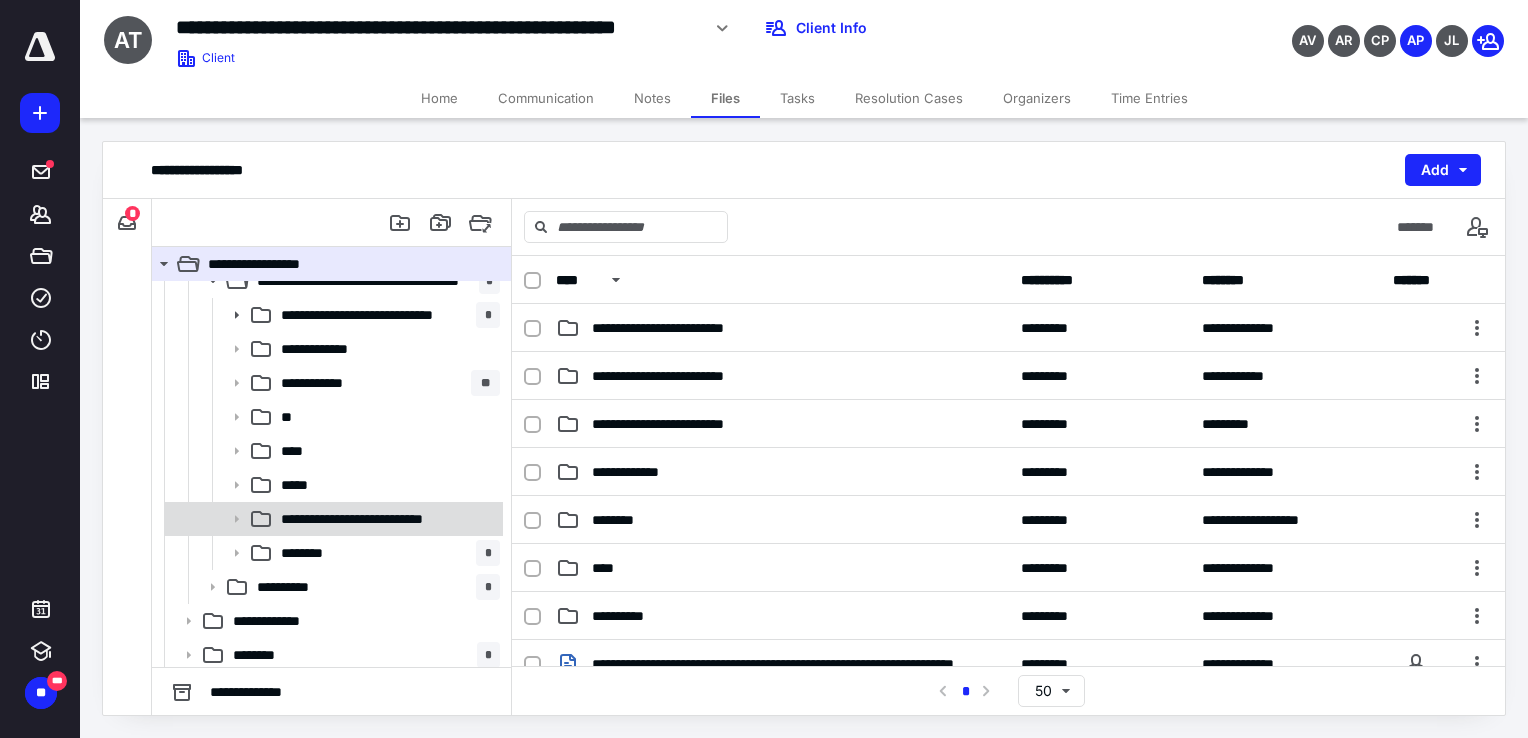 scroll, scrollTop: 155, scrollLeft: 0, axis: vertical 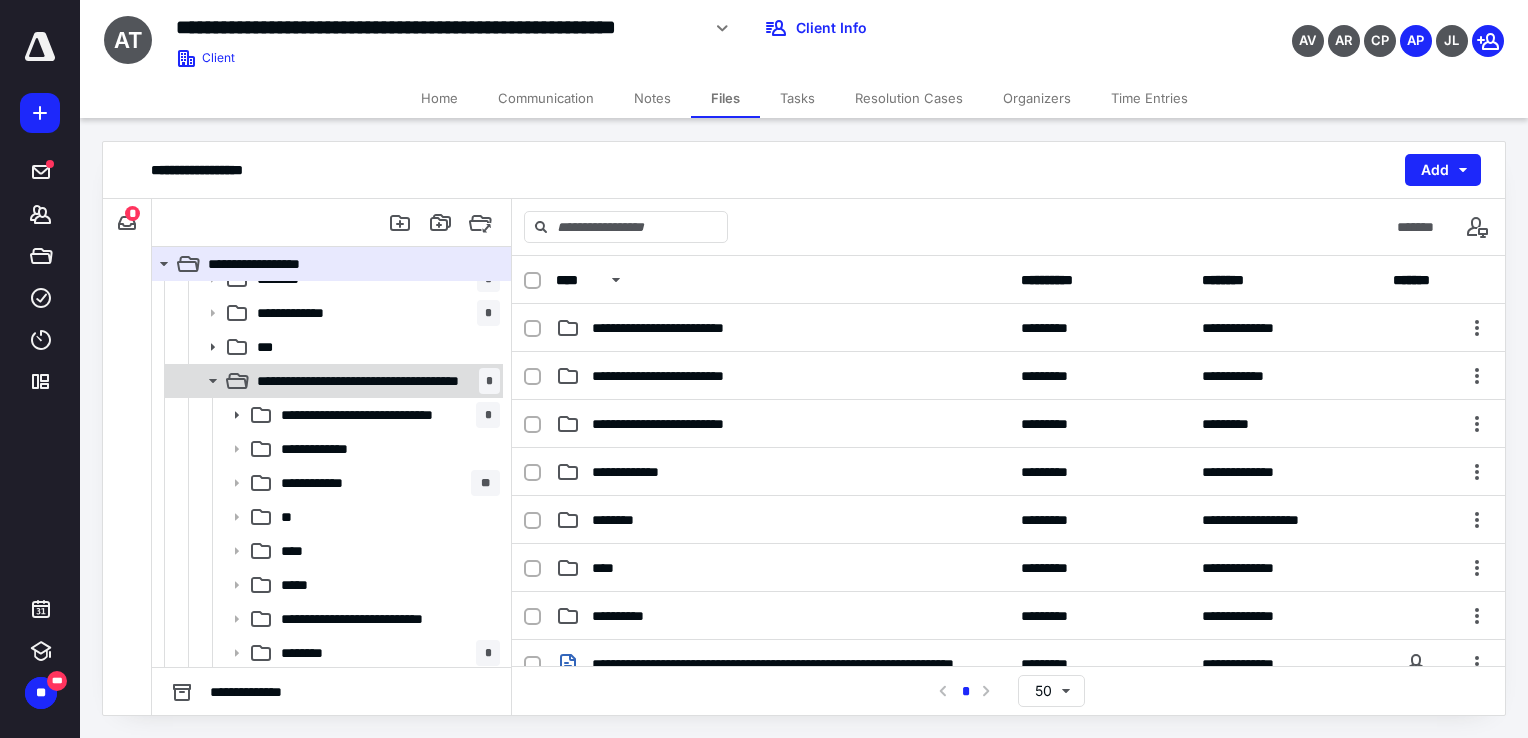 click on "**********" at bounding box center (362, 381) 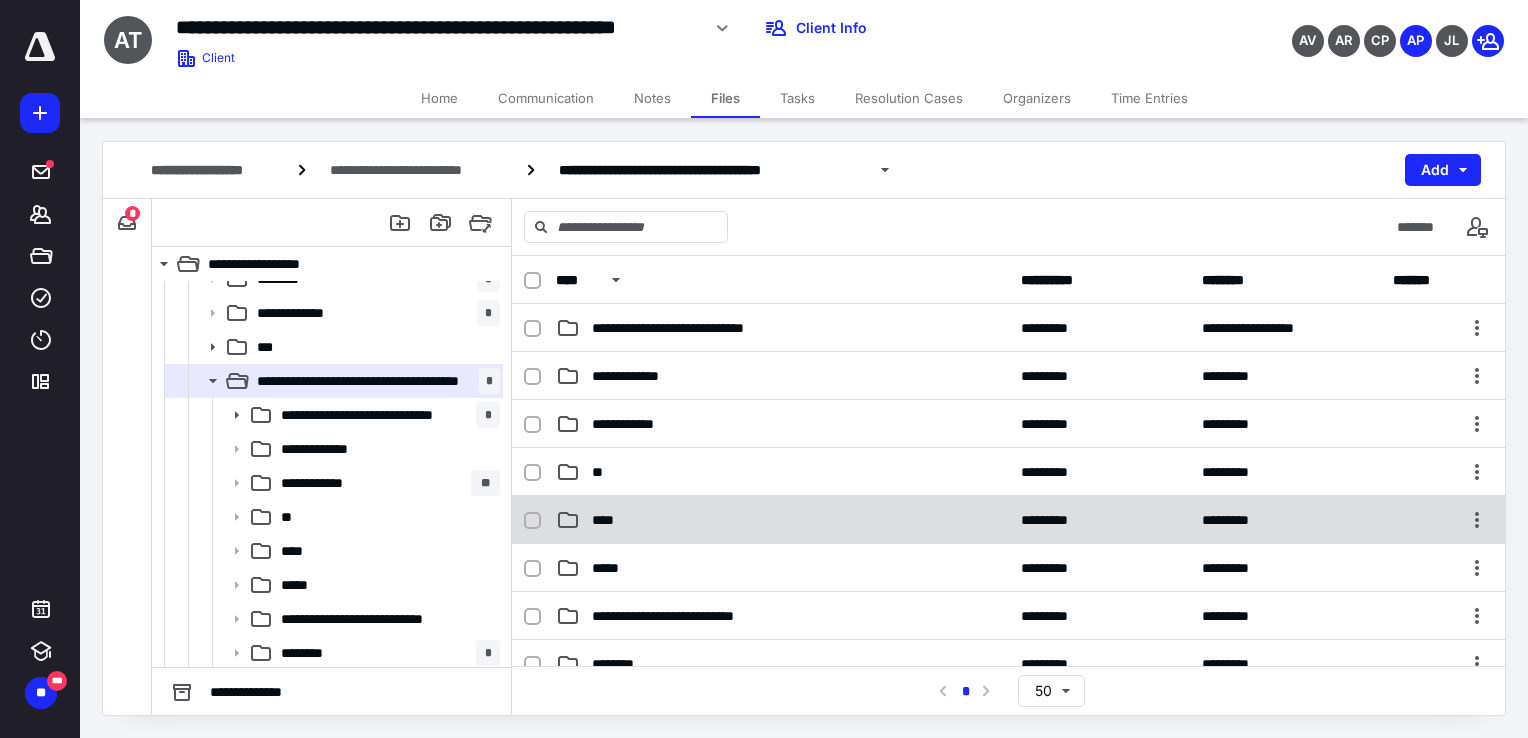 scroll, scrollTop: 319, scrollLeft: 0, axis: vertical 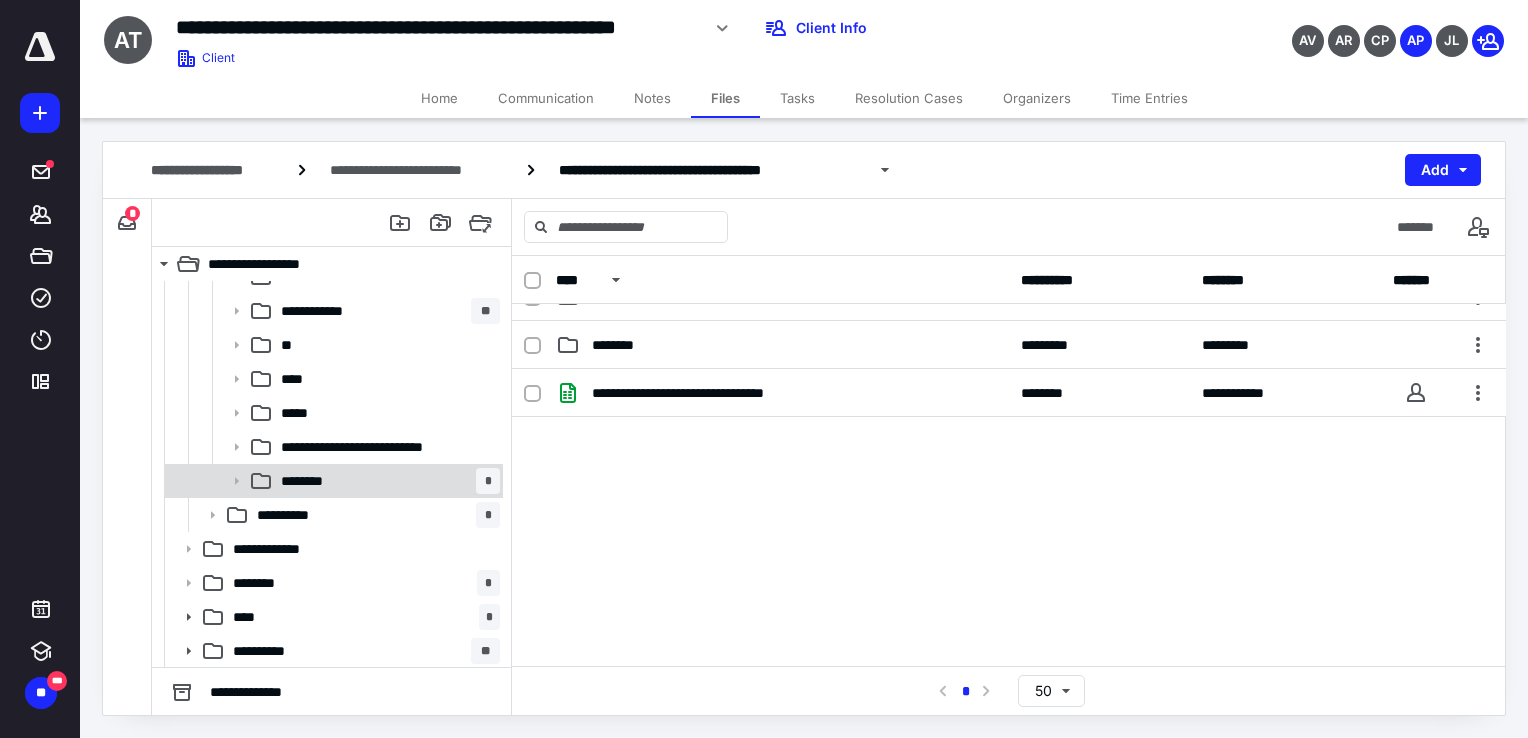 click on "******** *" at bounding box center [386, 481] 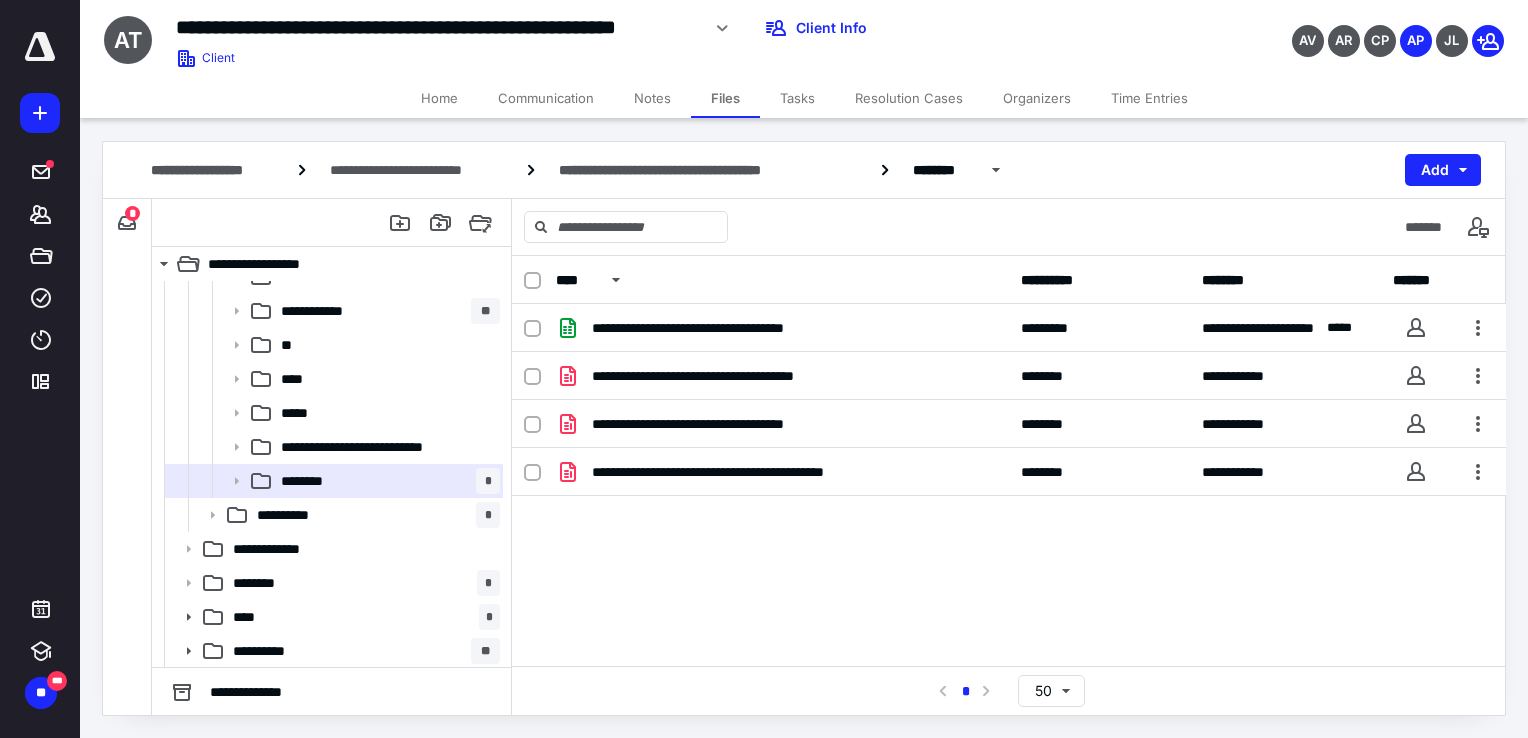click on "**********" at bounding box center (1009, 454) 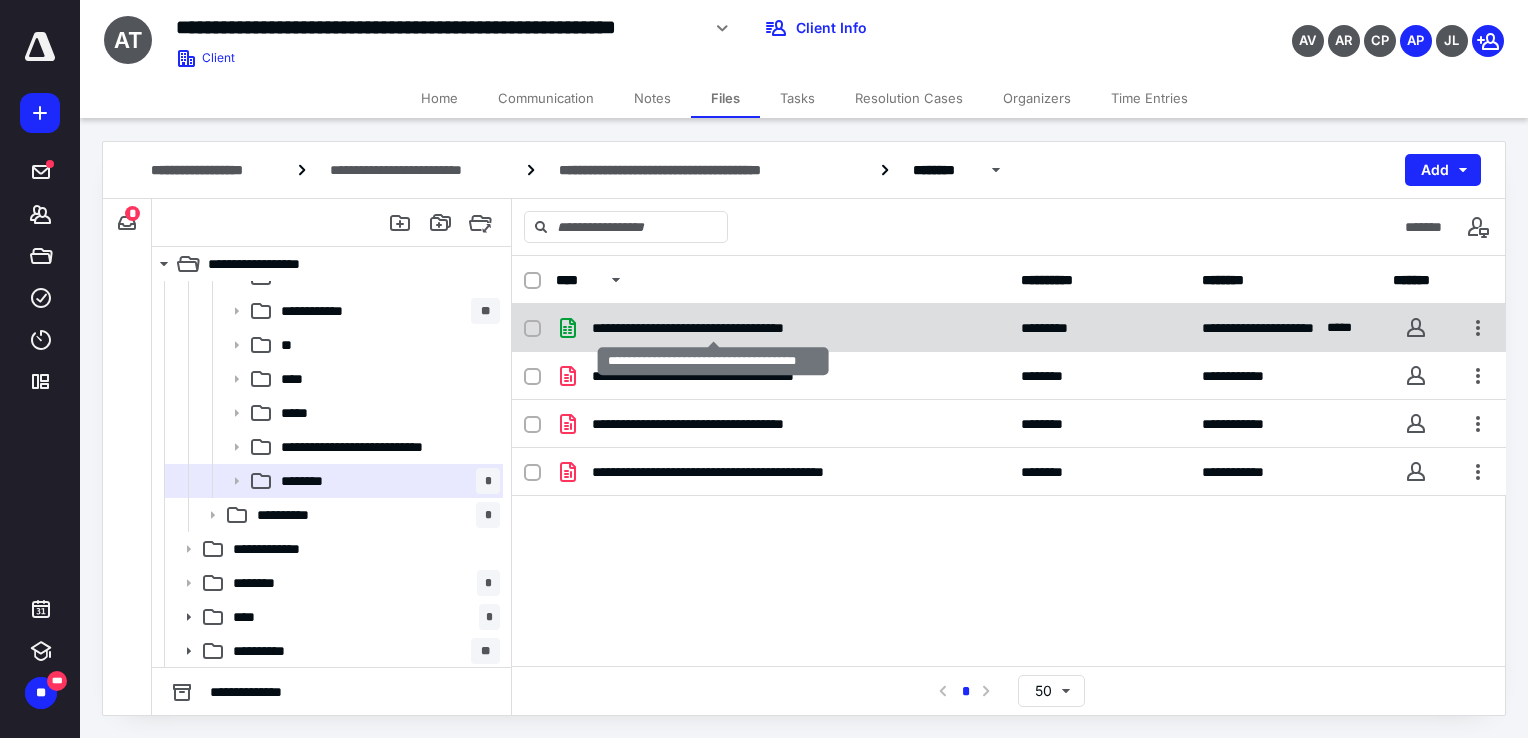 click on "**********" at bounding box center (713, 328) 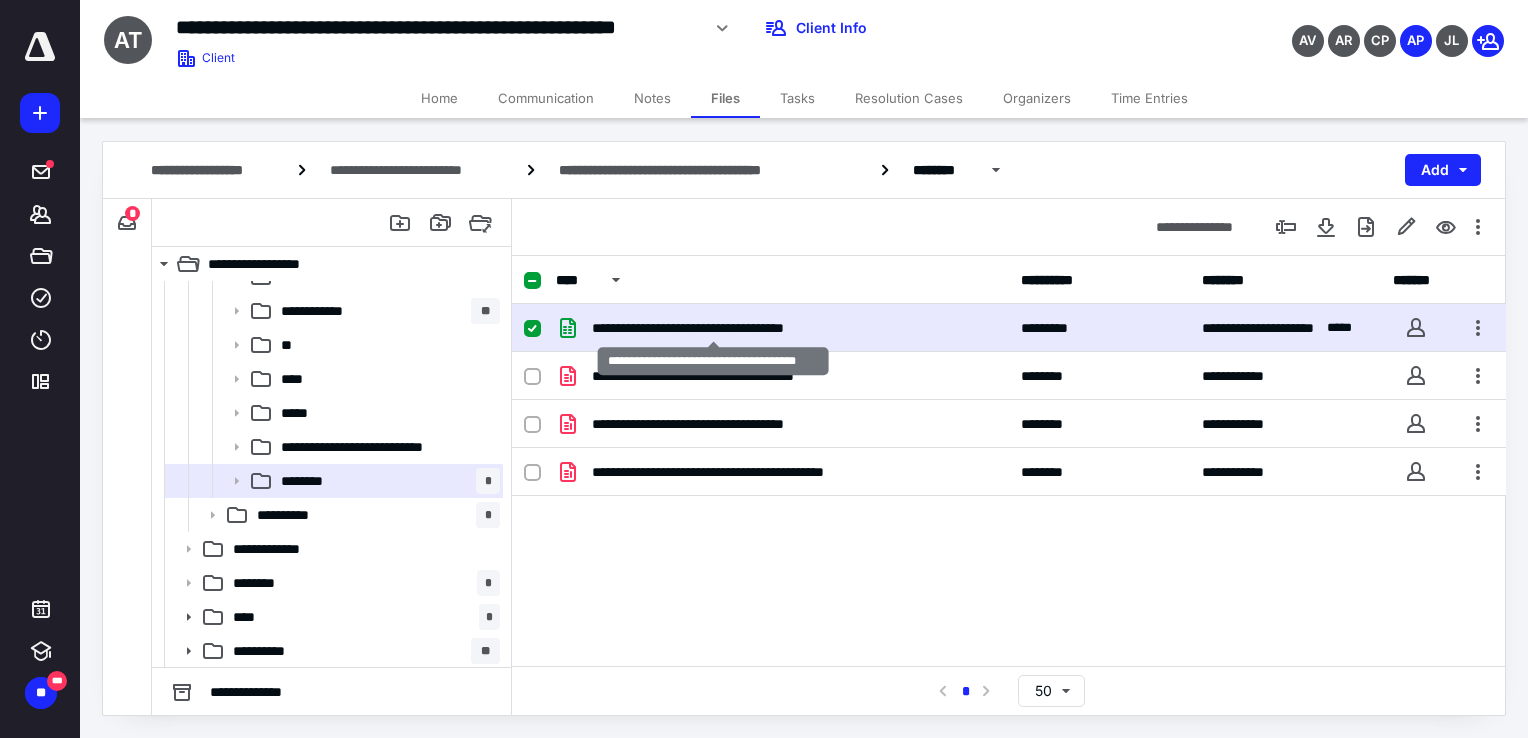 click on "**********" at bounding box center (713, 328) 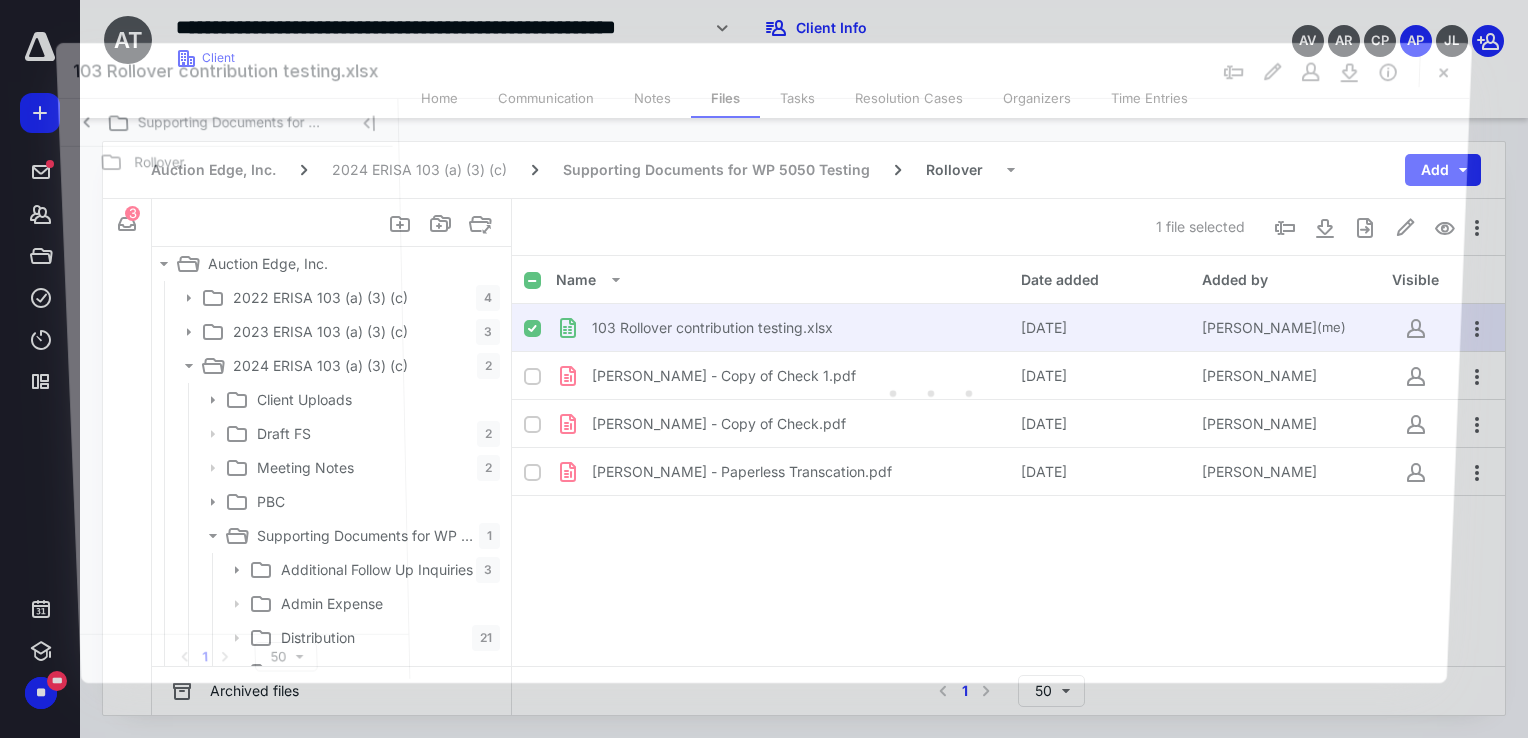 scroll, scrollTop: 327, scrollLeft: 0, axis: vertical 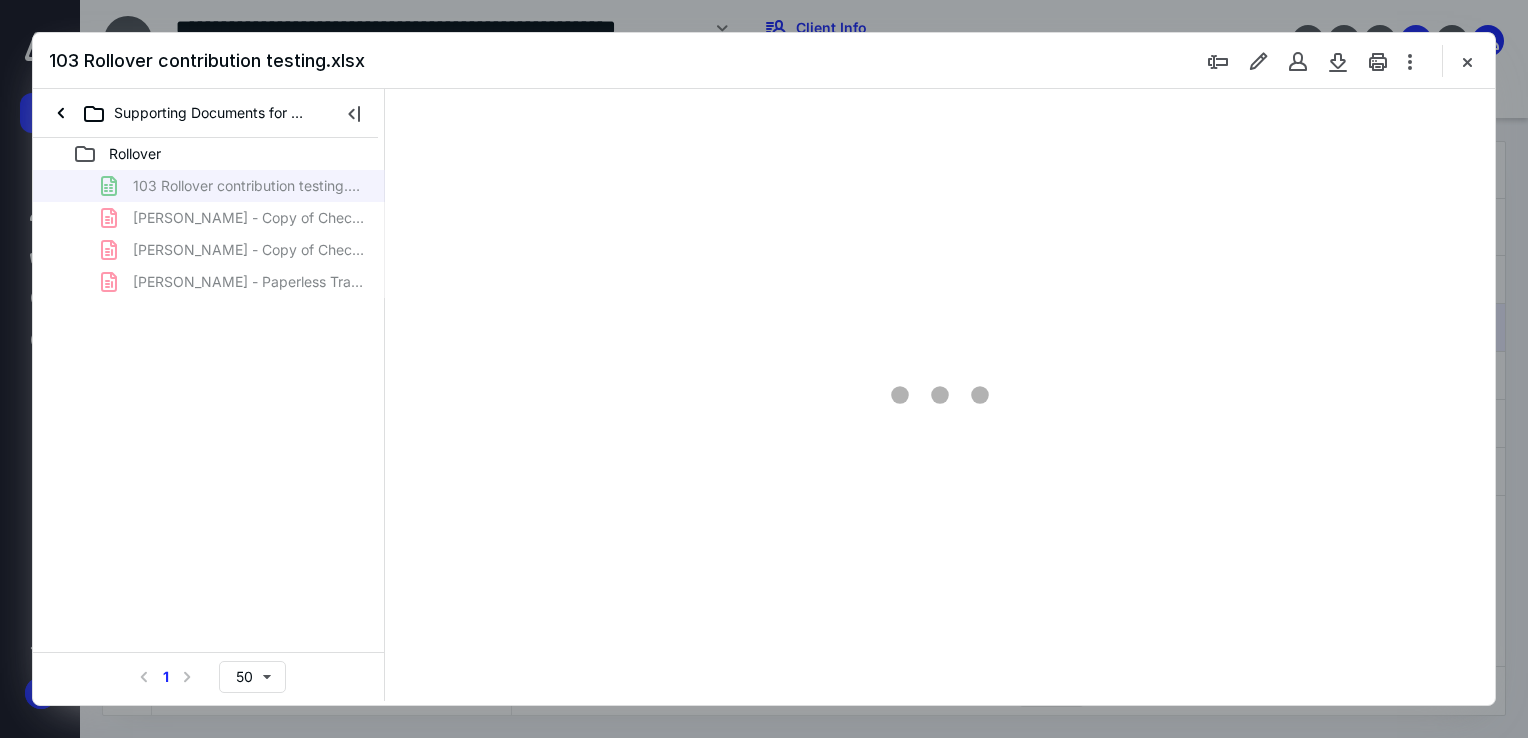 type on "152" 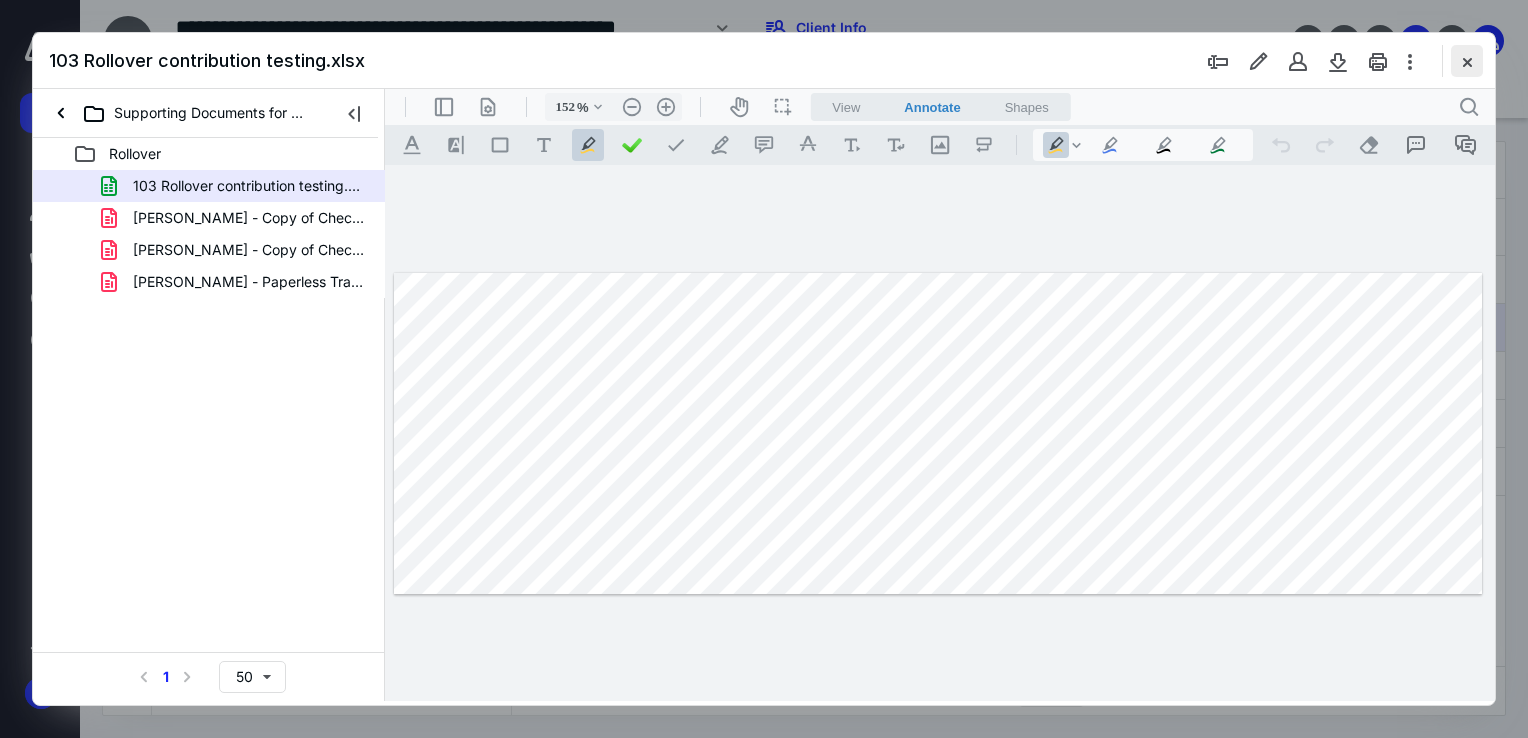click at bounding box center [1467, 61] 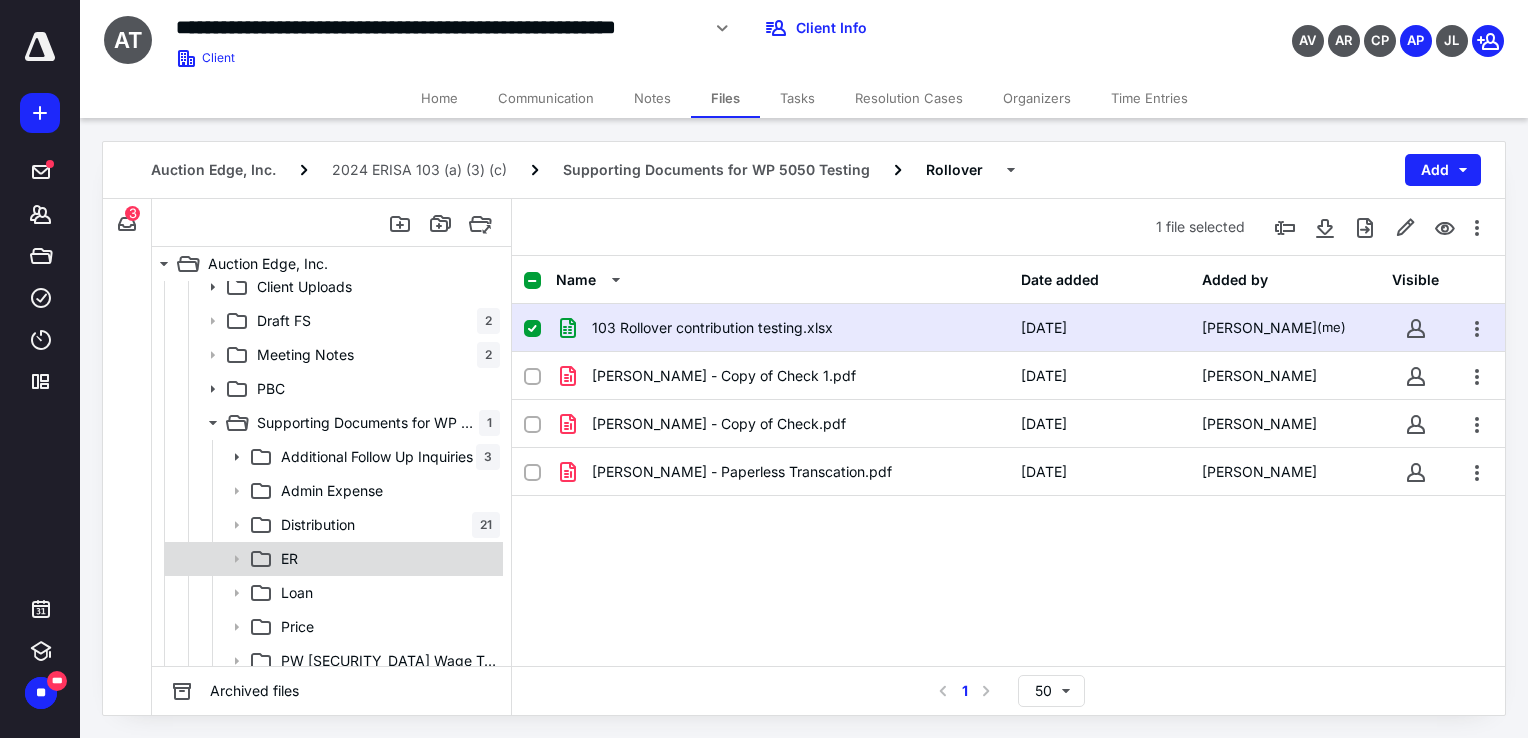 scroll, scrollTop: 0, scrollLeft: 0, axis: both 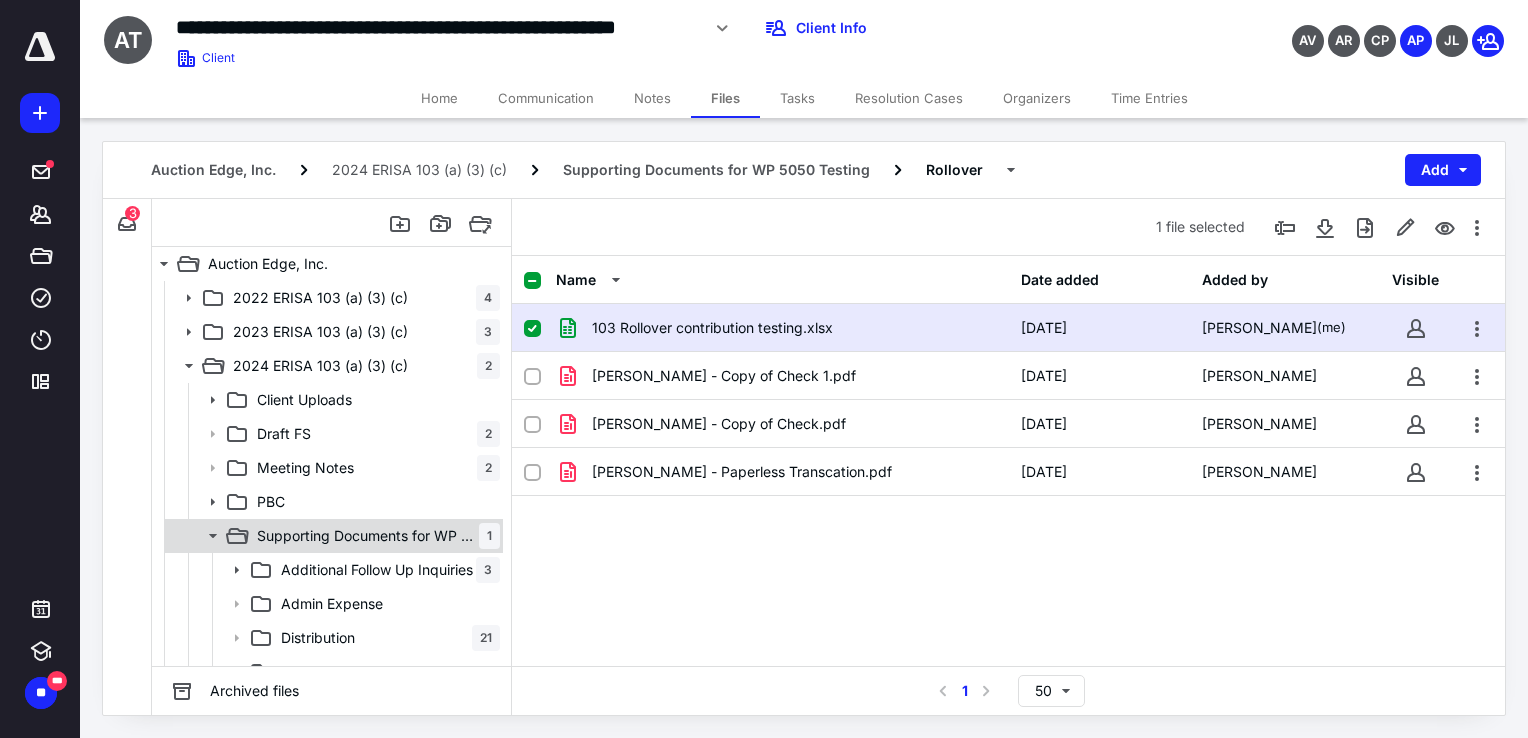 click 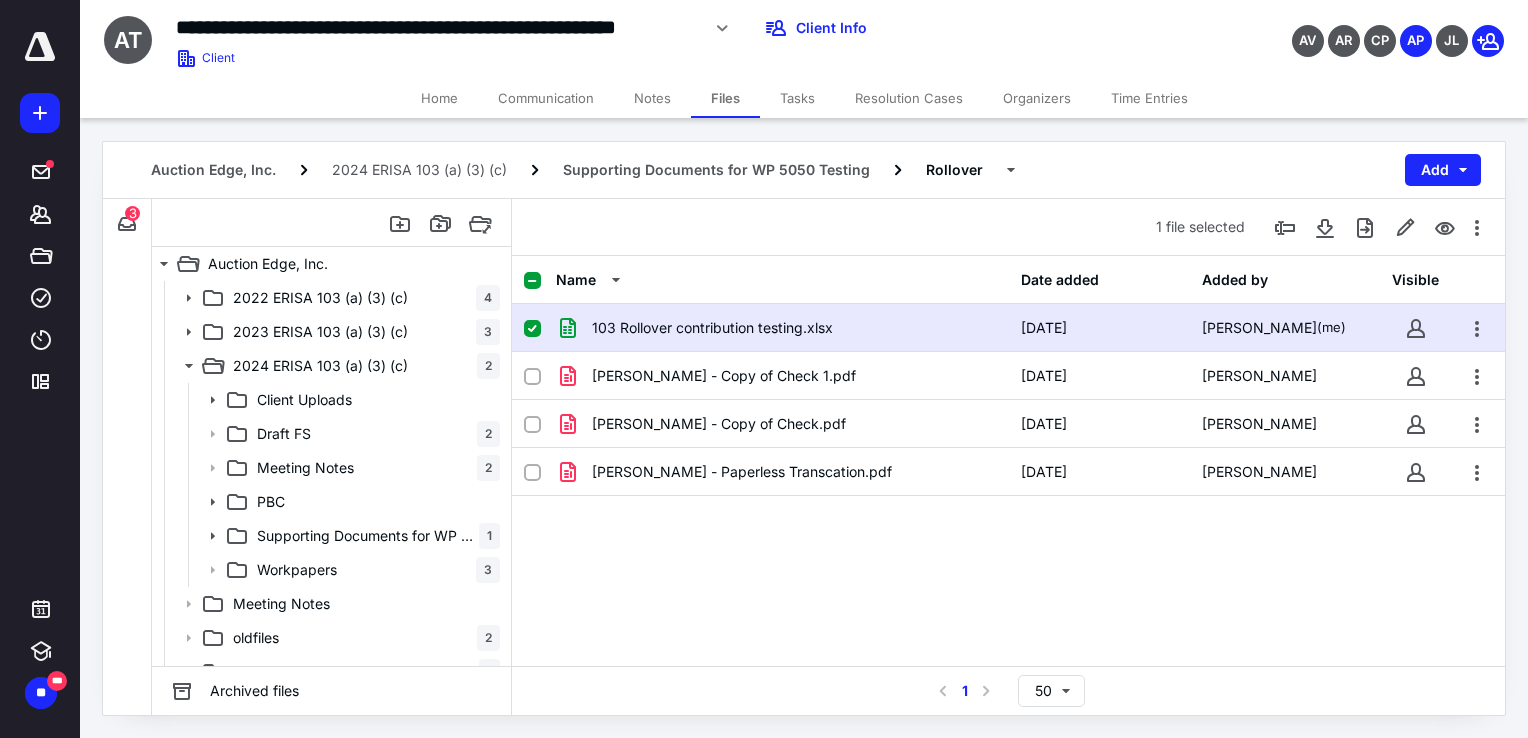 click on "Home" at bounding box center (439, 98) 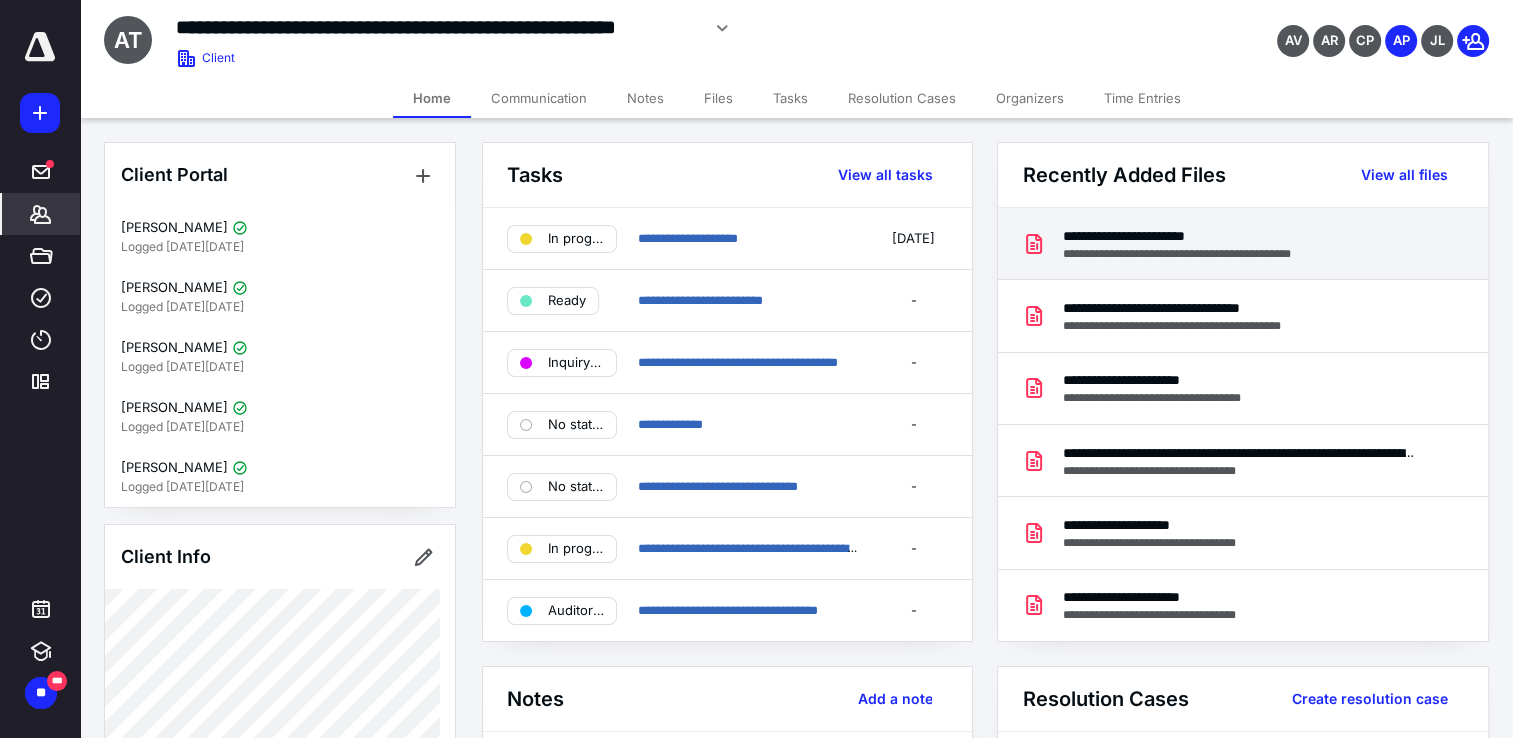 click on "**********" at bounding box center (1198, 254) 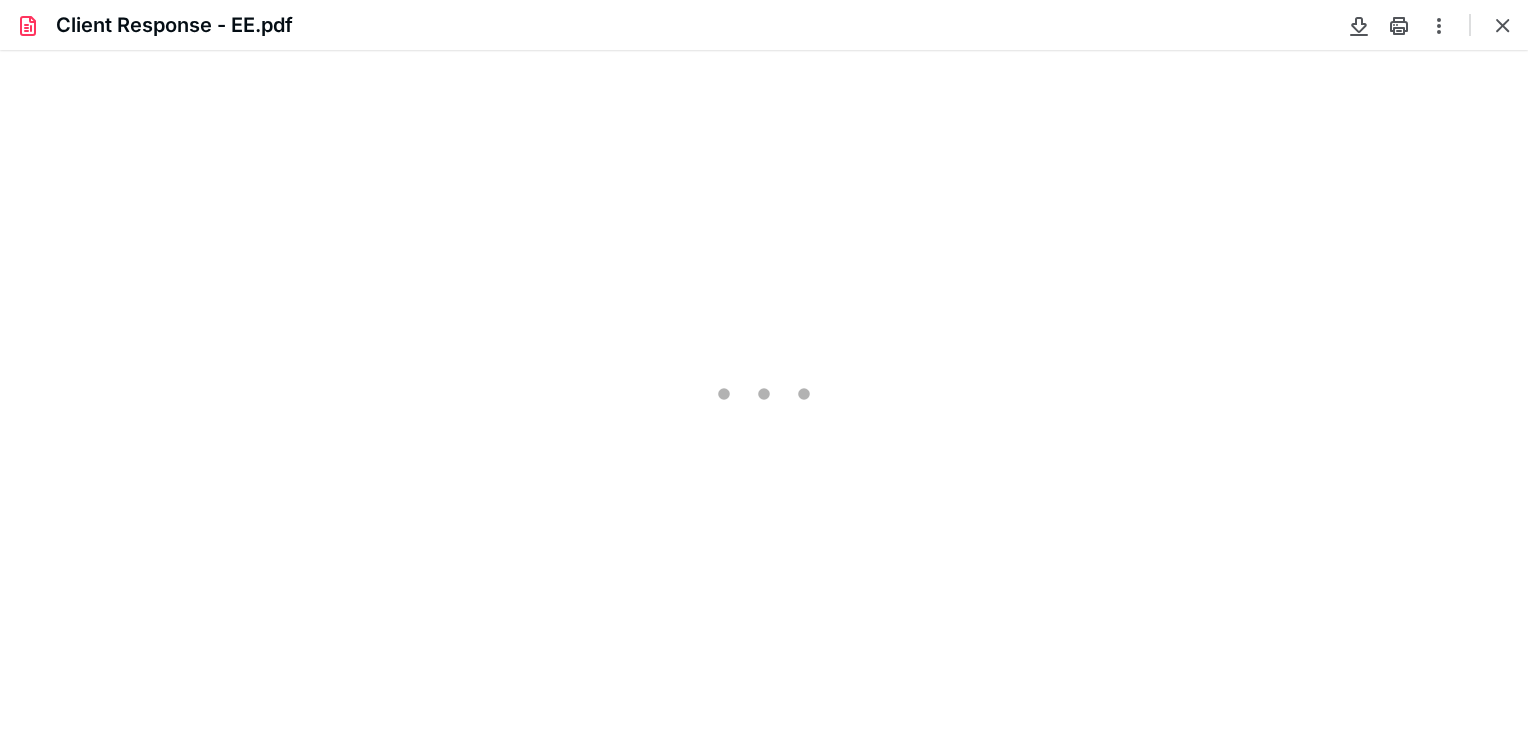 scroll, scrollTop: 0, scrollLeft: 0, axis: both 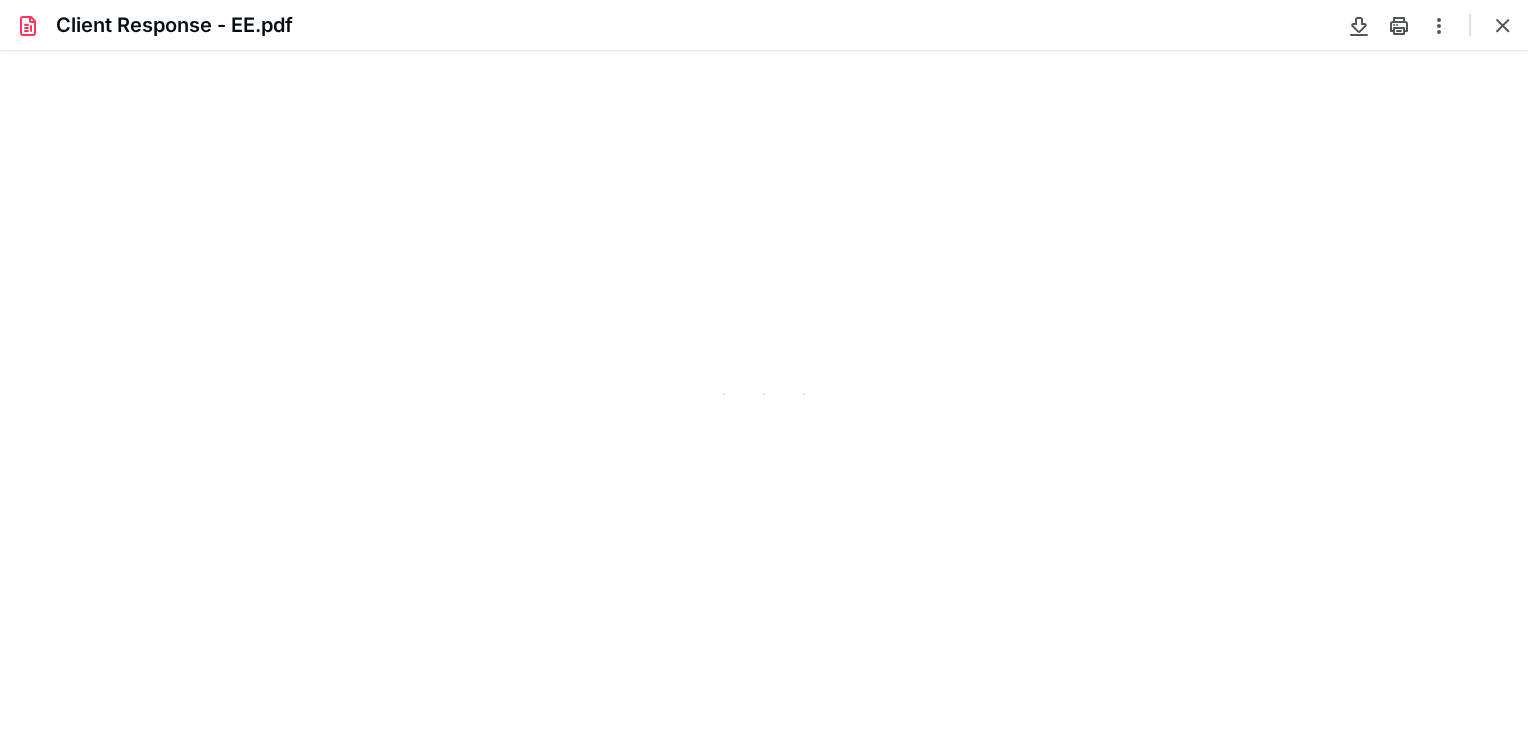 type on "82" 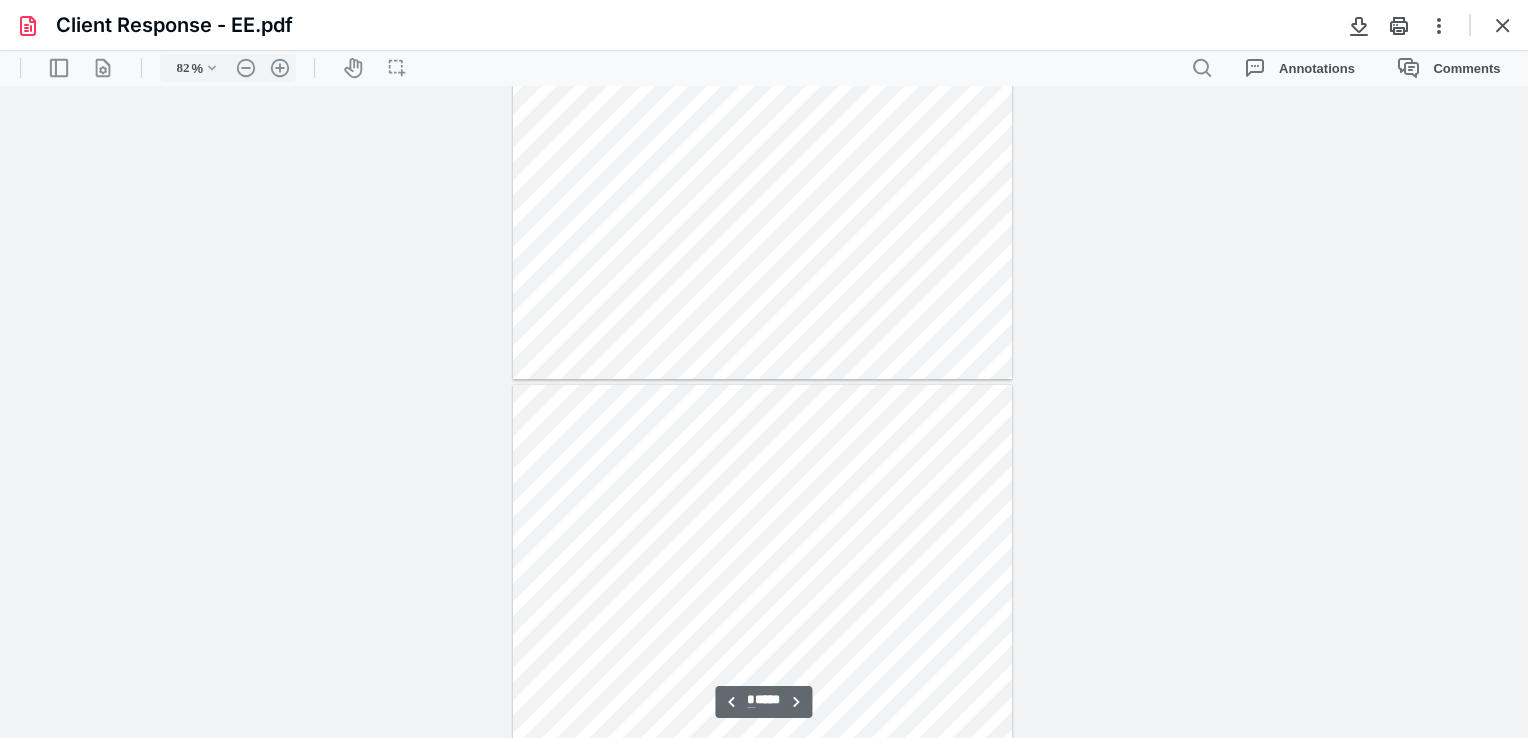 scroll, scrollTop: 739, scrollLeft: 0, axis: vertical 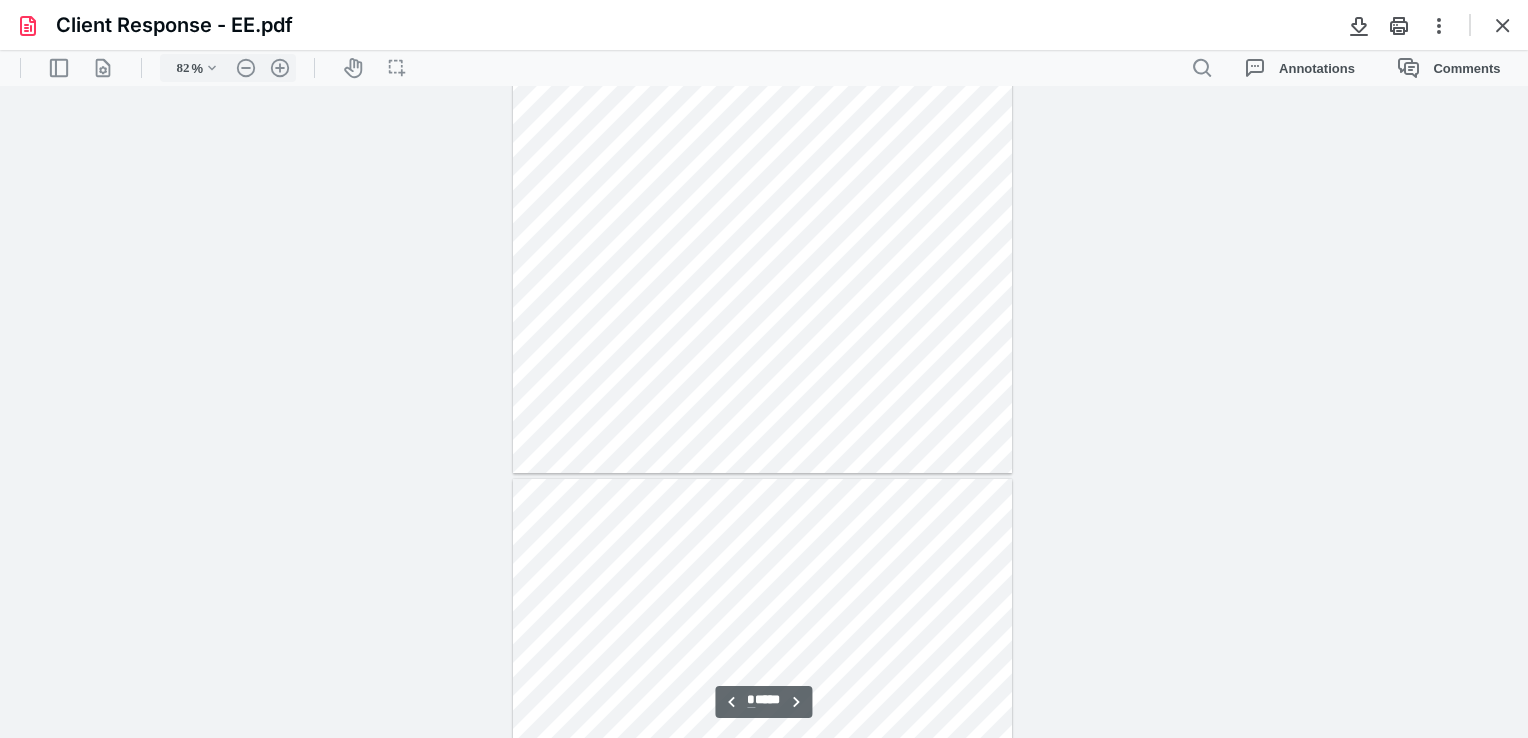type on "*" 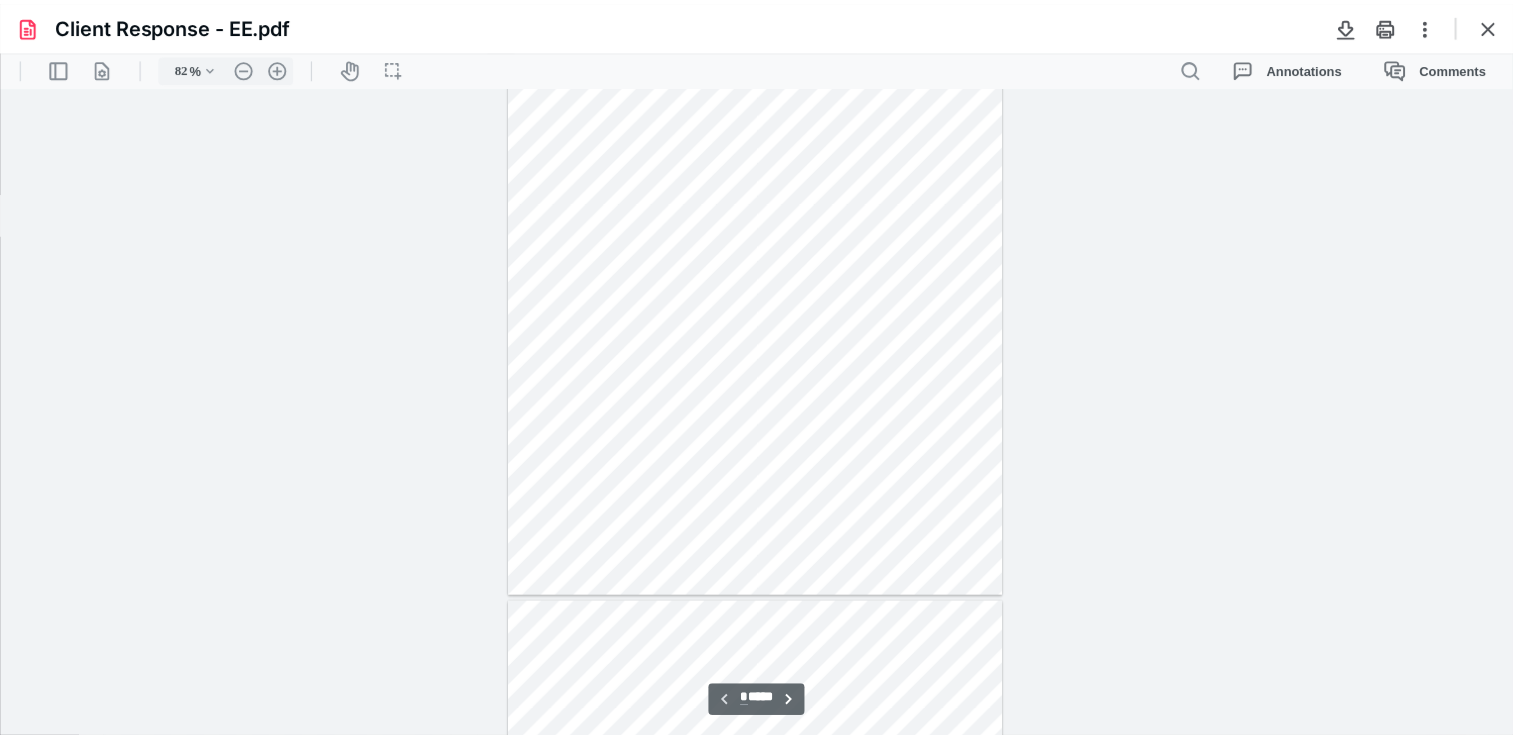 scroll, scrollTop: 0, scrollLeft: 0, axis: both 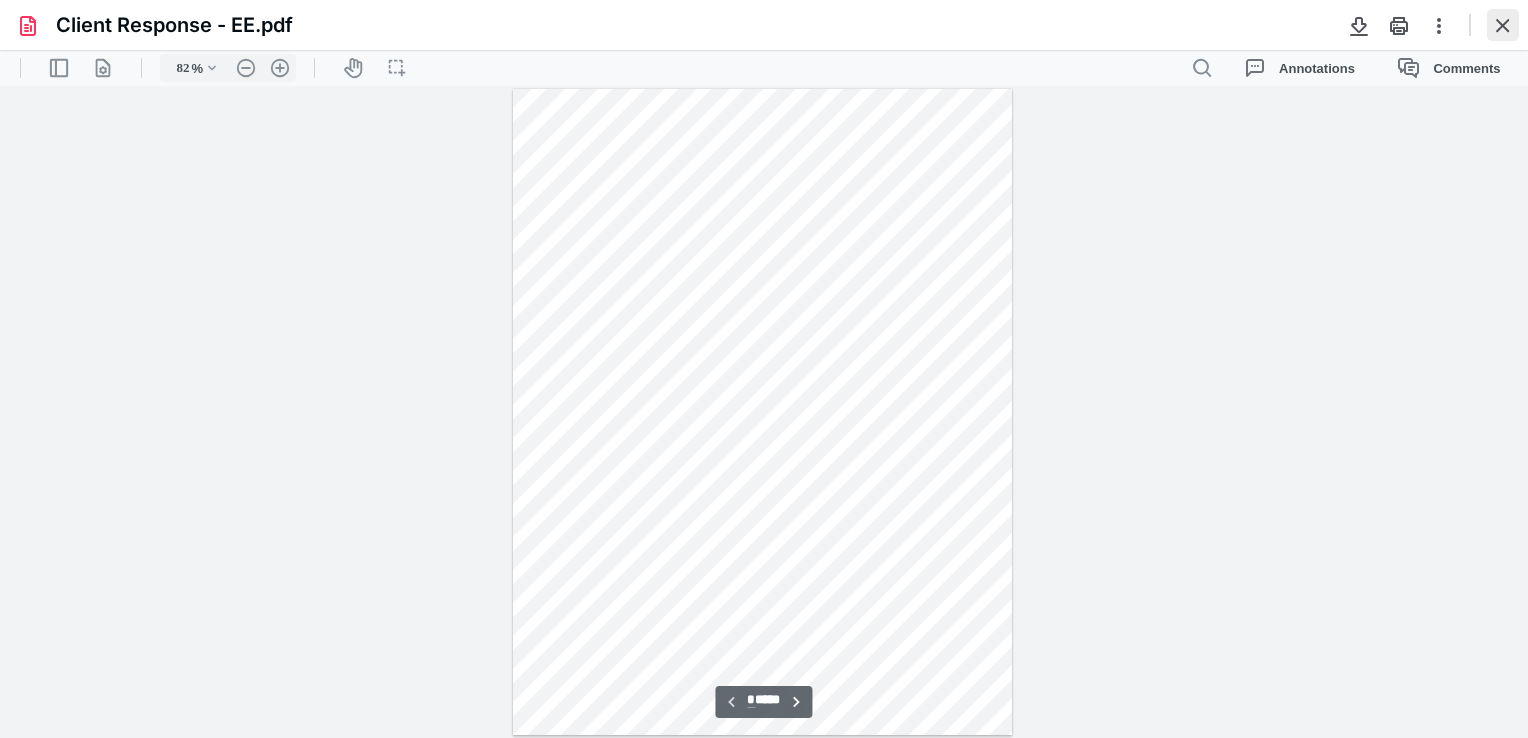 click at bounding box center [1503, 25] 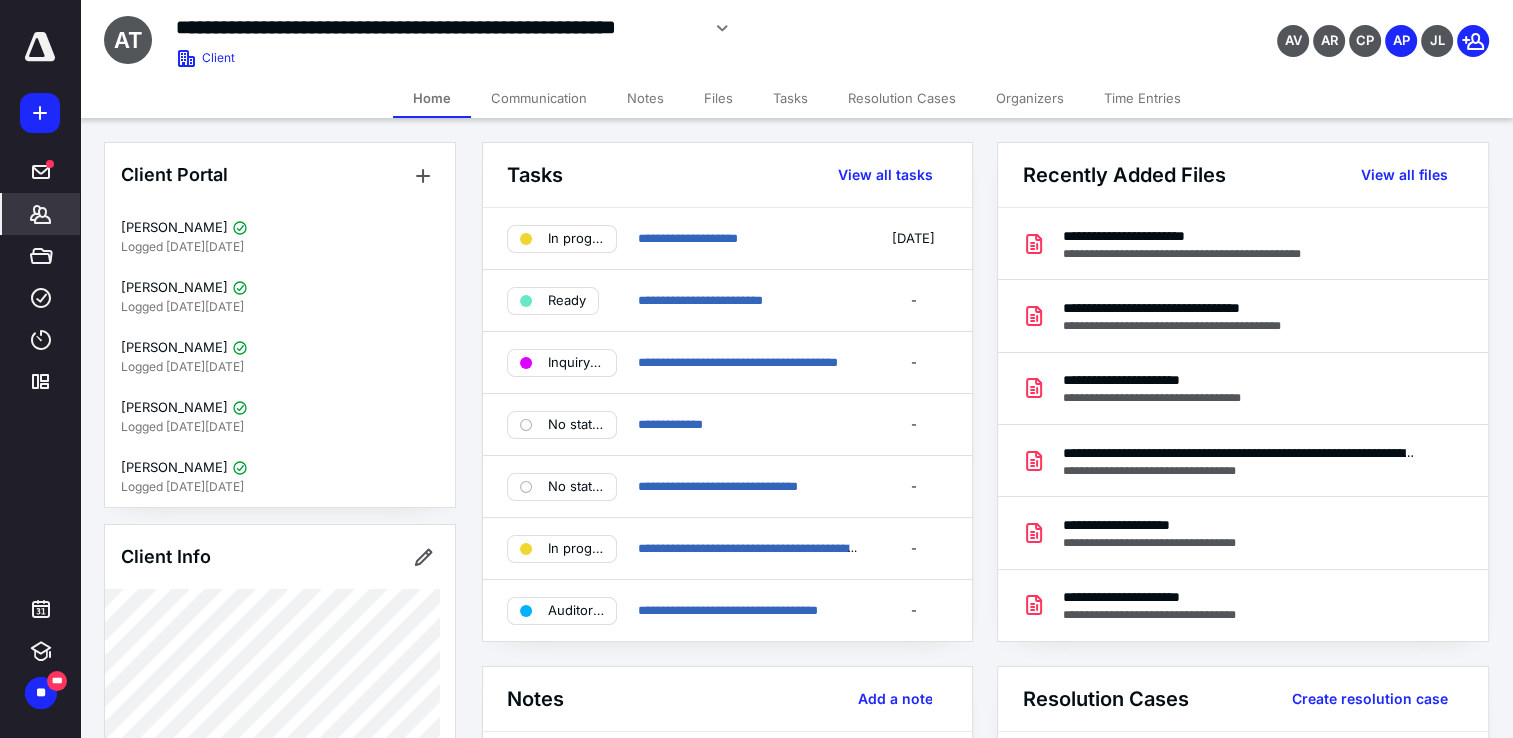 click on "**********" at bounding box center [598, 28] 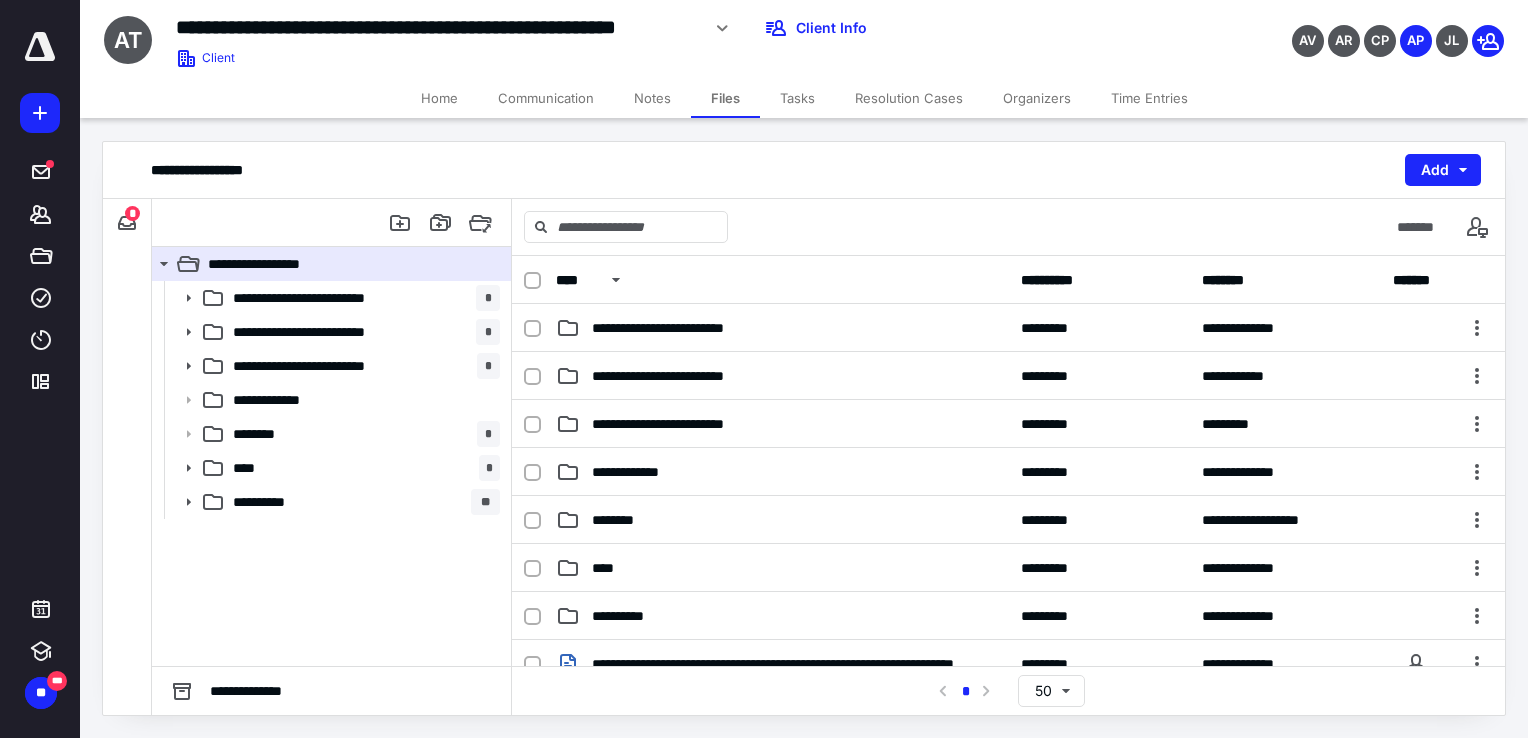 click on "Notes" at bounding box center (652, 98) 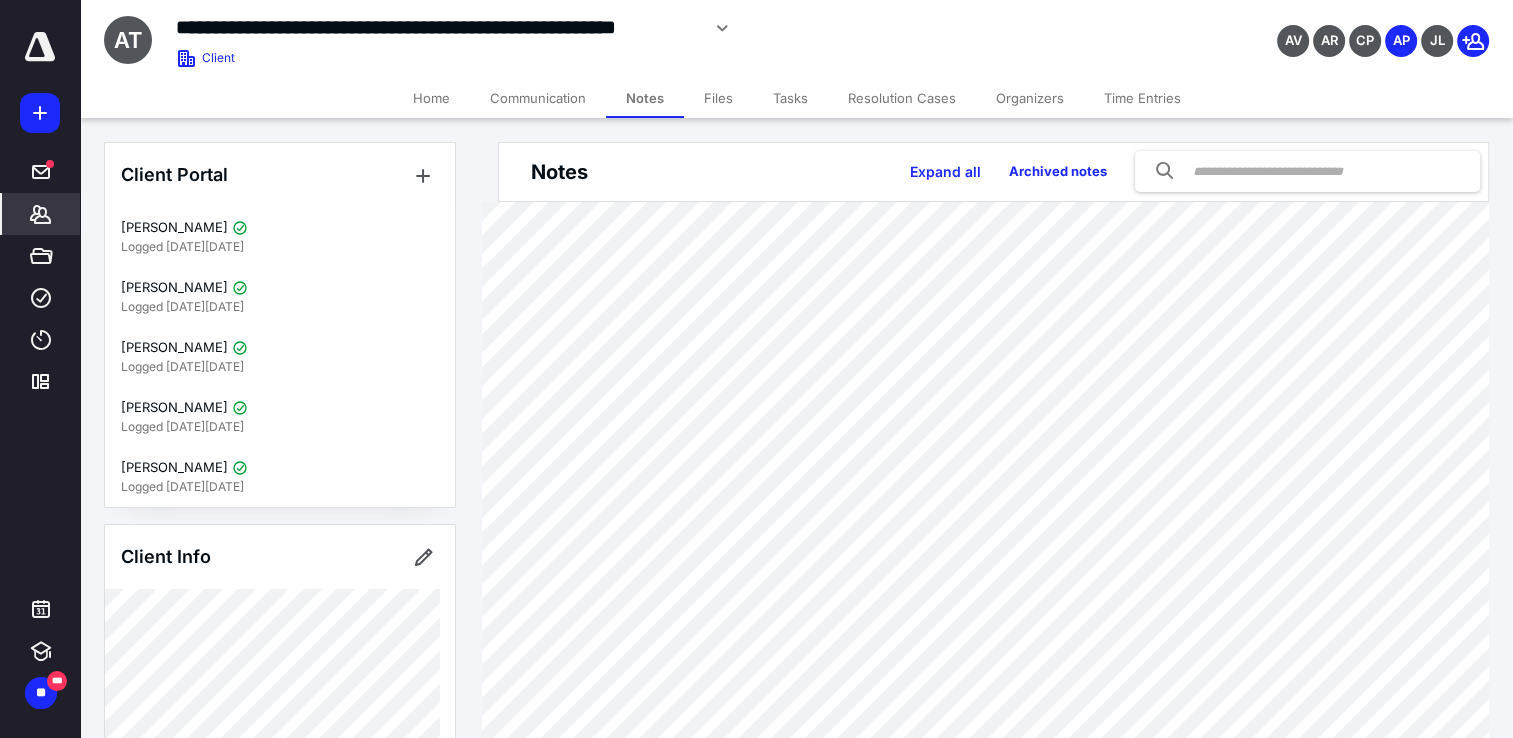click on "Home" at bounding box center [431, 98] 